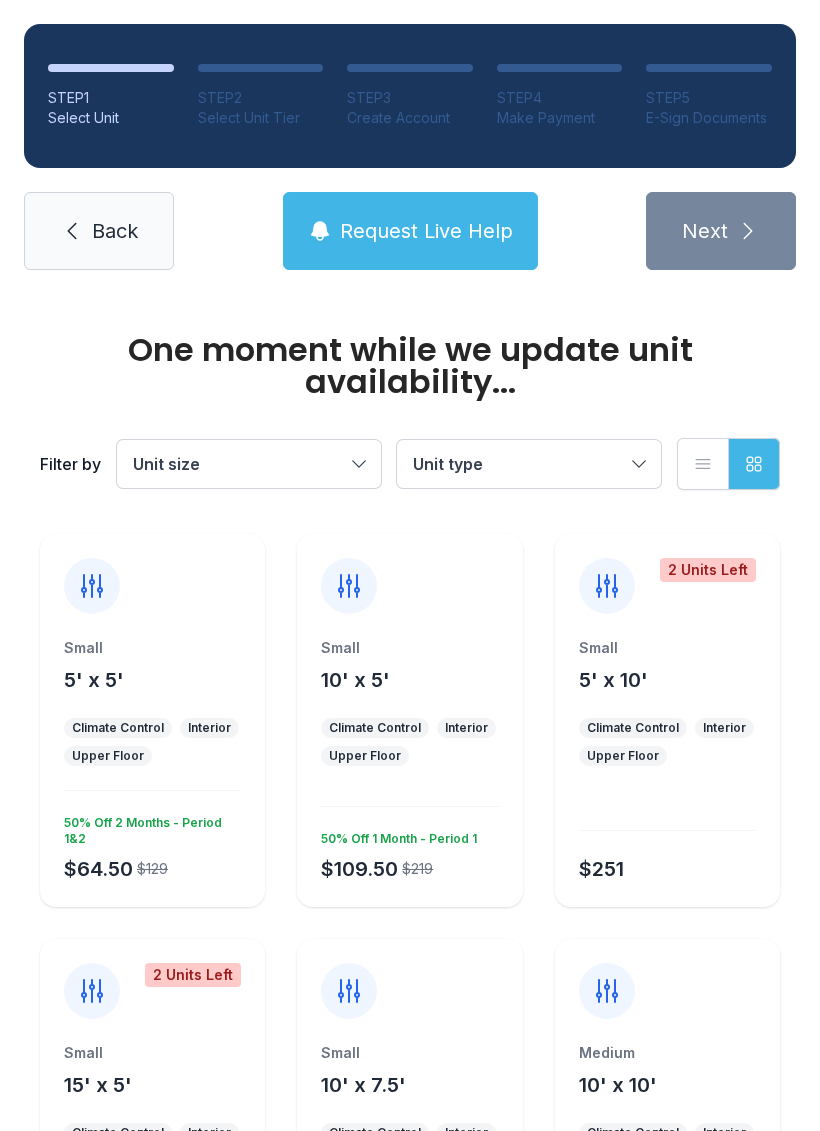 scroll, scrollTop: 0, scrollLeft: 0, axis: both 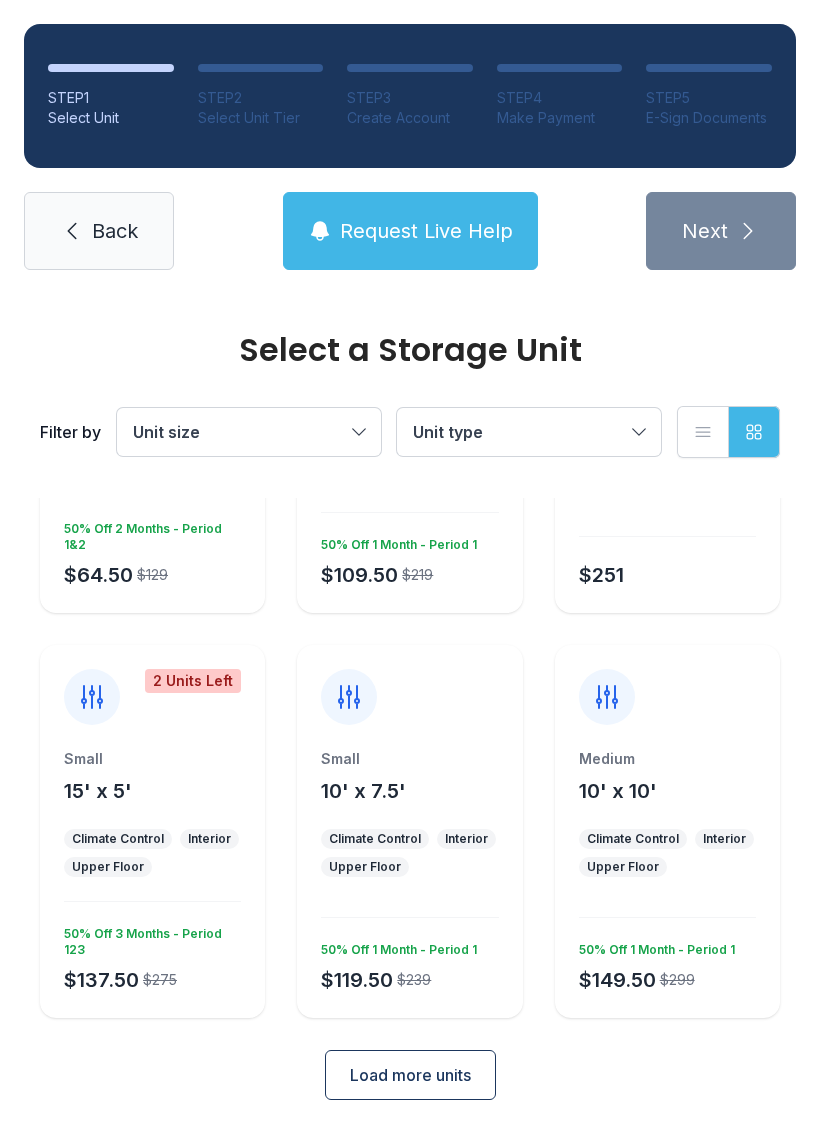 click on "Medium 10' x 10' Climate Control Interior Upper Floor $149.50 $299 50% Off 1 Month - Period 1" at bounding box center (152, 426) 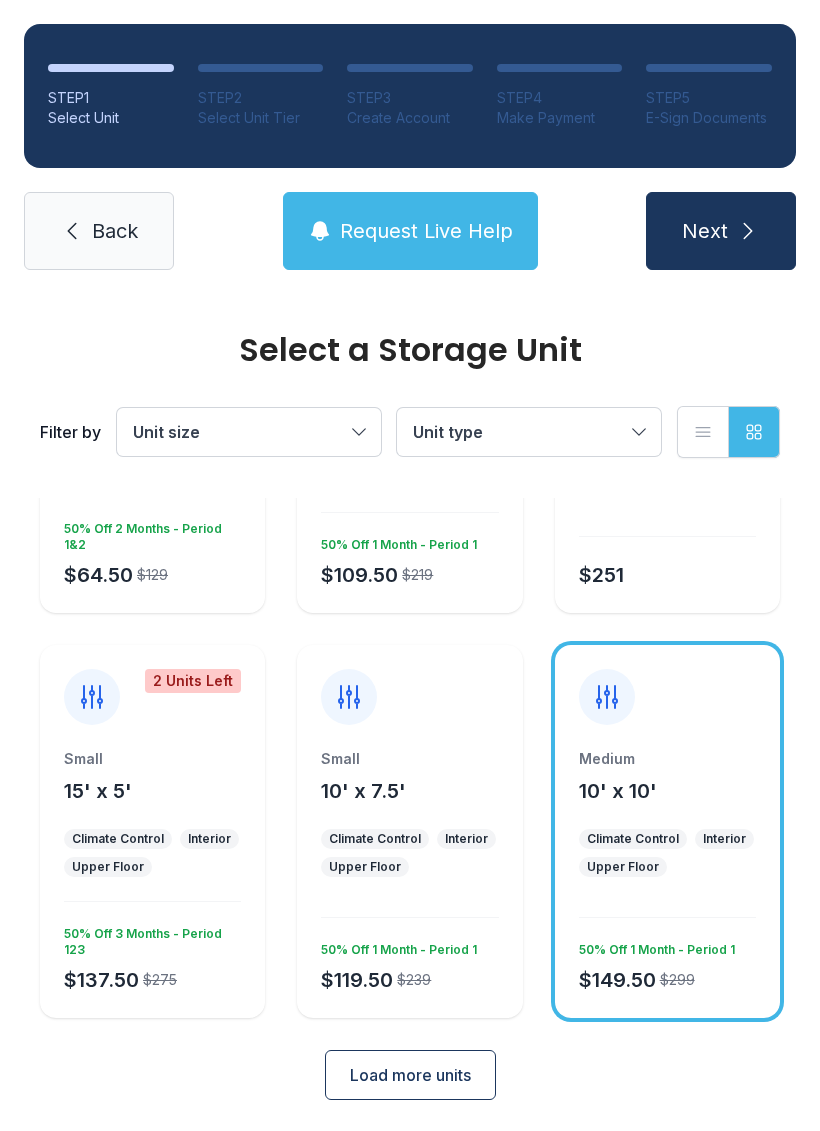 click at bounding box center [748, 231] 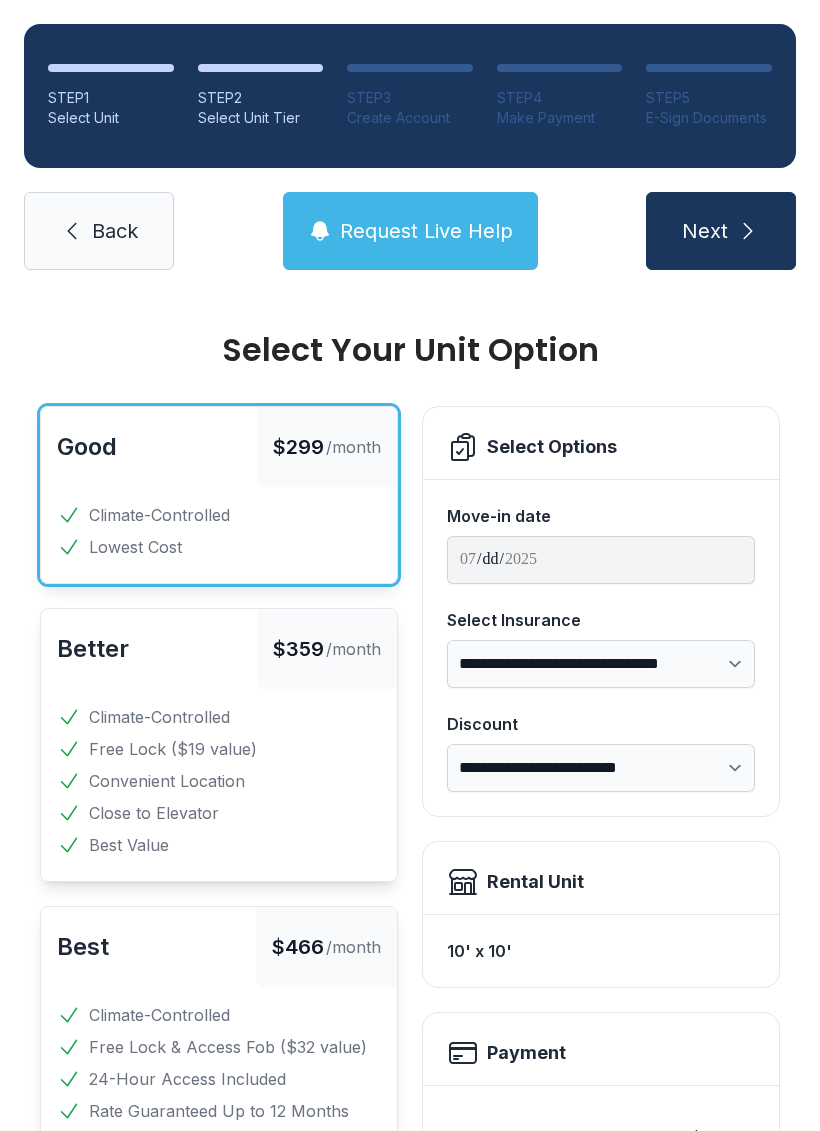 click on "Back" at bounding box center (115, 231) 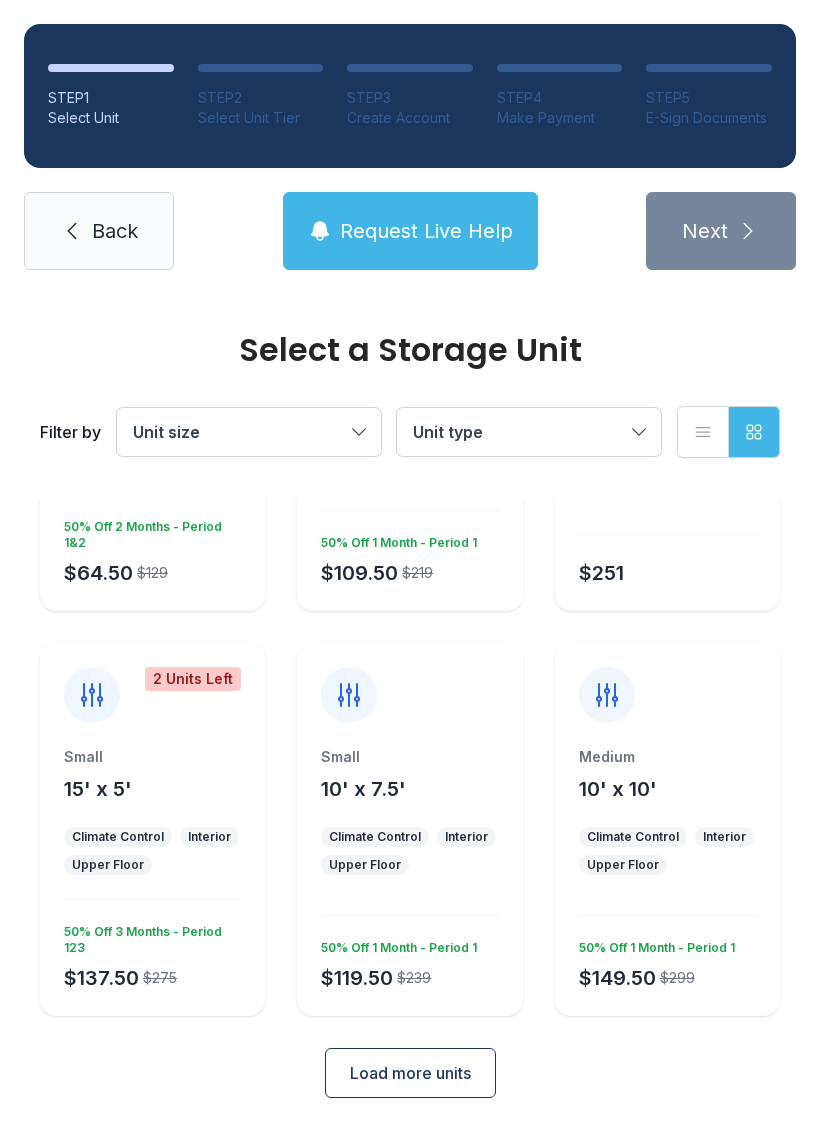scroll, scrollTop: 262, scrollLeft: 0, axis: vertical 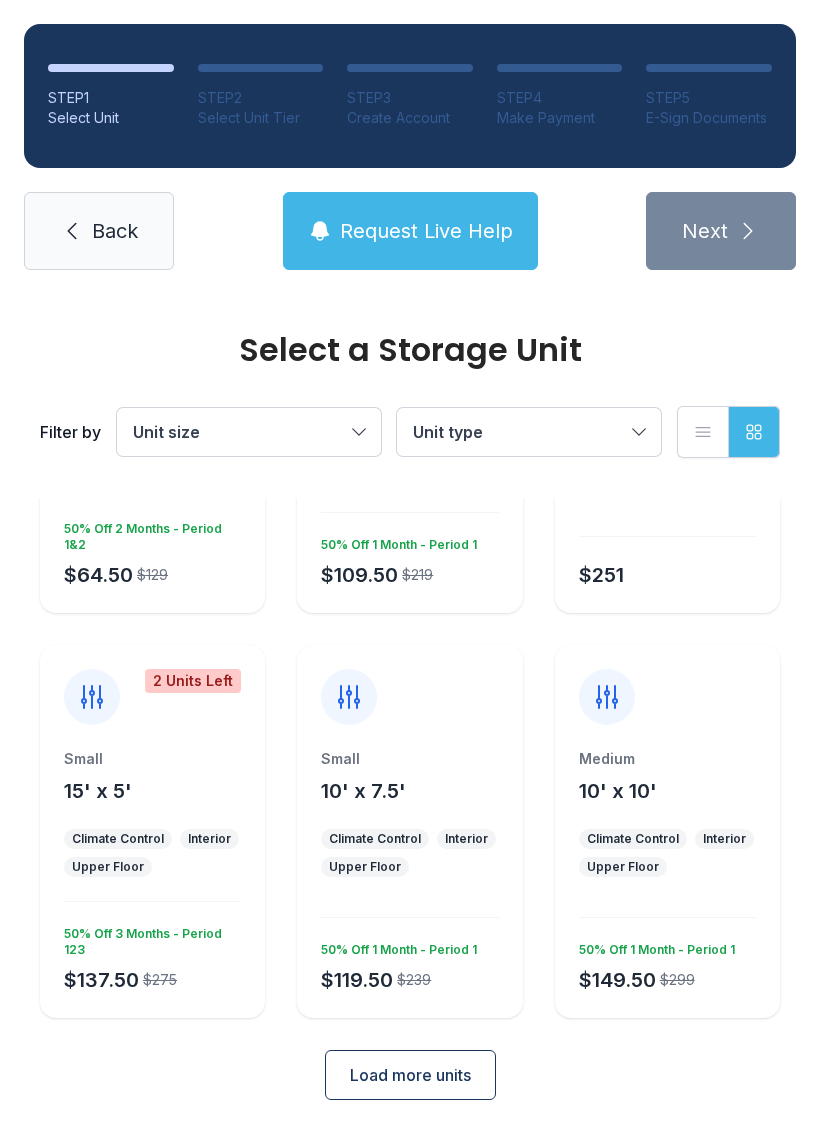 click on "Medium" at bounding box center (152, 354) 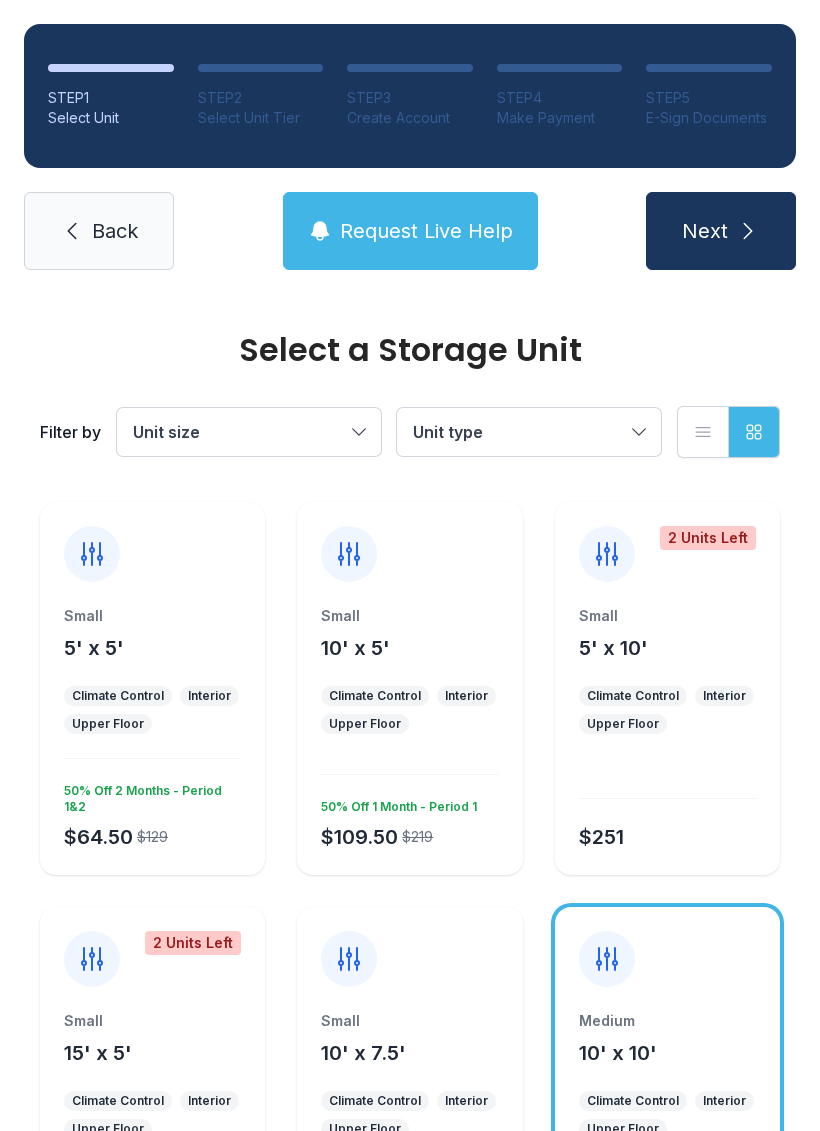 scroll, scrollTop: 0, scrollLeft: 0, axis: both 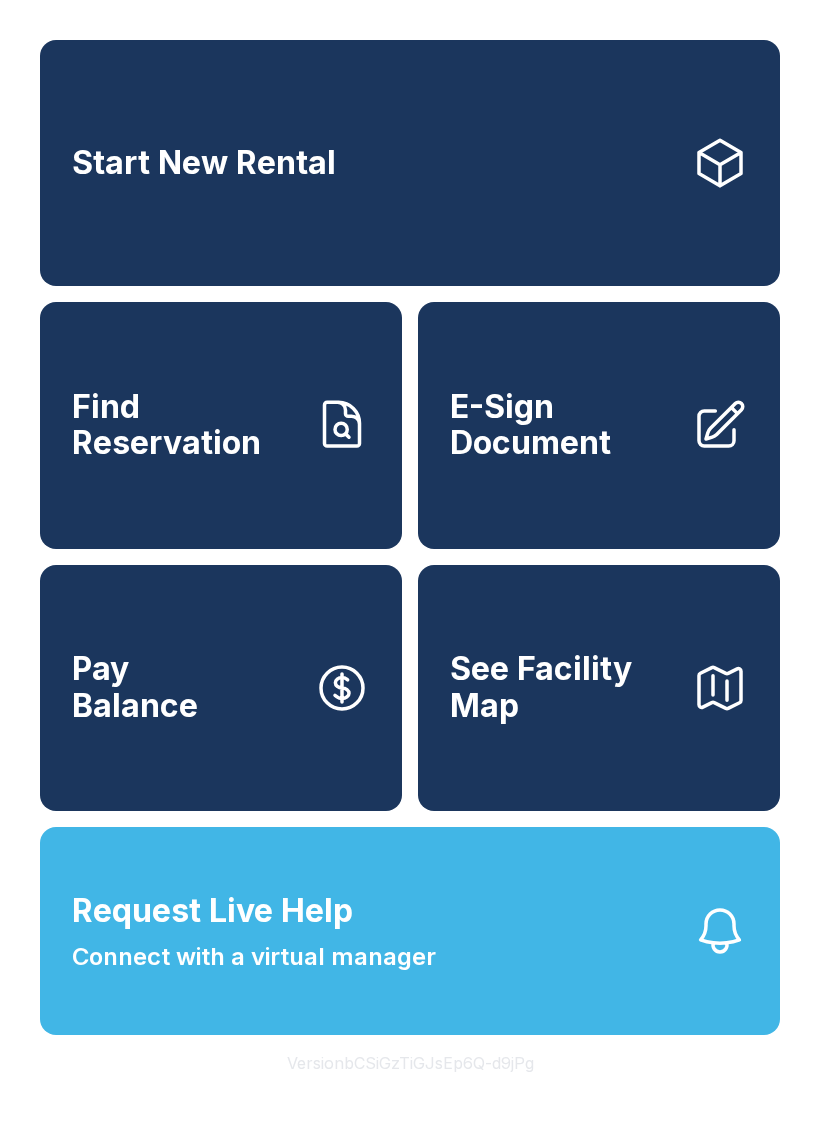 click on "Find Reservation" at bounding box center [221, 425] 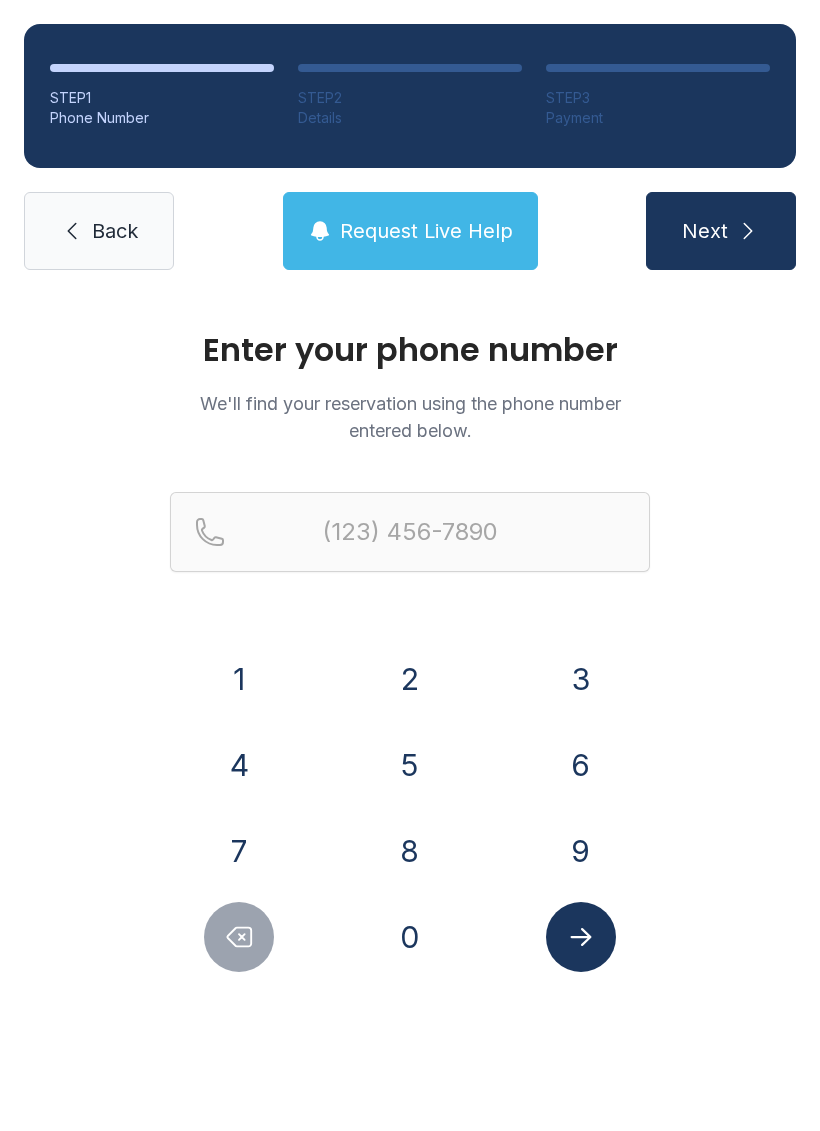click on "7" at bounding box center (239, 679) 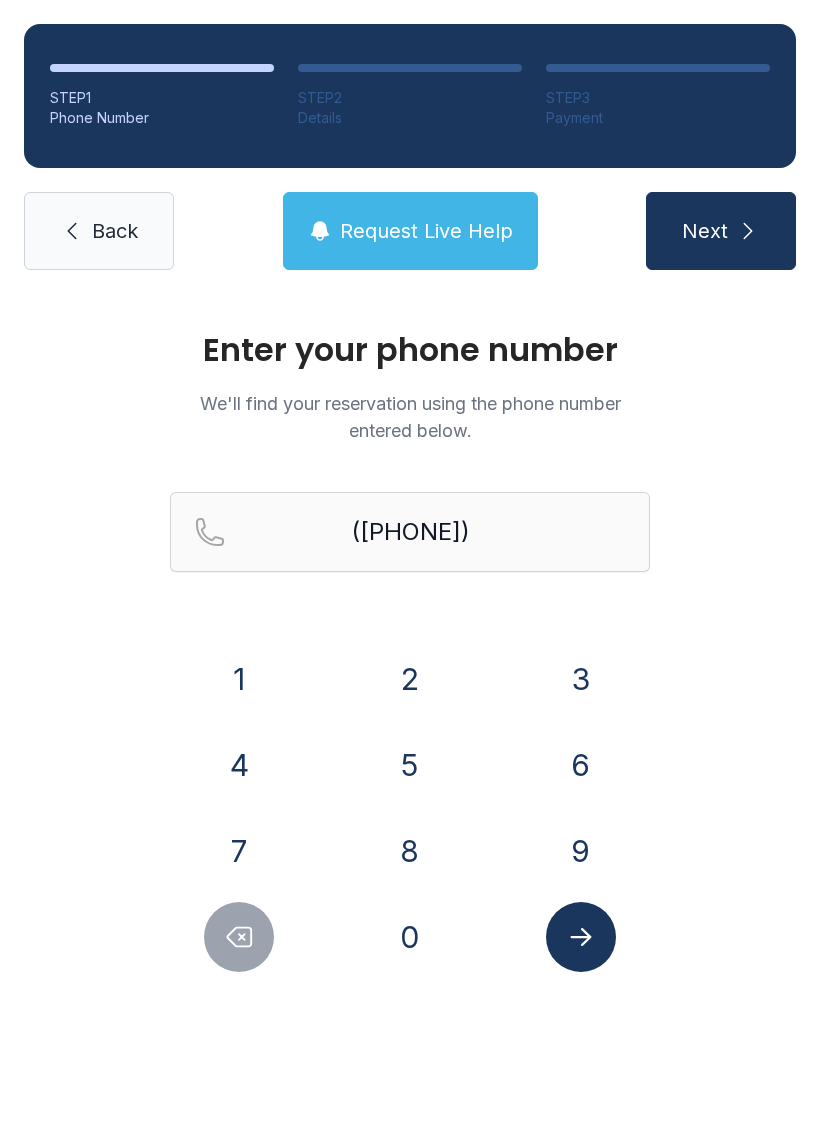 click on "8" at bounding box center [239, 679] 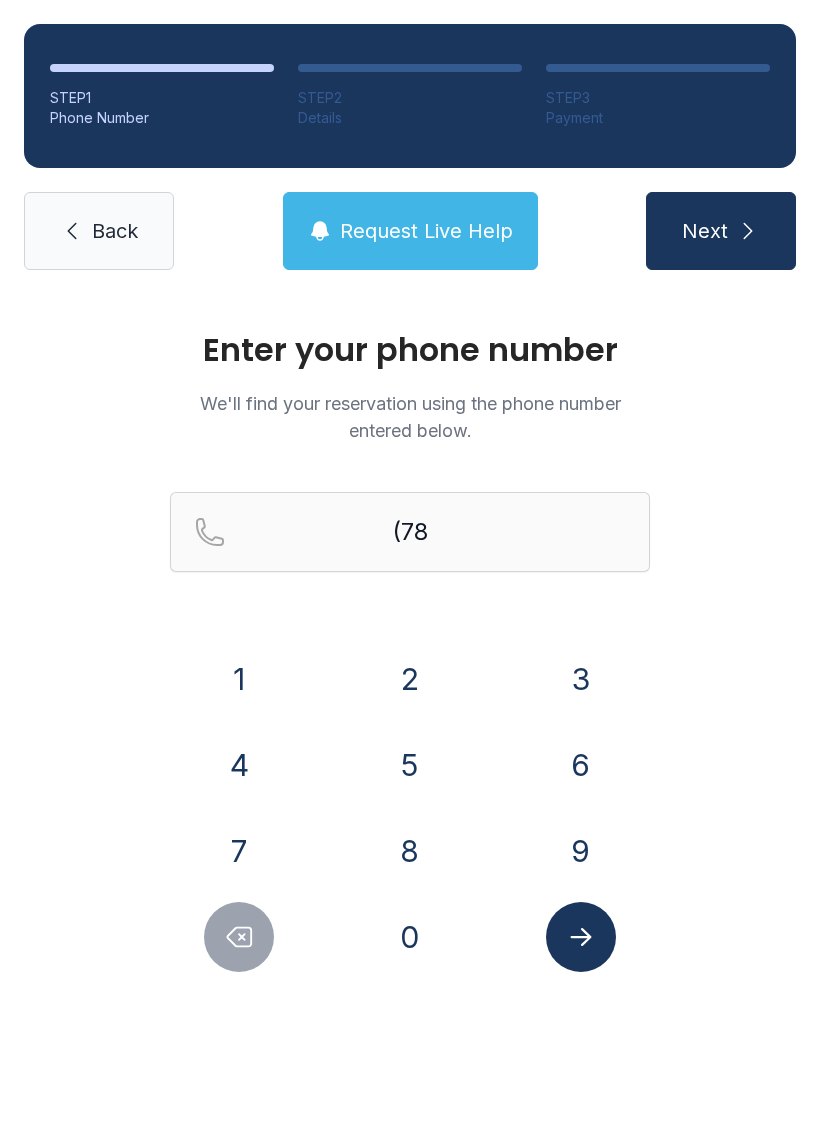 click on "6" at bounding box center (239, 679) 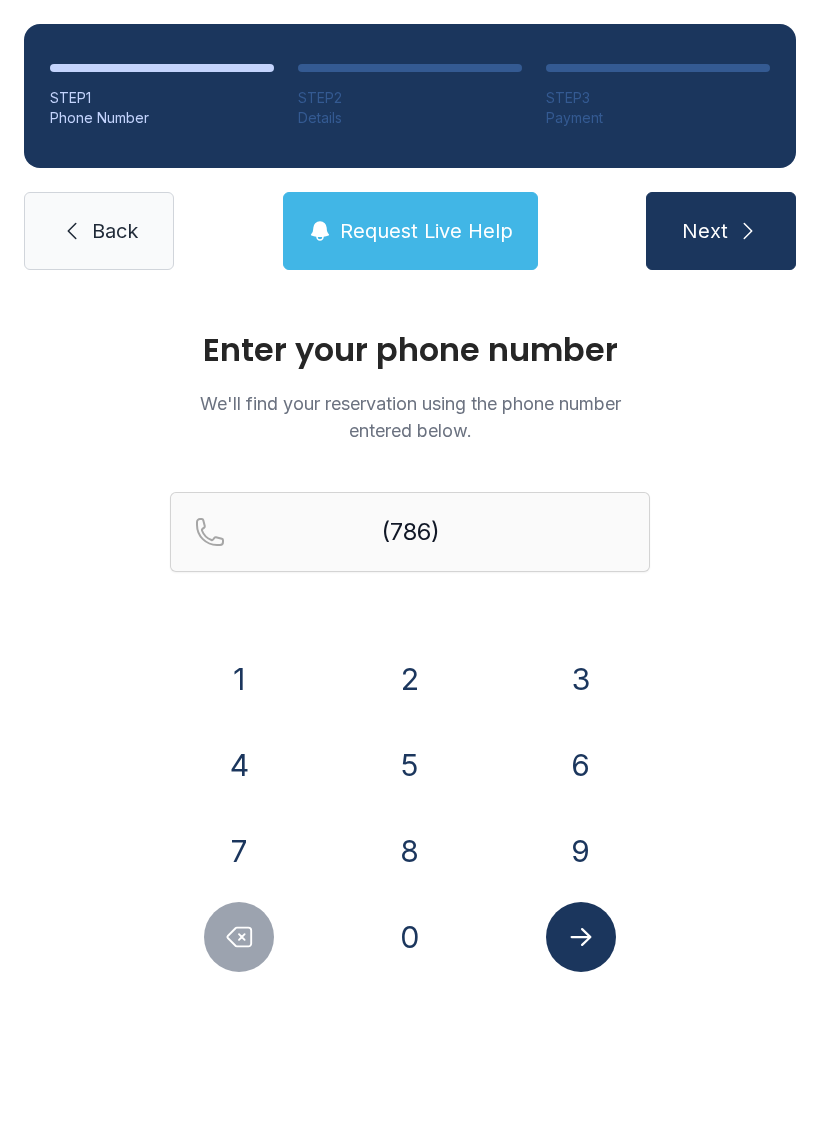 click on "2" at bounding box center (239, 679) 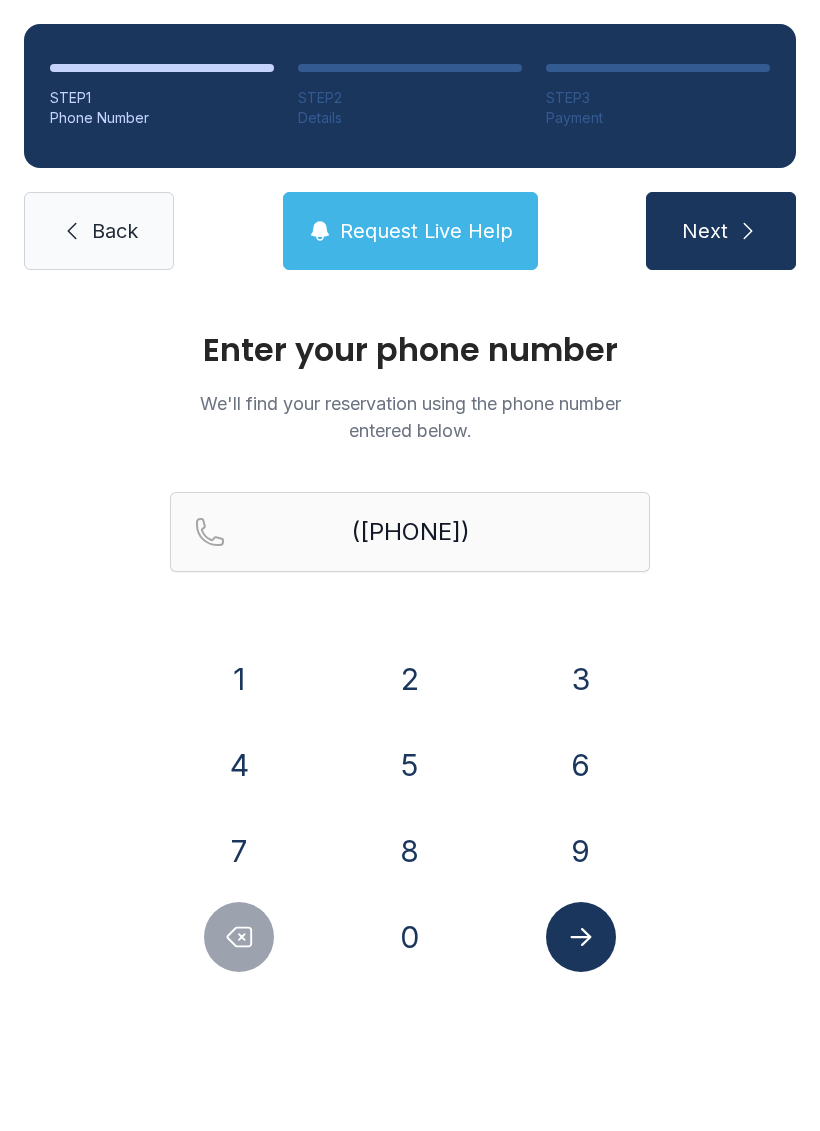 click on "5" at bounding box center [239, 679] 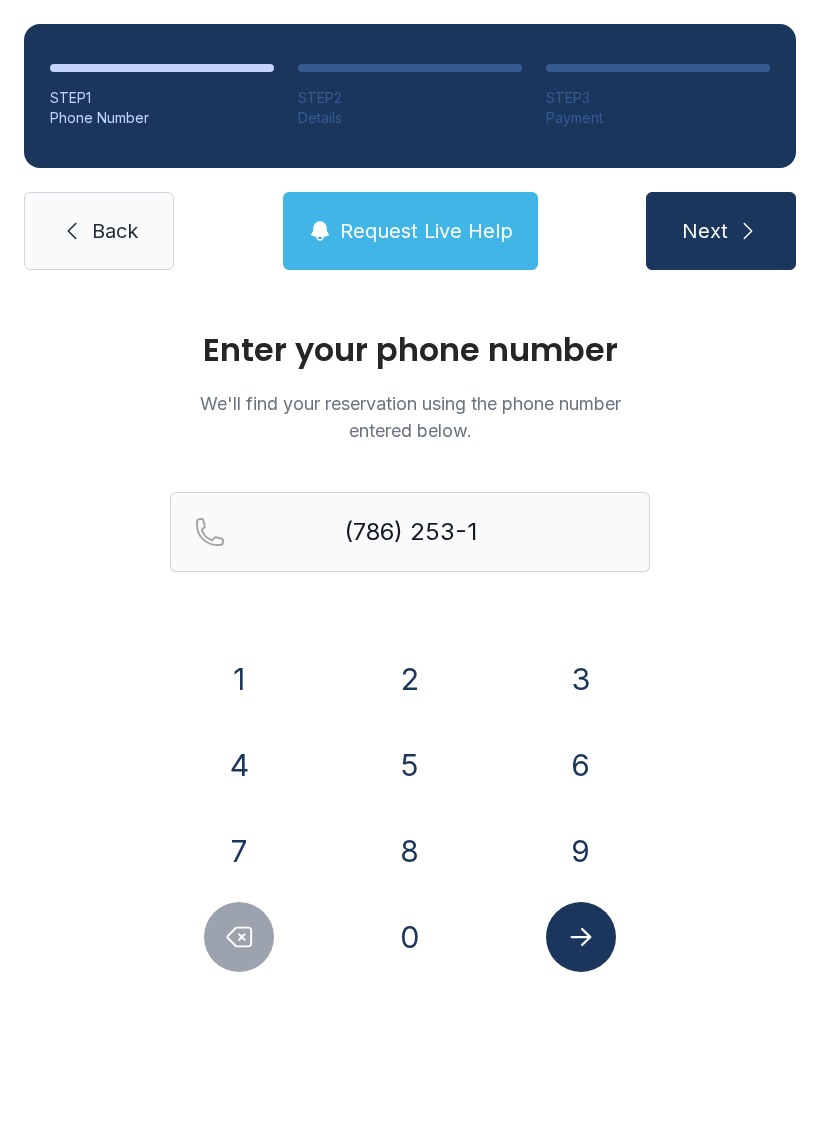 click on "9" at bounding box center [239, 679] 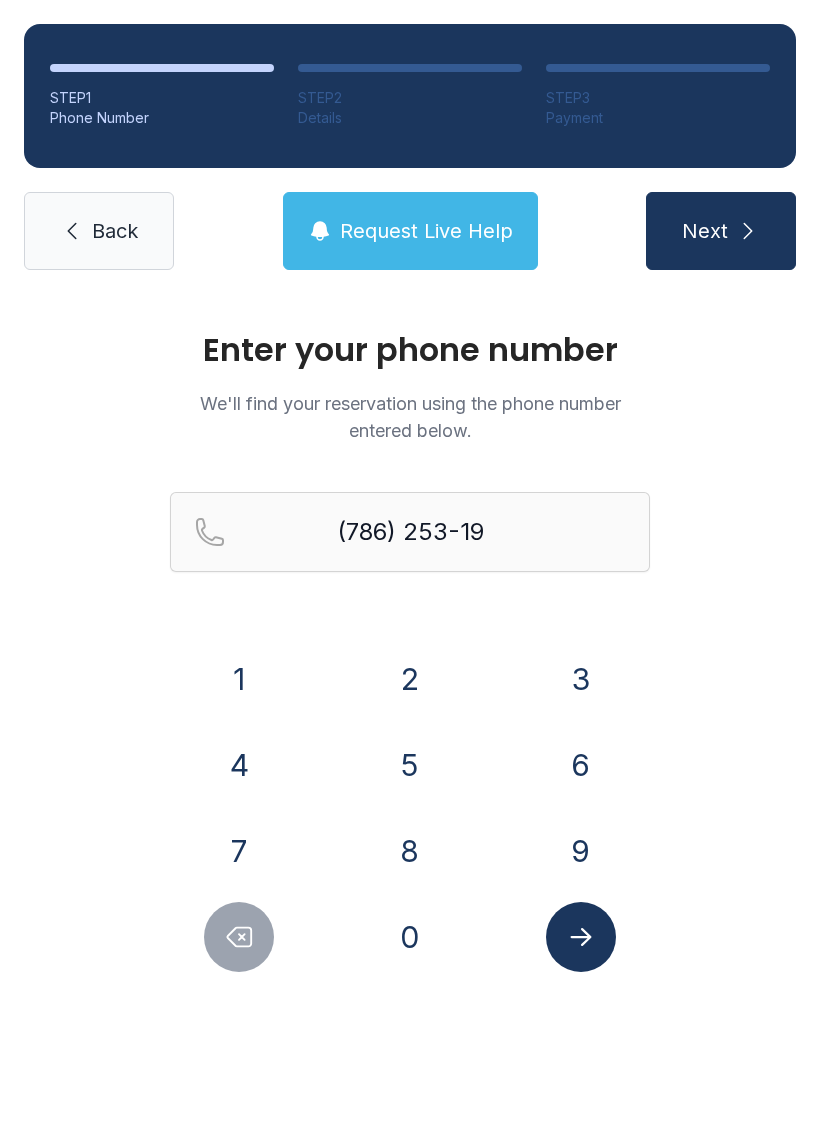 click on "9" at bounding box center [239, 679] 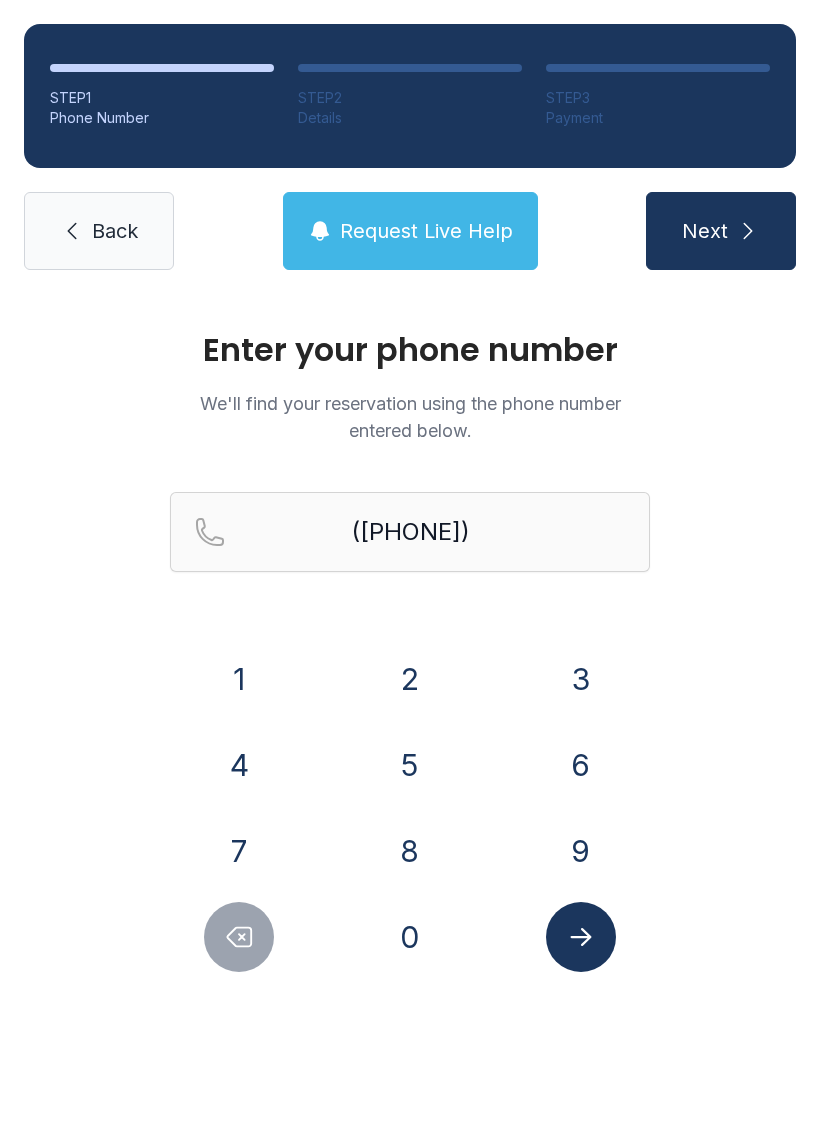 click on "6" at bounding box center (239, 679) 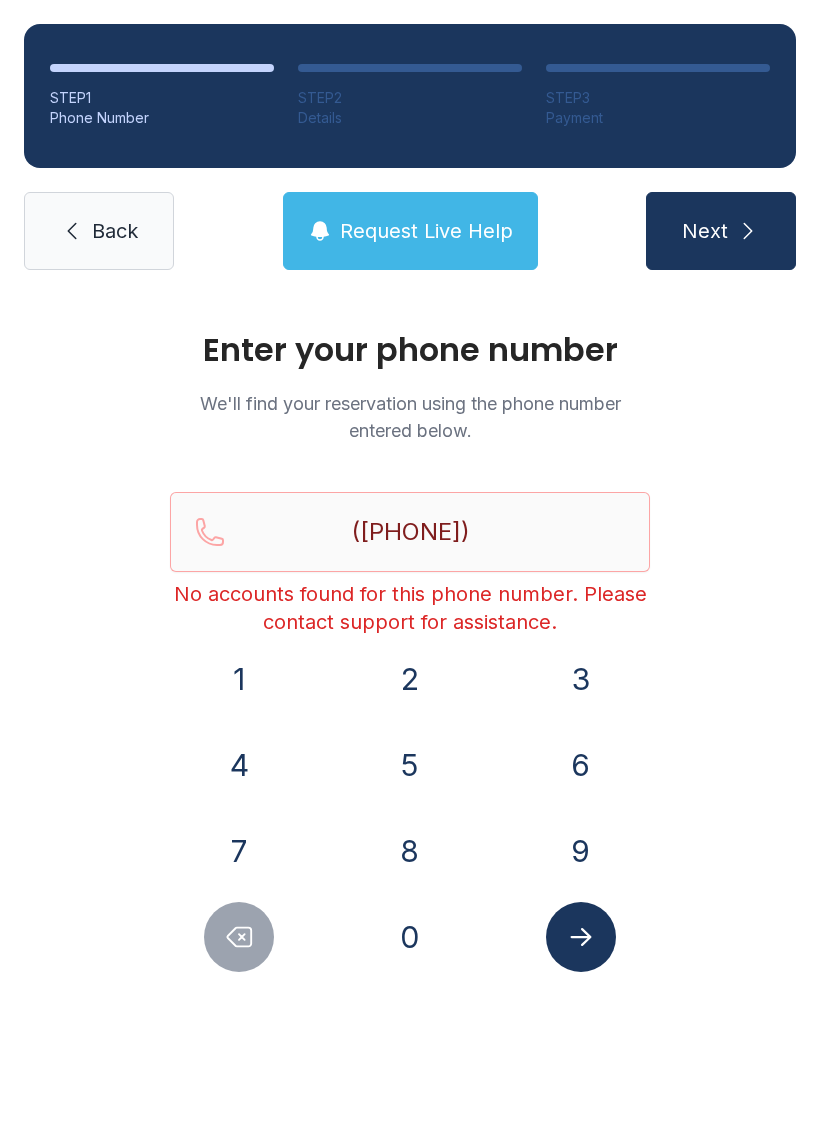 click on "Back" at bounding box center (99, 231) 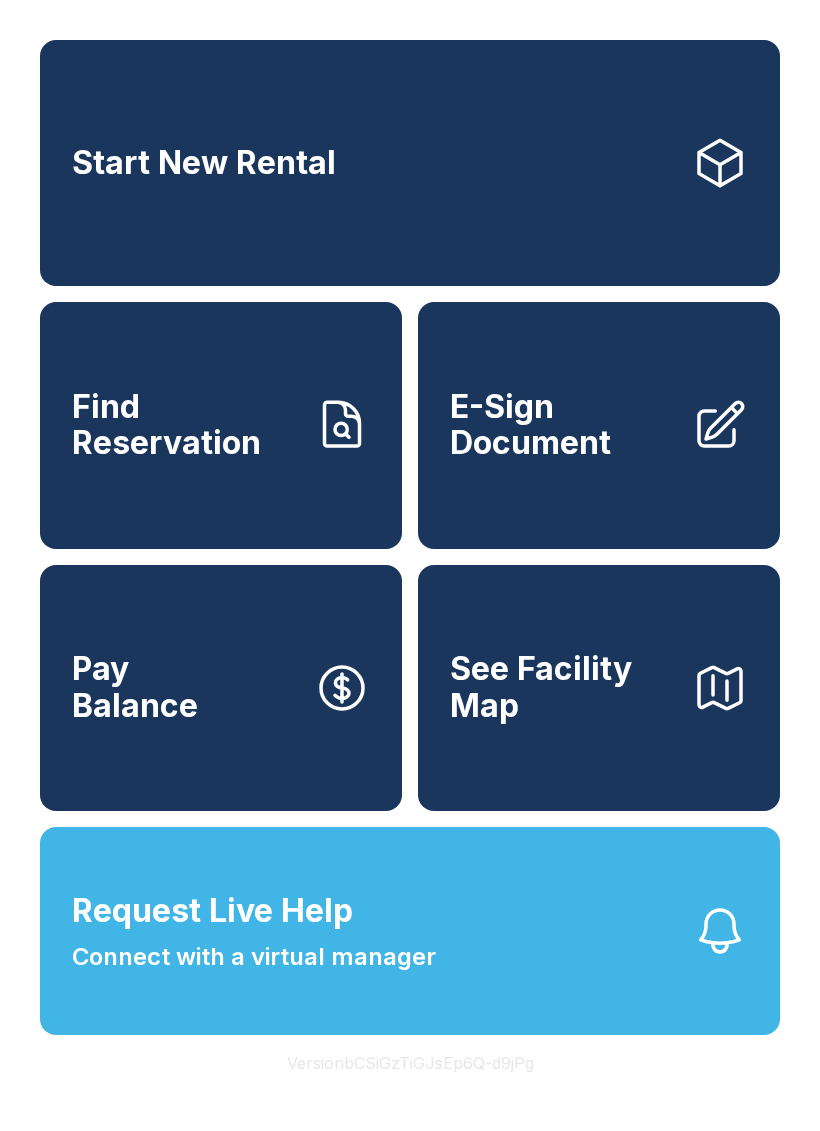 click on "Find Reservation" at bounding box center [185, 425] 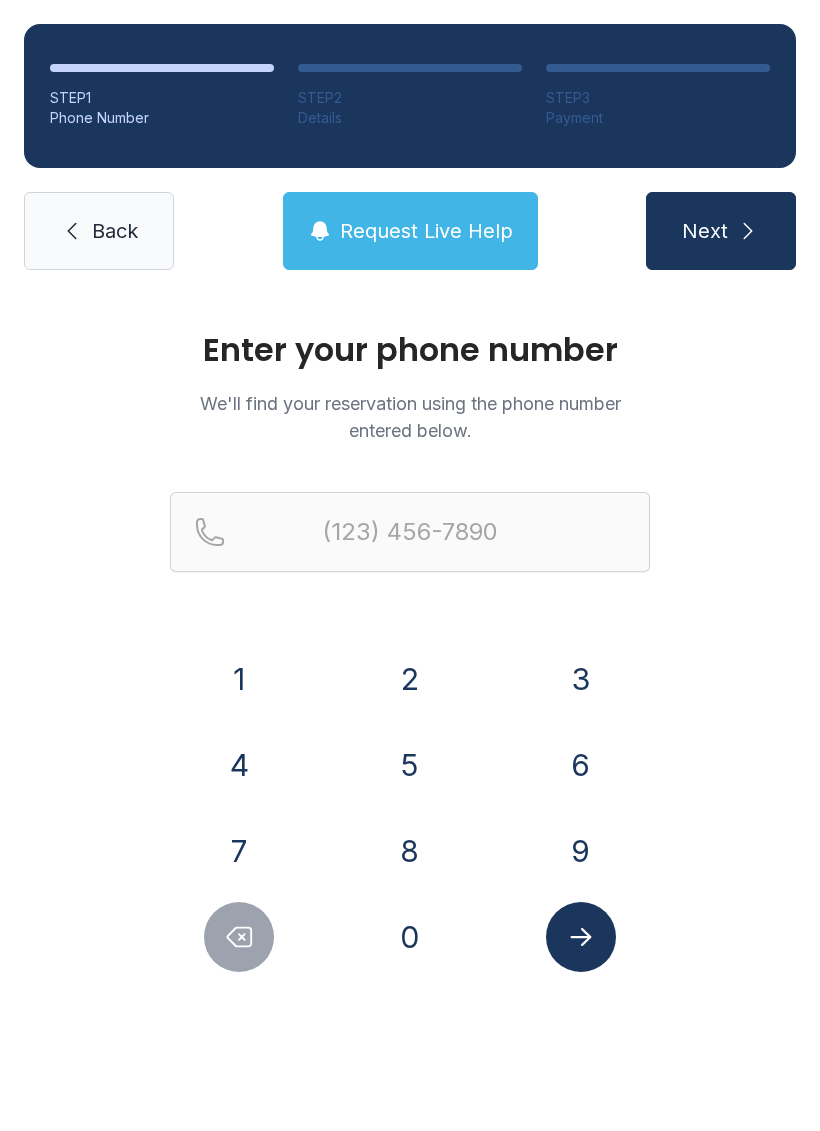 click on "7" at bounding box center [239, 679] 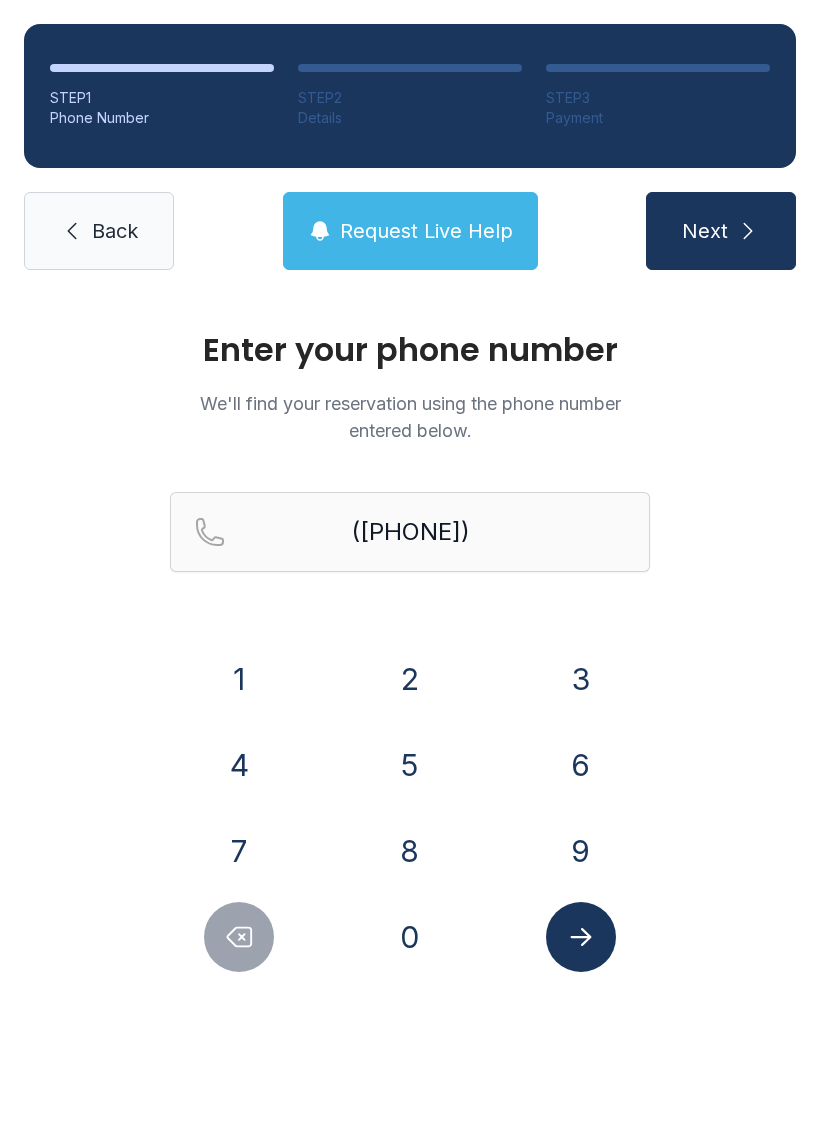 click on "8" at bounding box center [239, 679] 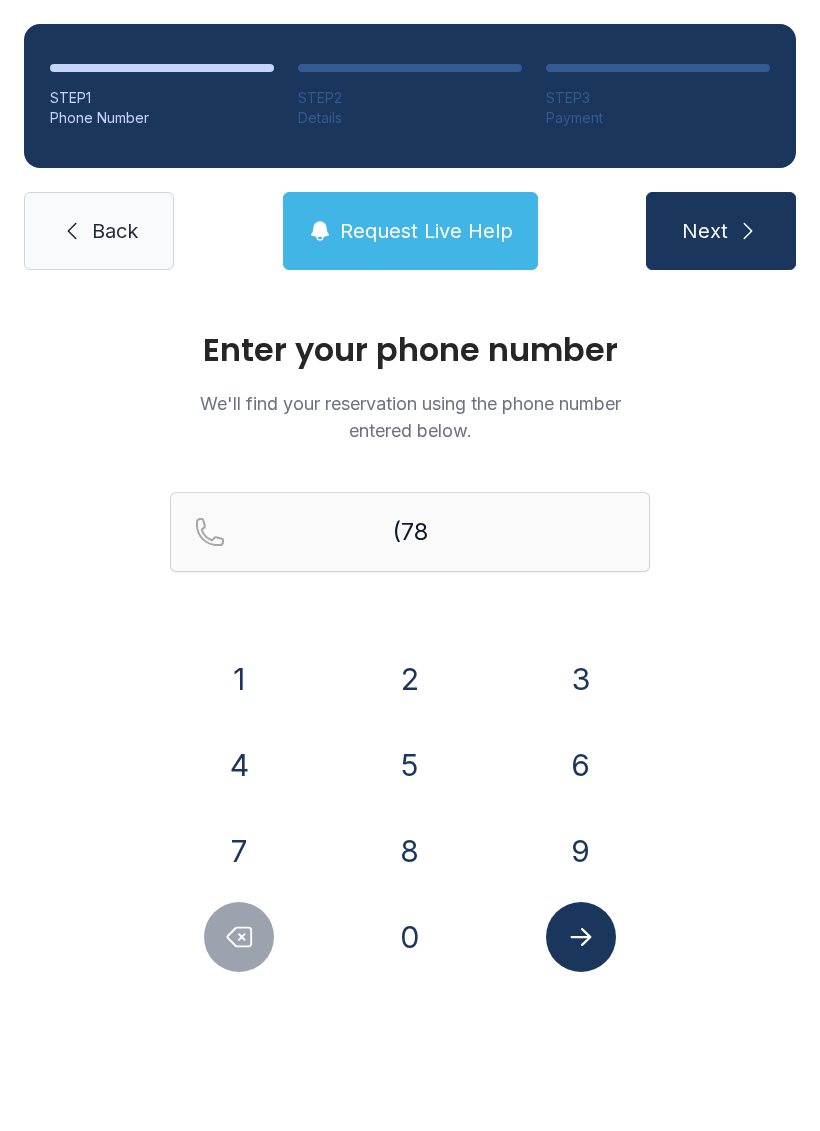 click on "6" at bounding box center (239, 679) 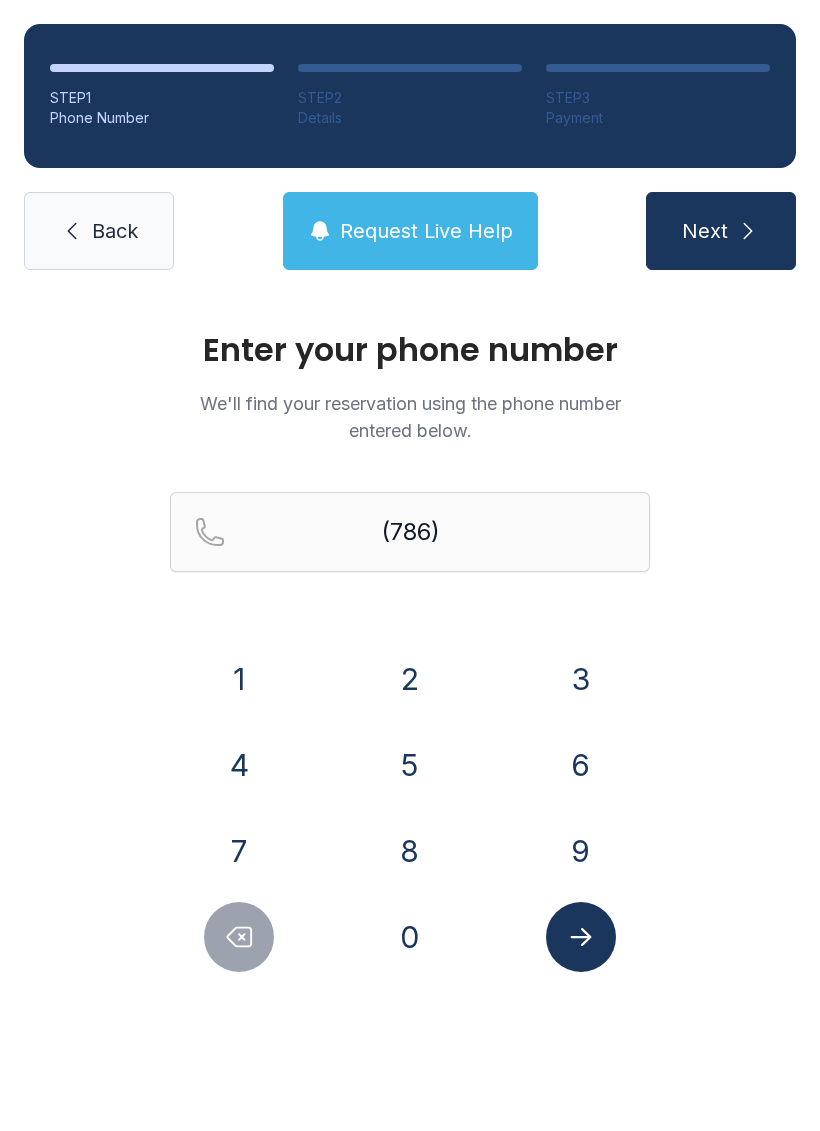 click on "2" at bounding box center (239, 679) 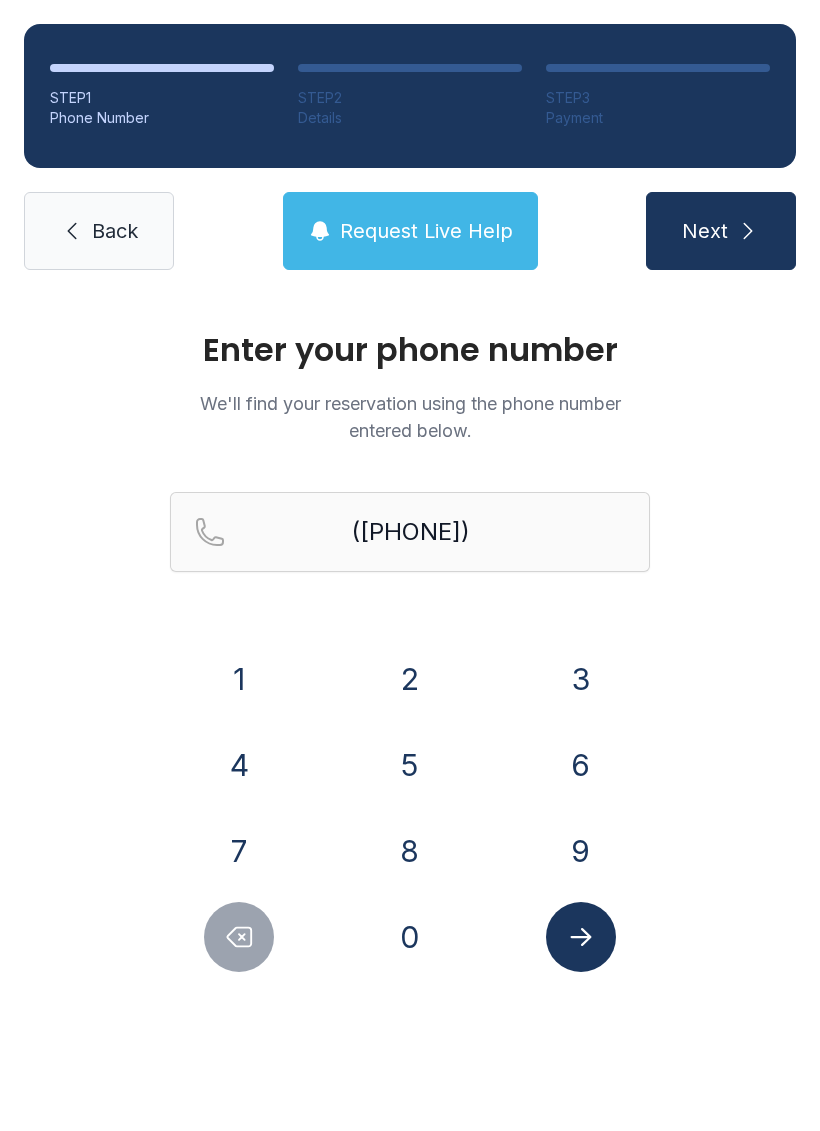 click on "5" at bounding box center [239, 679] 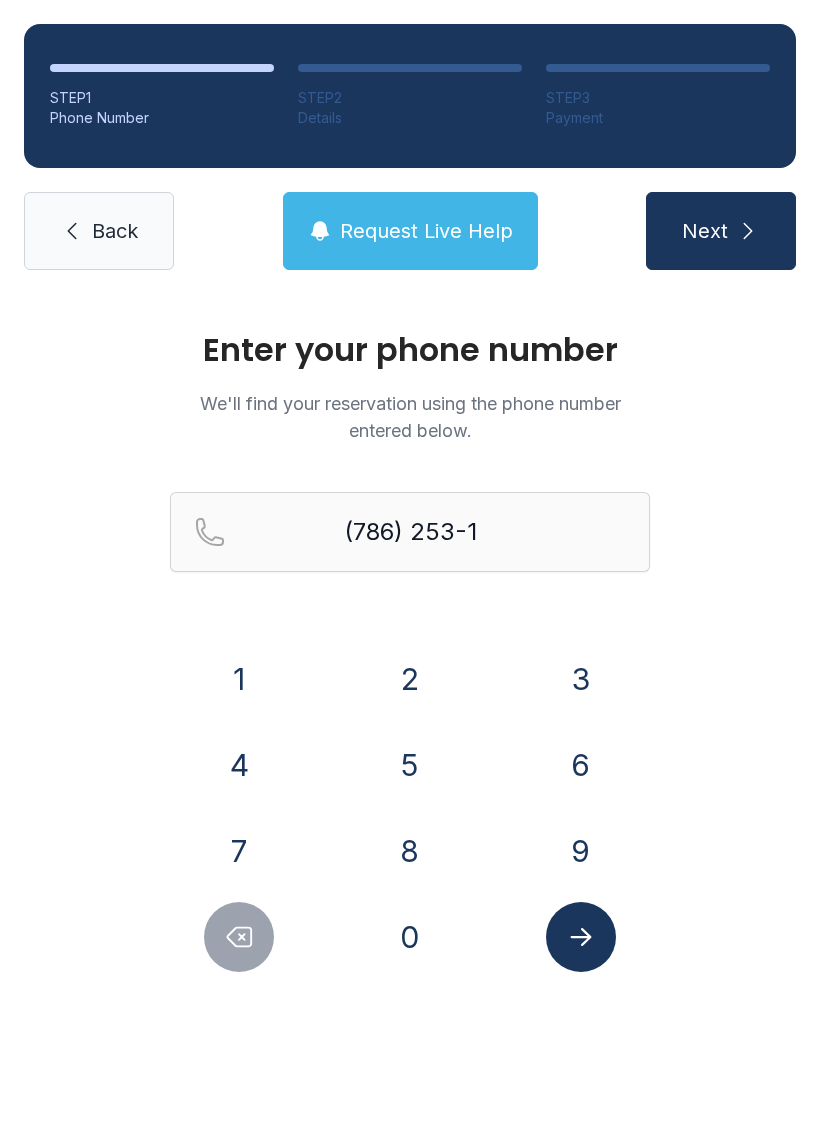 click on "9" at bounding box center (239, 679) 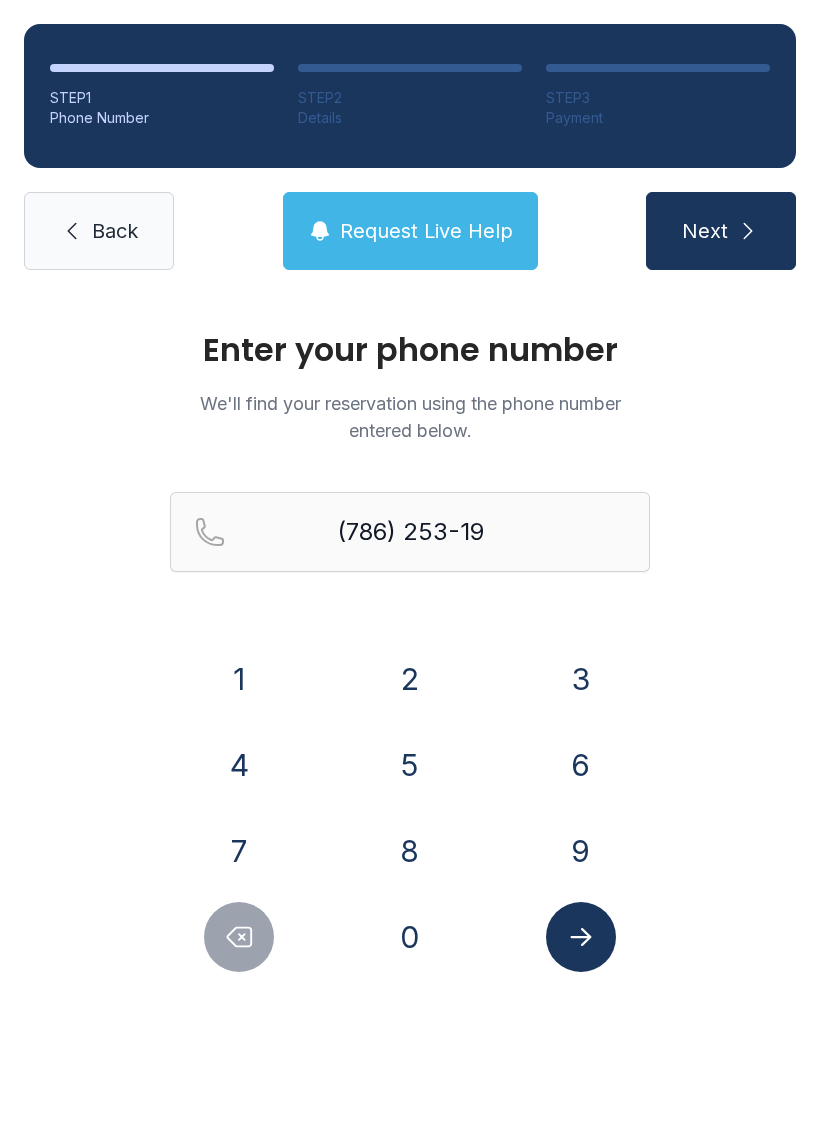 click on "9" at bounding box center (239, 679) 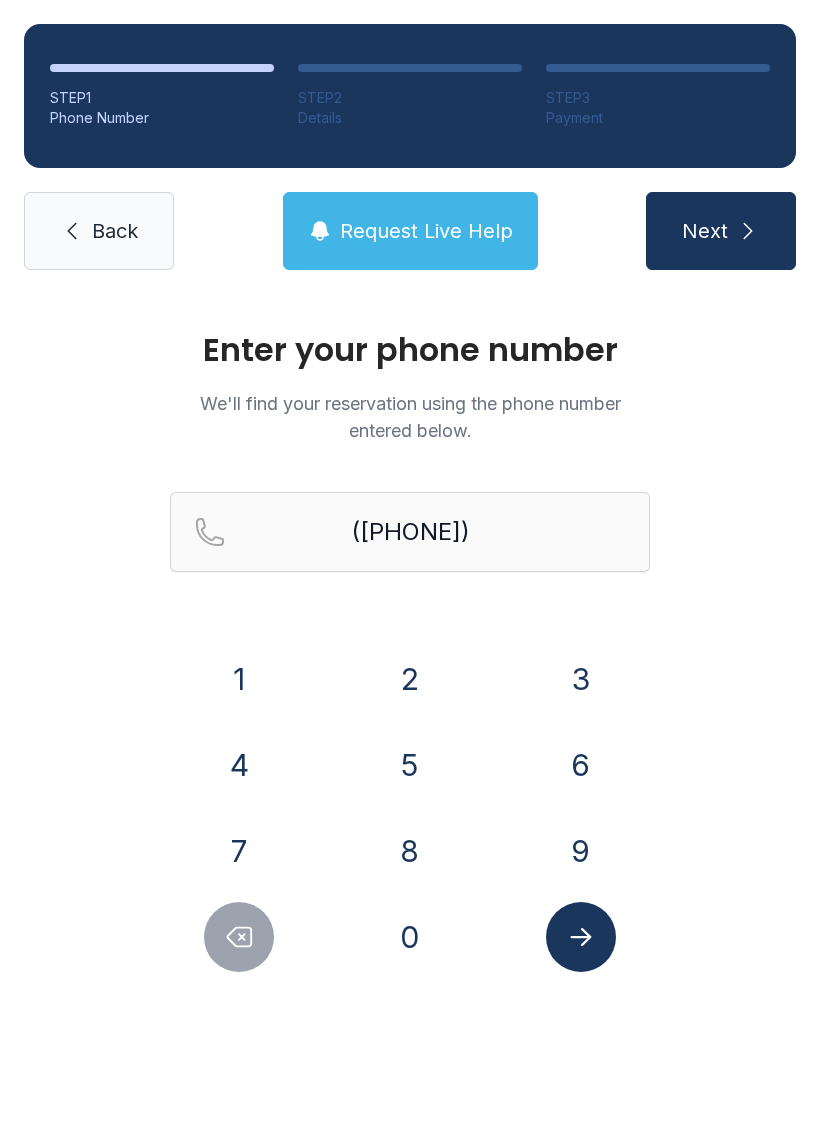 click on "6" at bounding box center (239, 679) 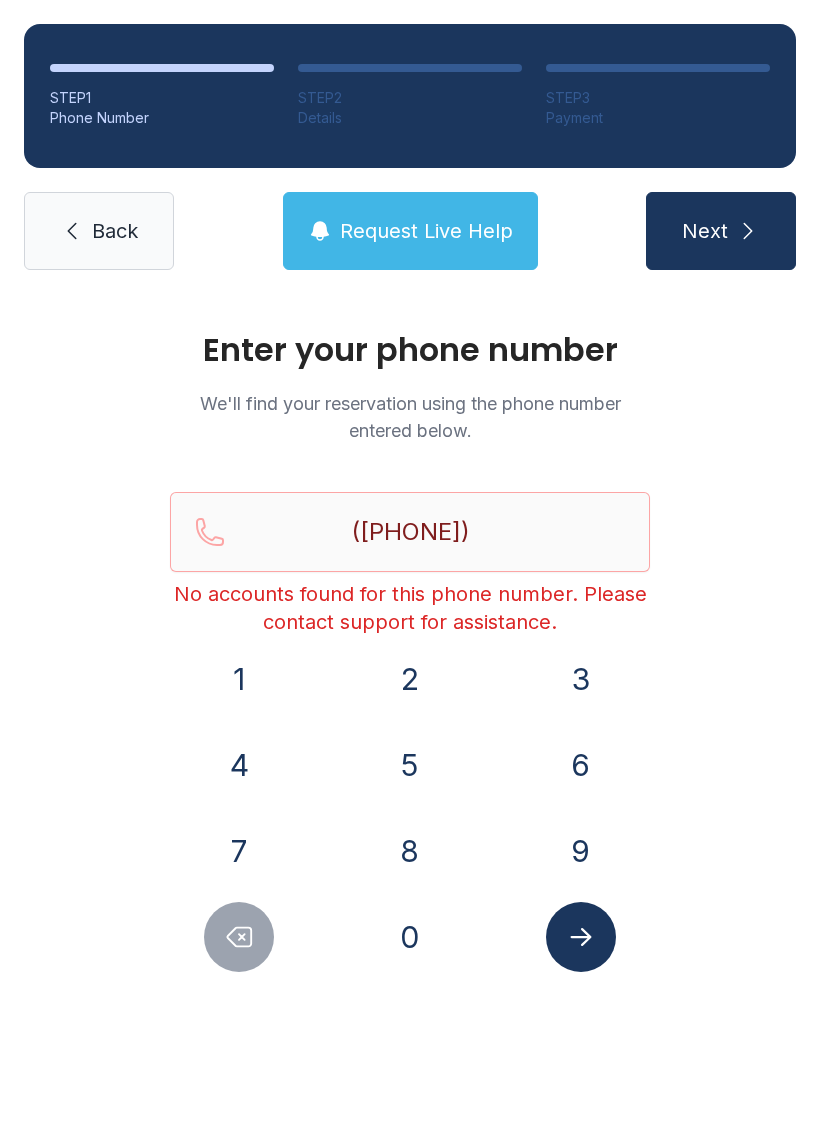 click on "Back" at bounding box center (99, 231) 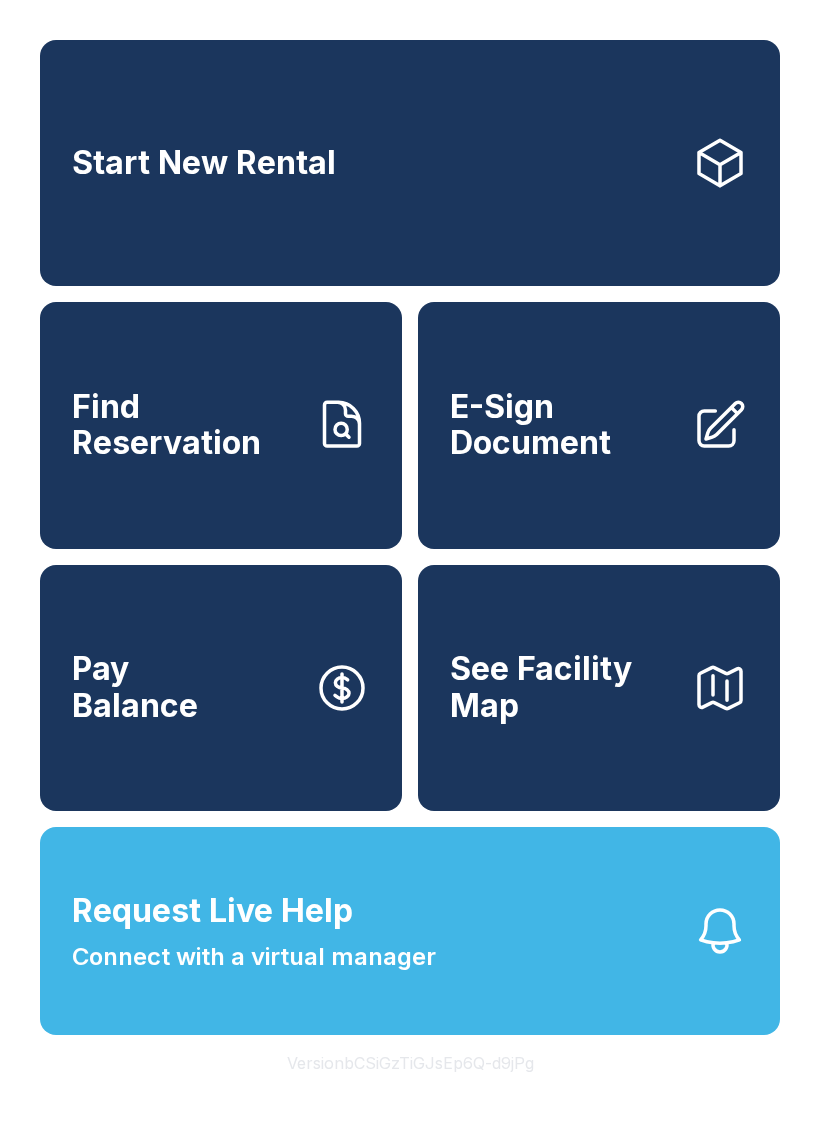 click on "Find Reservation" at bounding box center [185, 425] 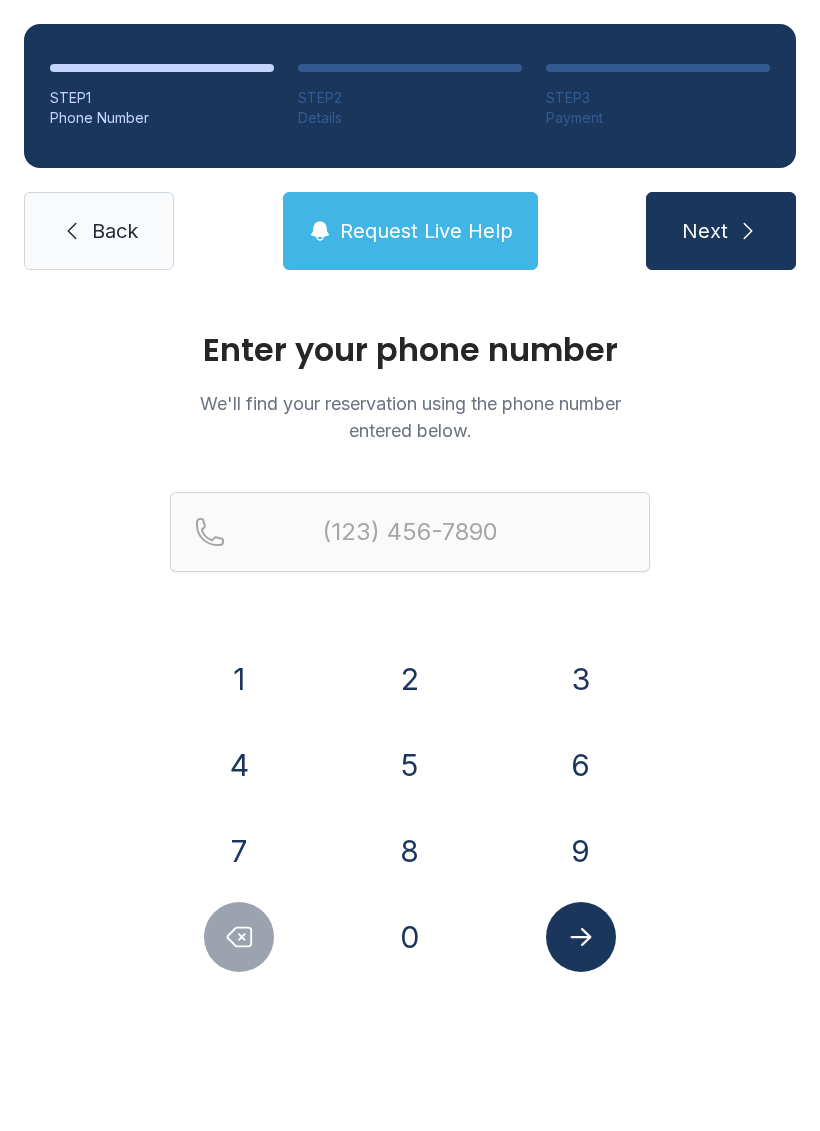 click on "7" at bounding box center (239, 679) 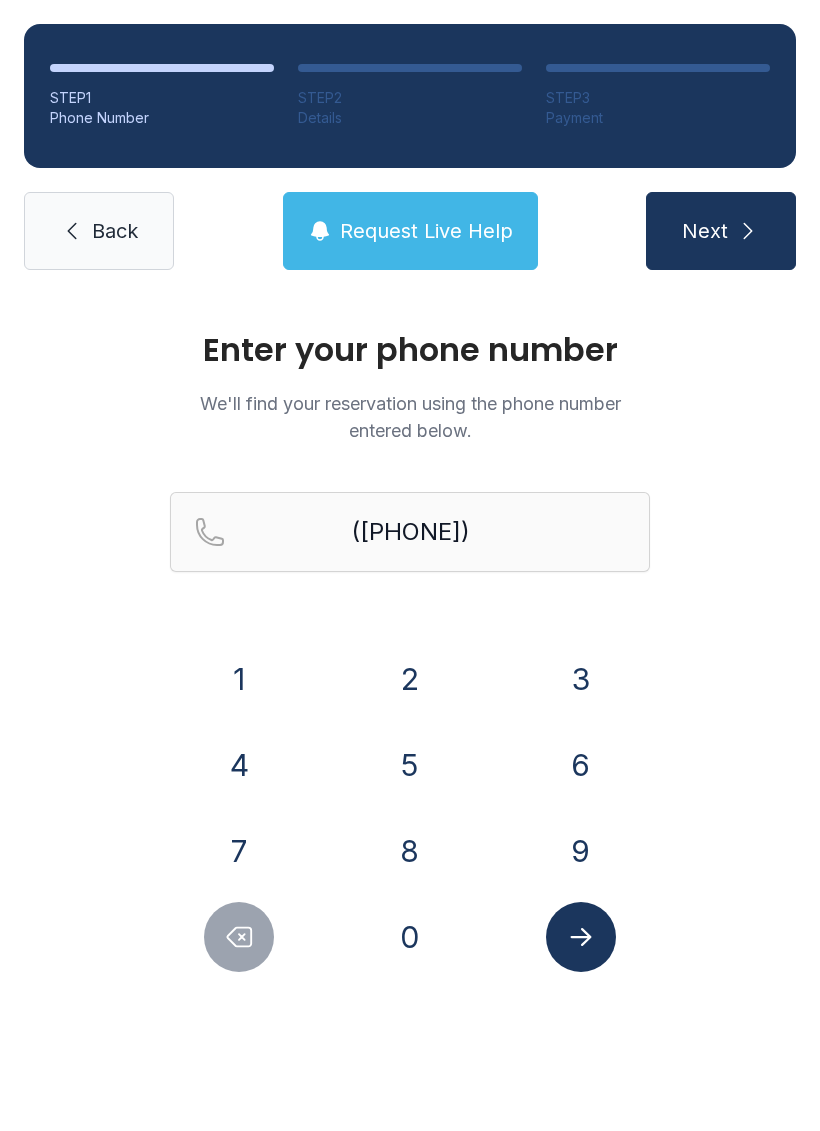 click on "8" at bounding box center [239, 679] 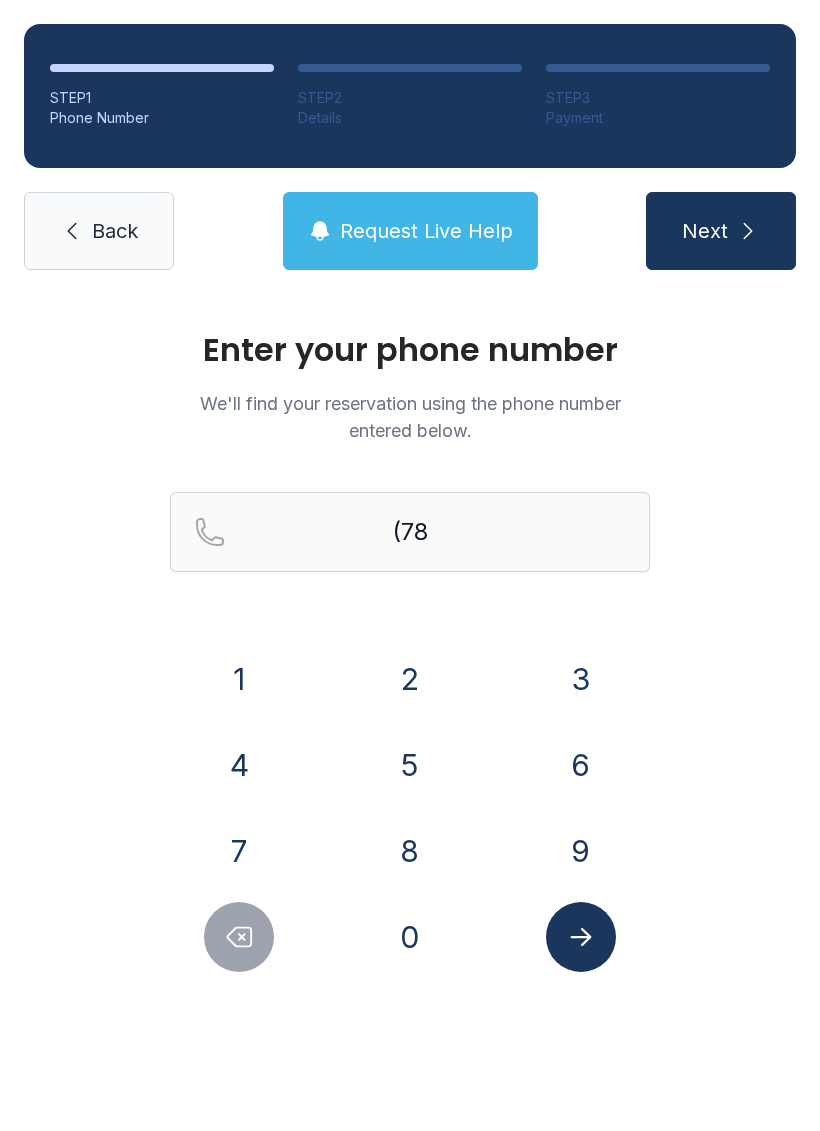 click on "6" at bounding box center (239, 679) 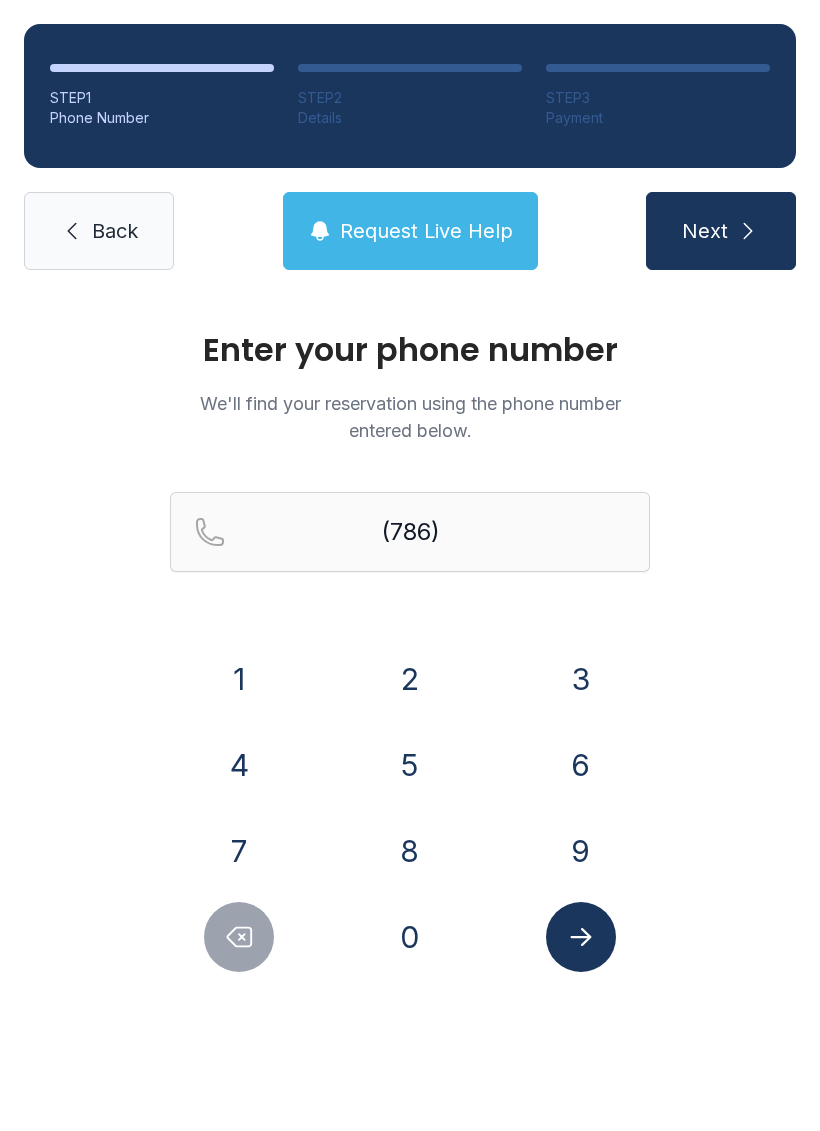 click on "2" at bounding box center [239, 679] 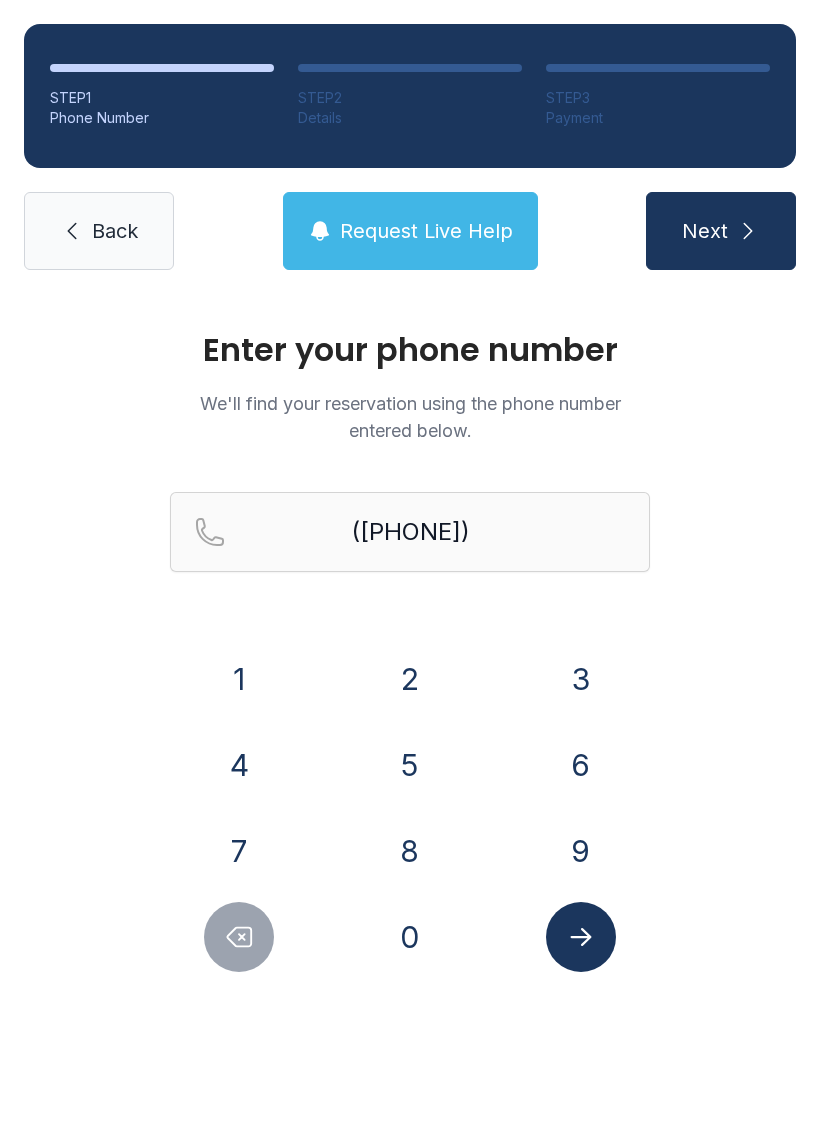 click on "5" at bounding box center (239, 679) 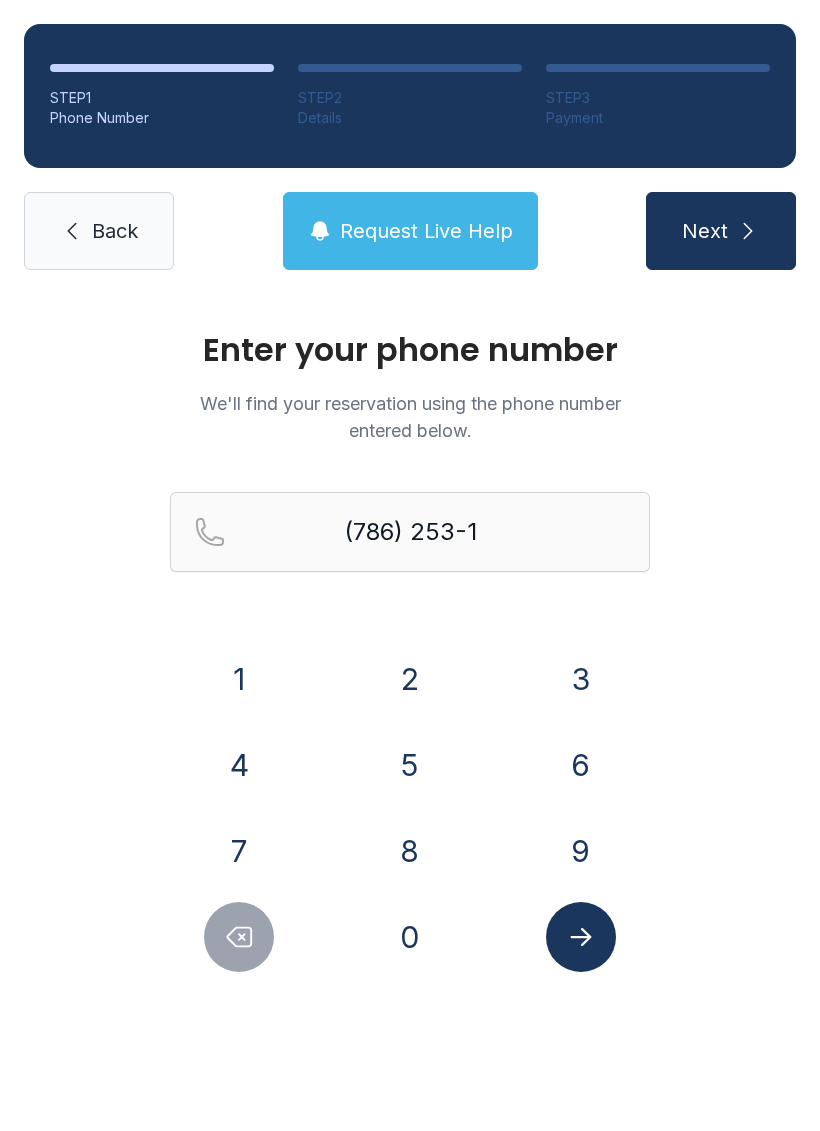 click on "9" at bounding box center (239, 679) 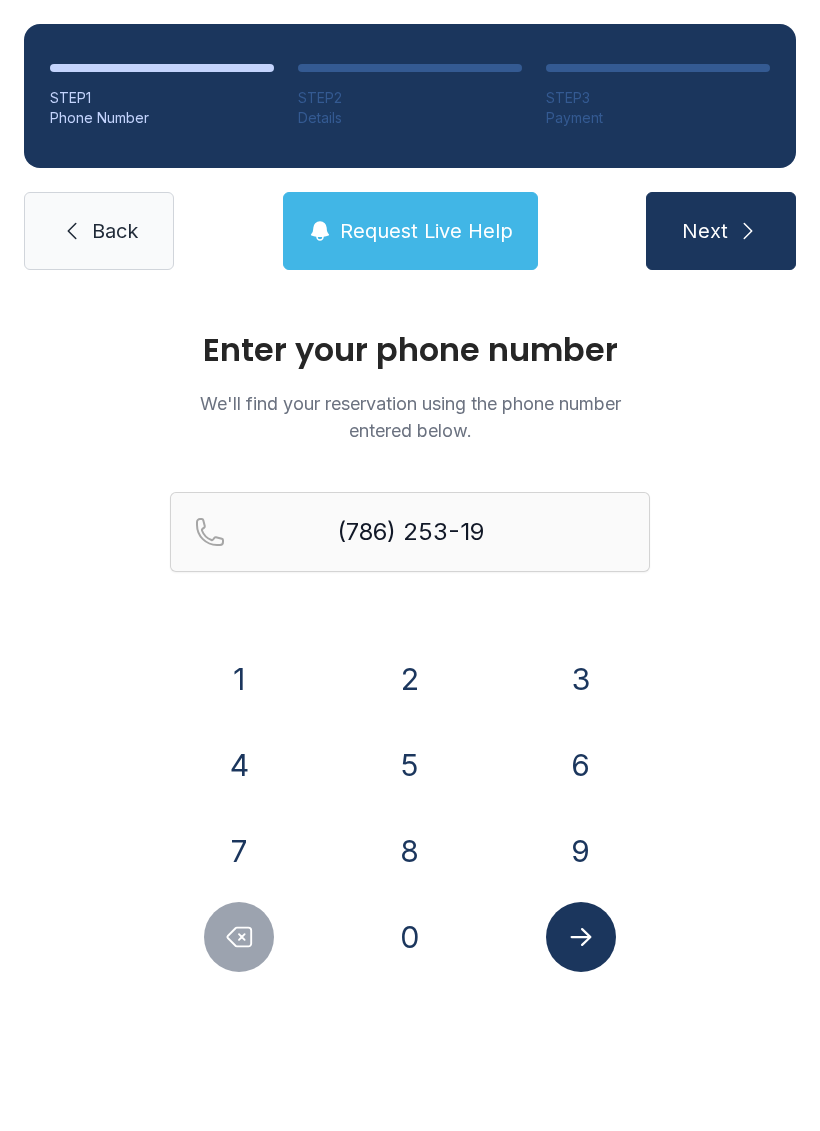 click on "9" at bounding box center (239, 679) 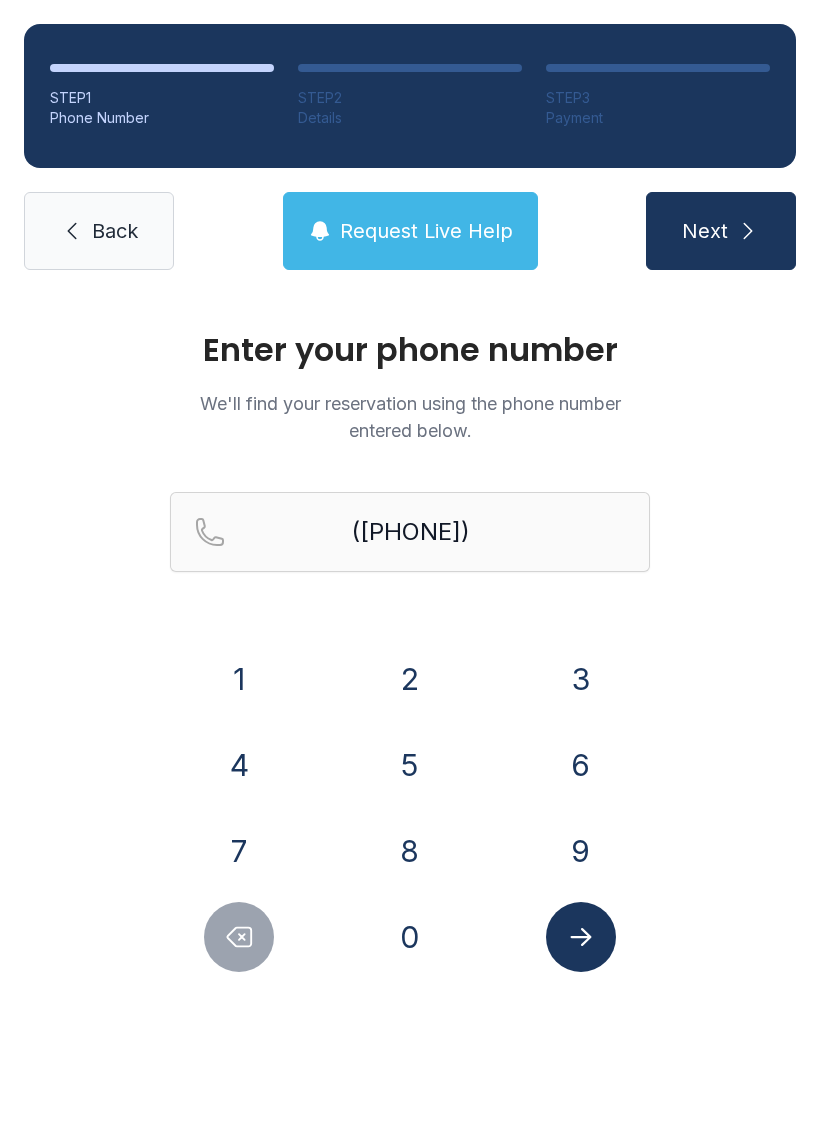 click on "6" at bounding box center (239, 679) 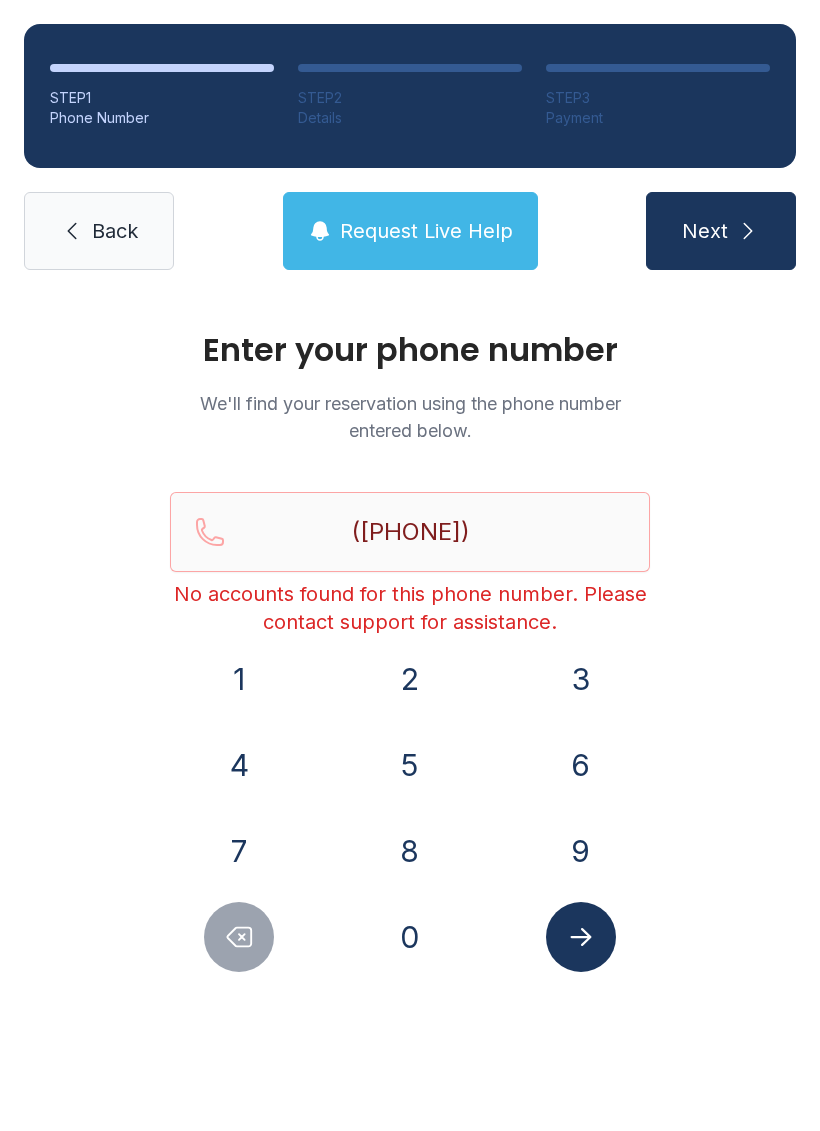 click on "Back" at bounding box center (115, 231) 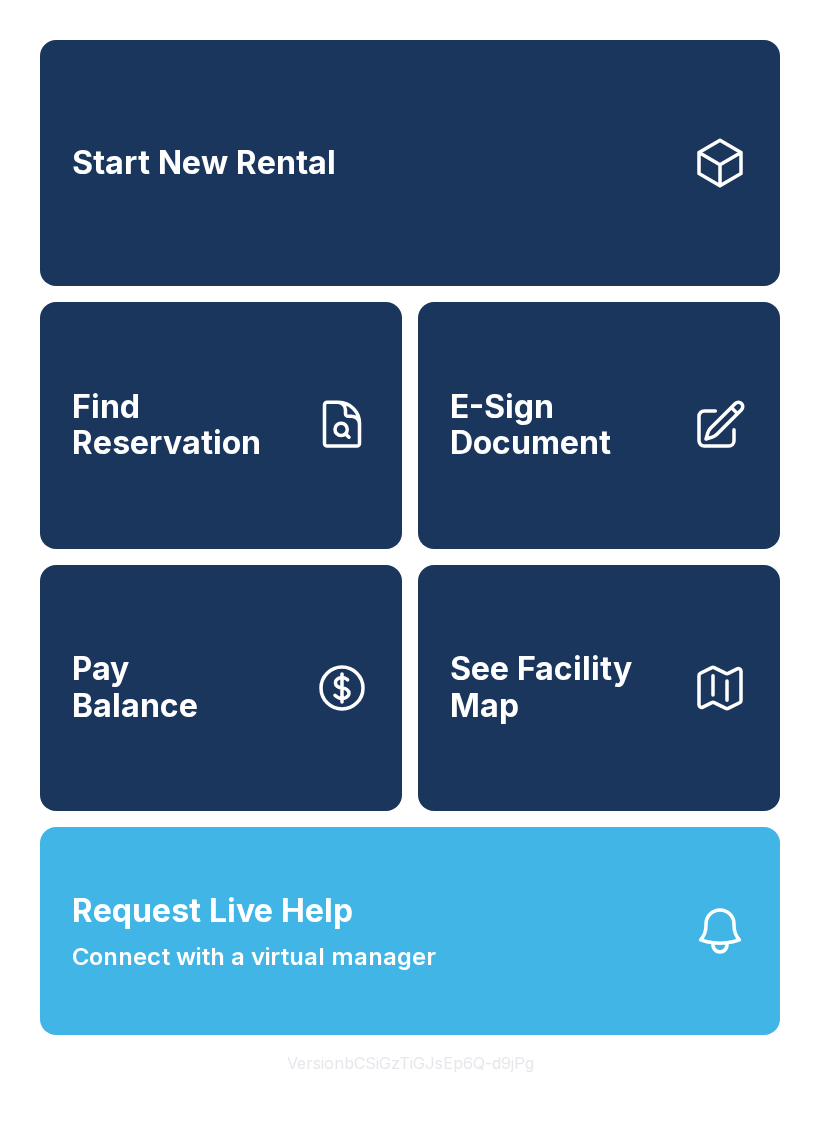 click on "Find Reservation" at bounding box center (185, 425) 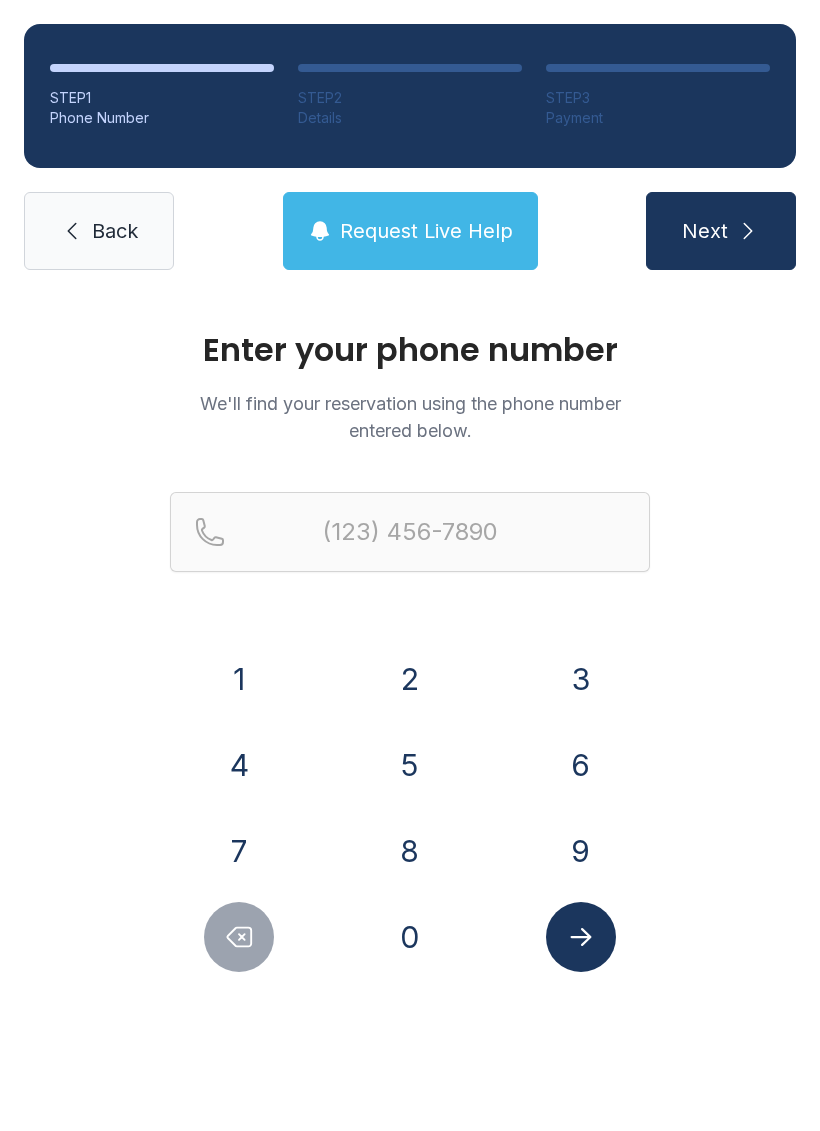 click on "7" at bounding box center (239, 679) 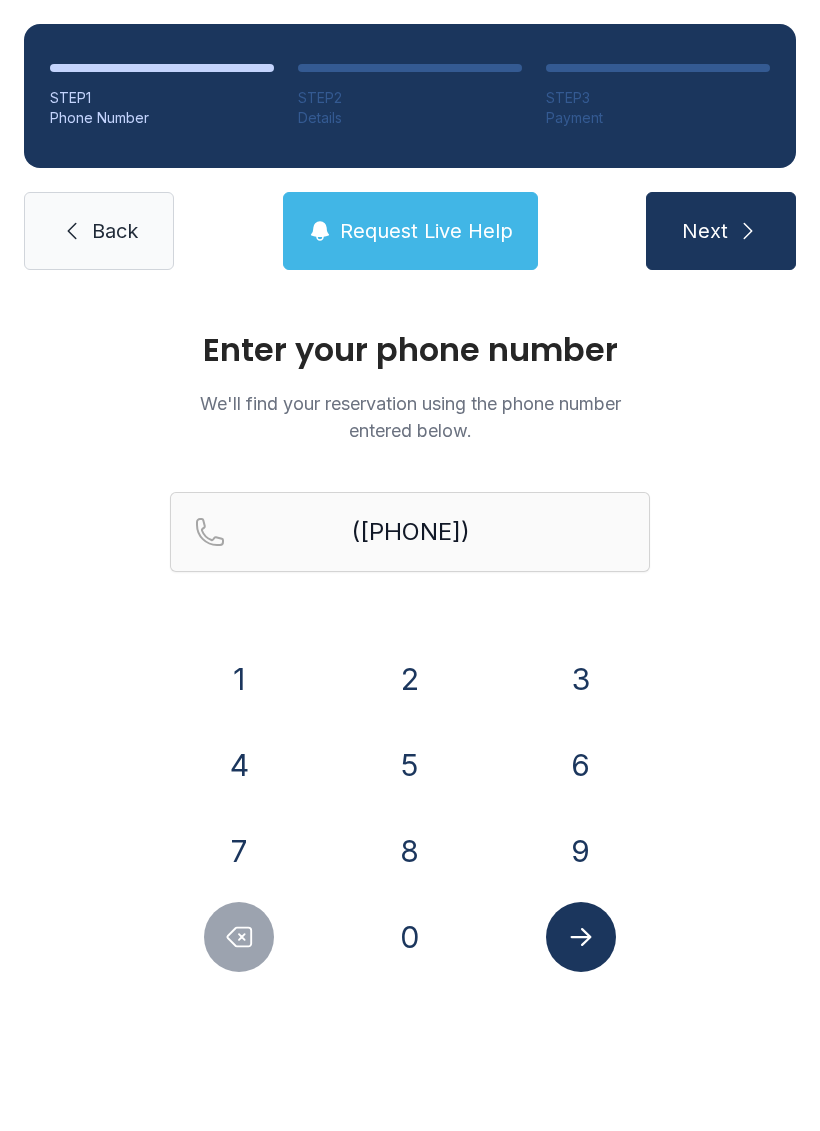 click on "8" at bounding box center [410, 851] 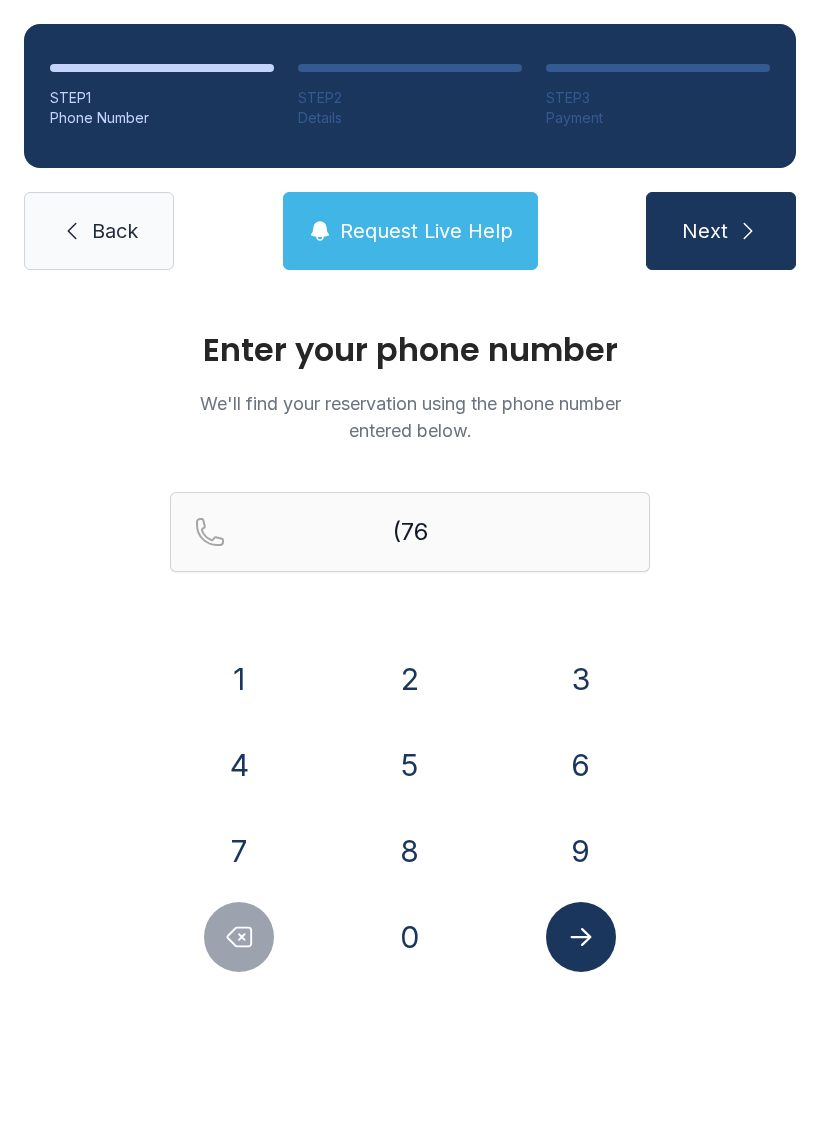 click at bounding box center [239, 937] 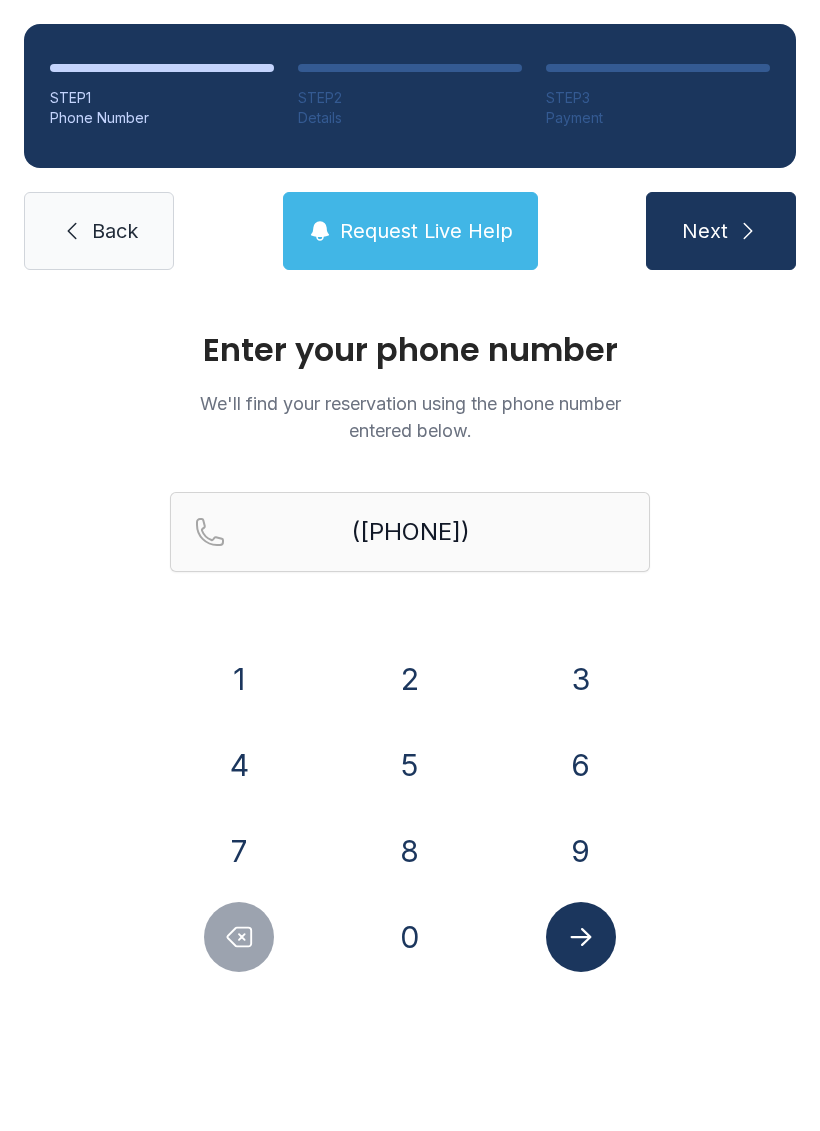 click on "8" at bounding box center [239, 679] 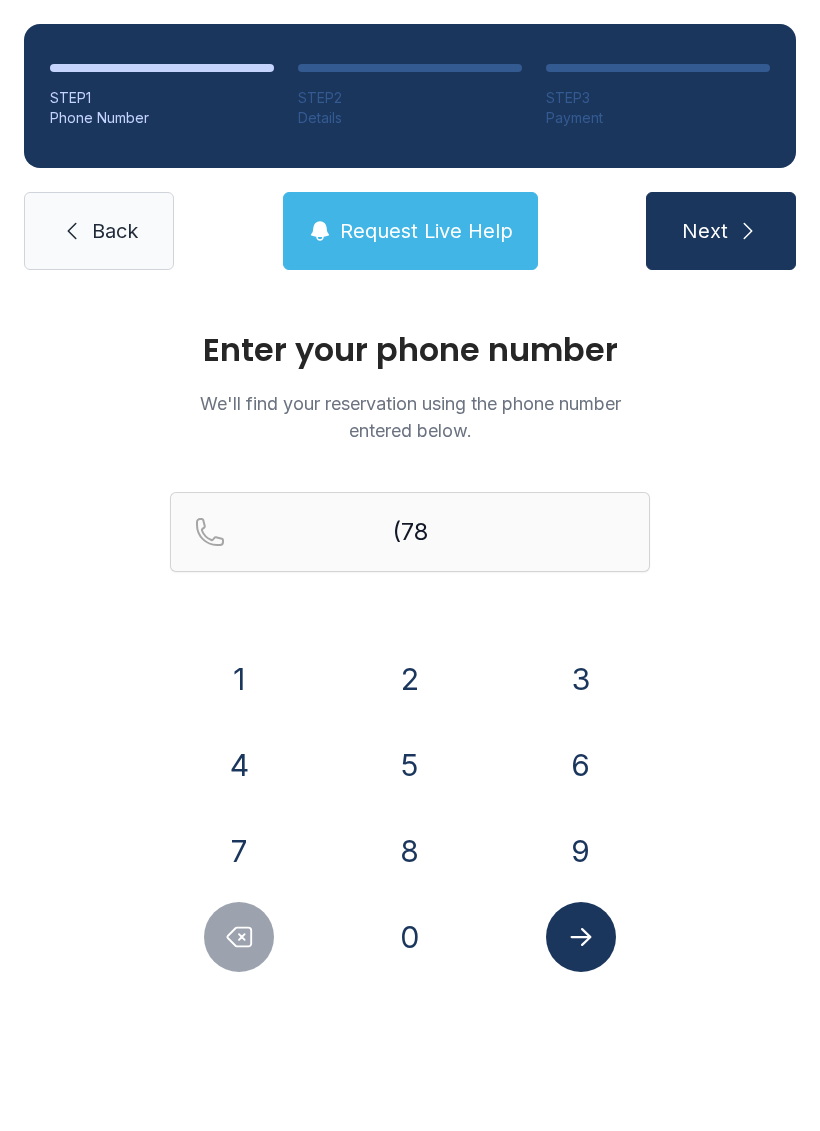 click on "6" at bounding box center (239, 679) 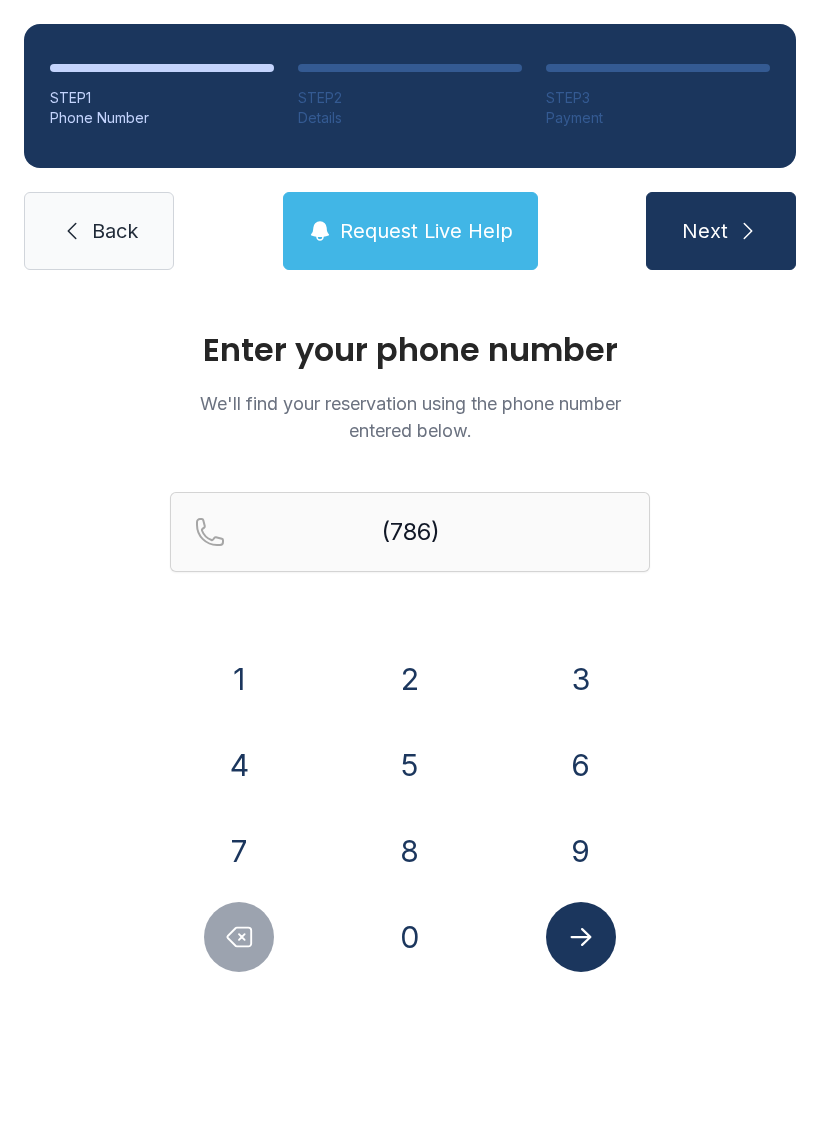 click on "2" at bounding box center [239, 679] 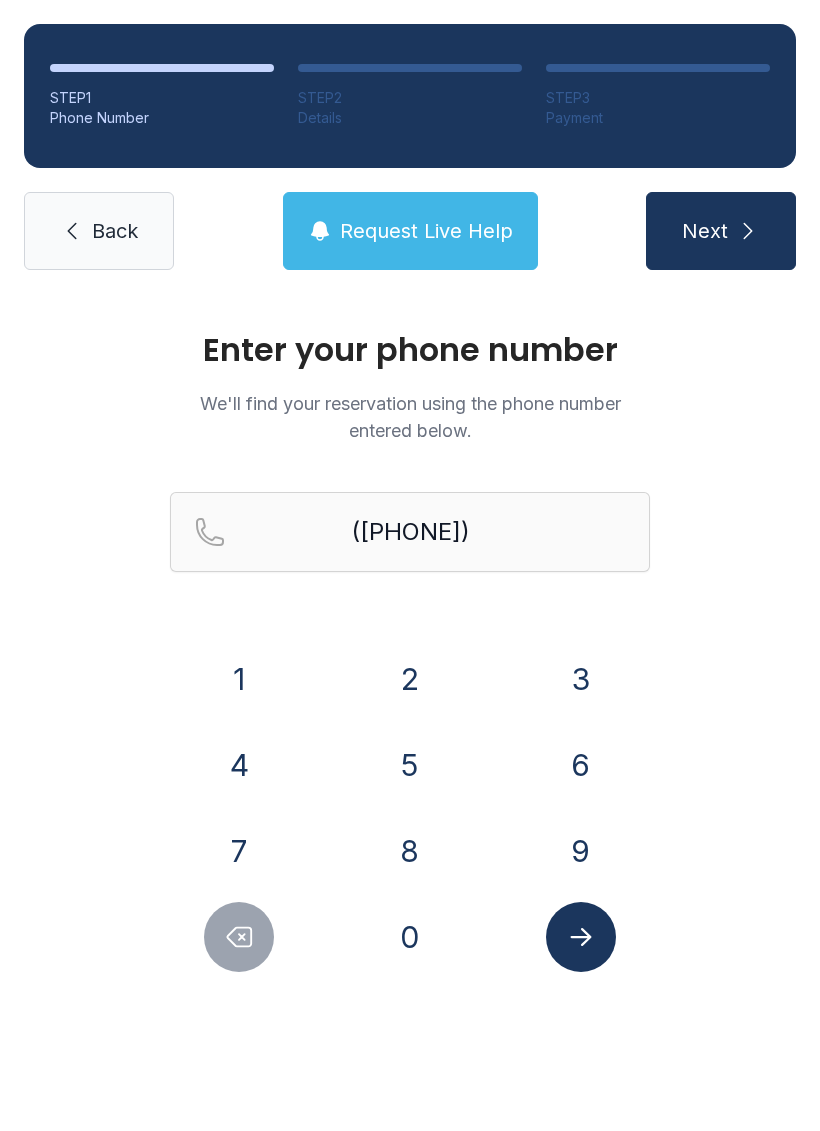 click on "5" at bounding box center [239, 679] 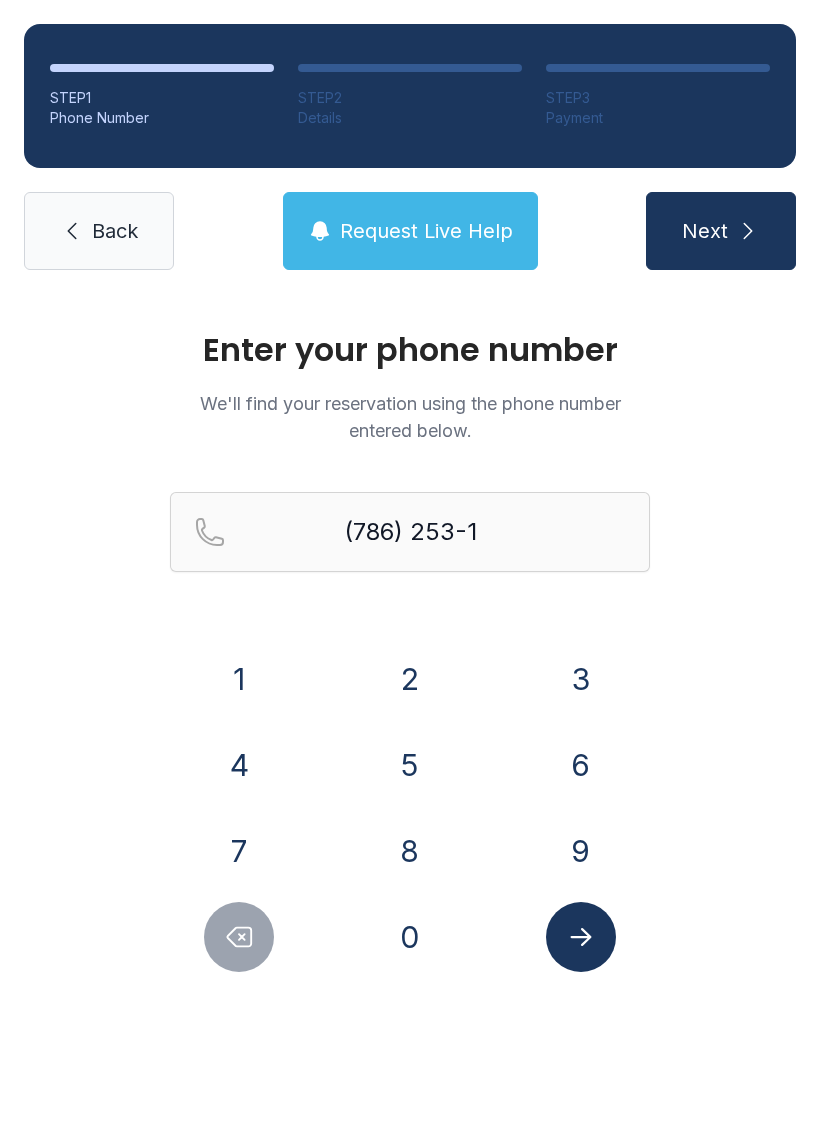 click on "9" at bounding box center [239, 679] 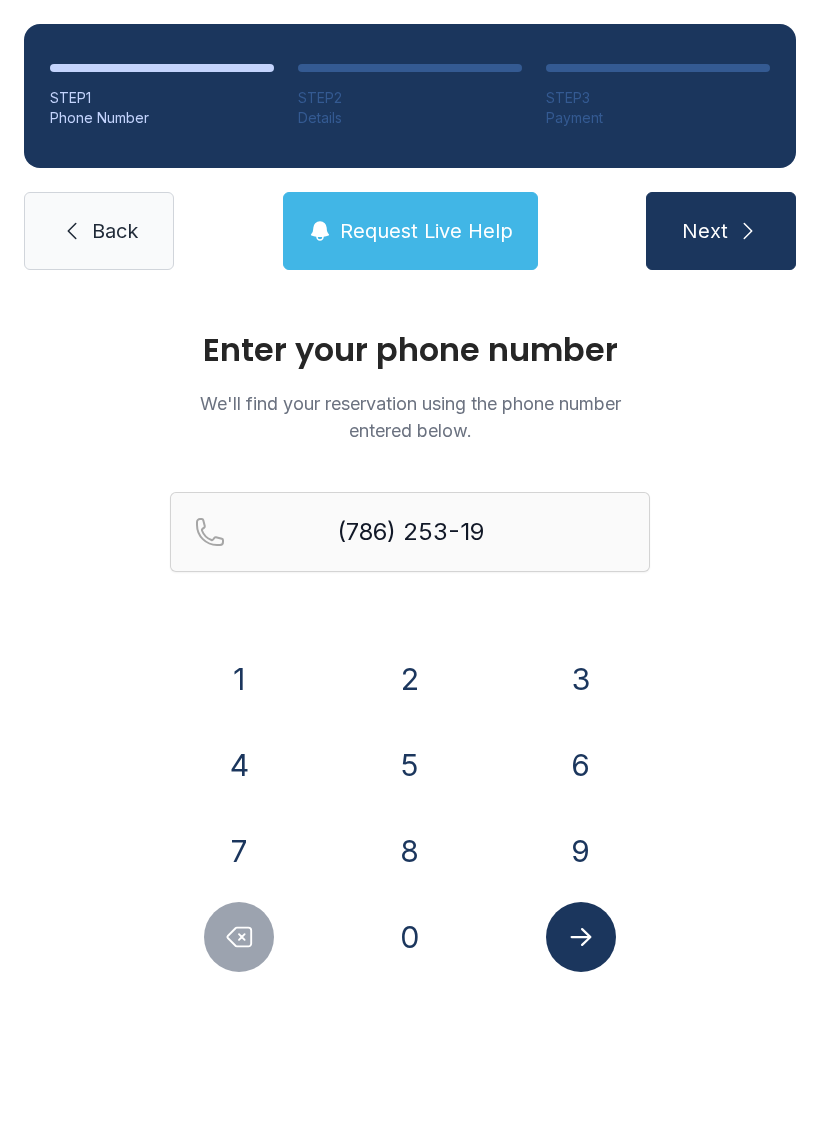 click on "9" at bounding box center [239, 679] 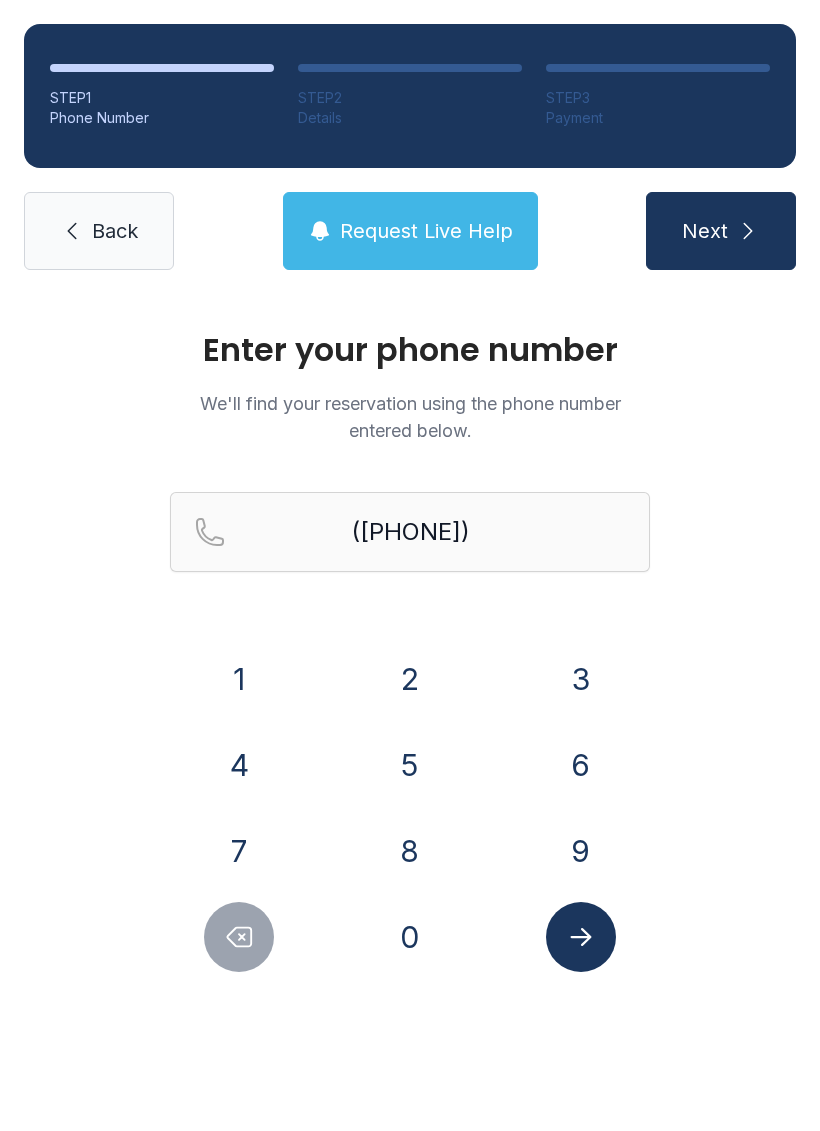 click on "6" at bounding box center [239, 679] 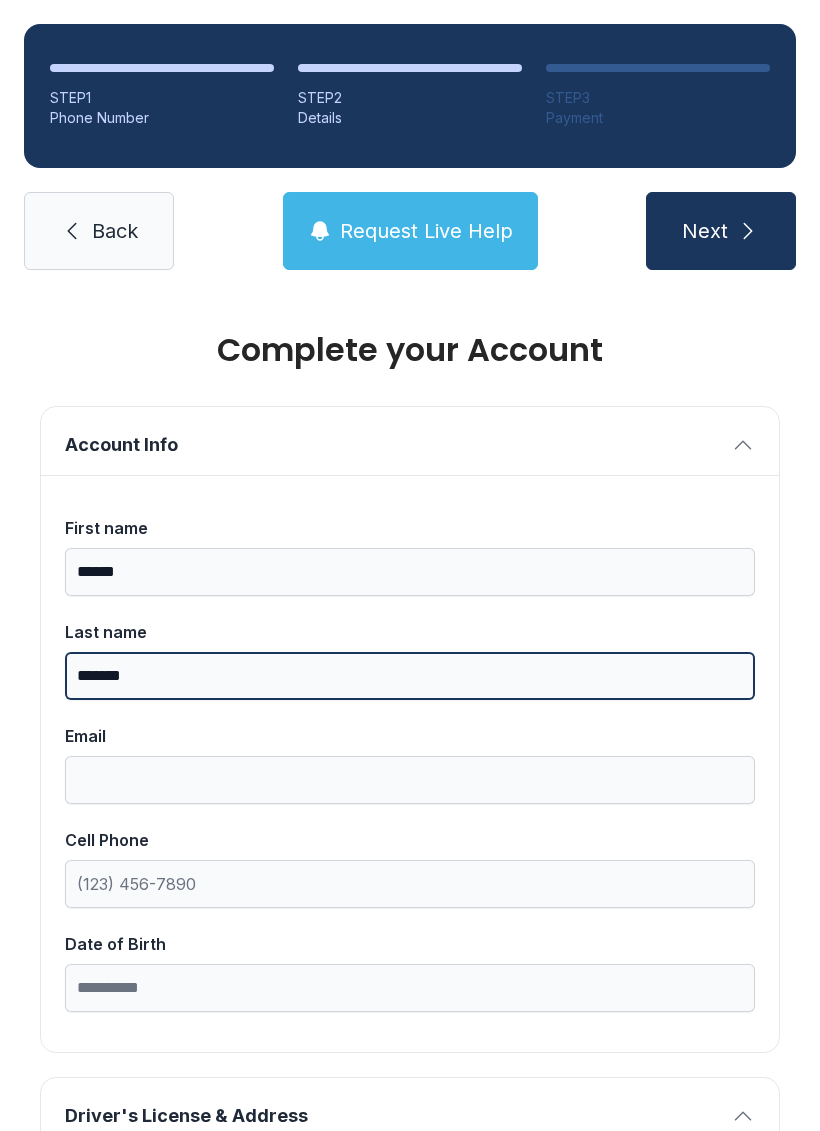 click on "*******" at bounding box center (410, 676) 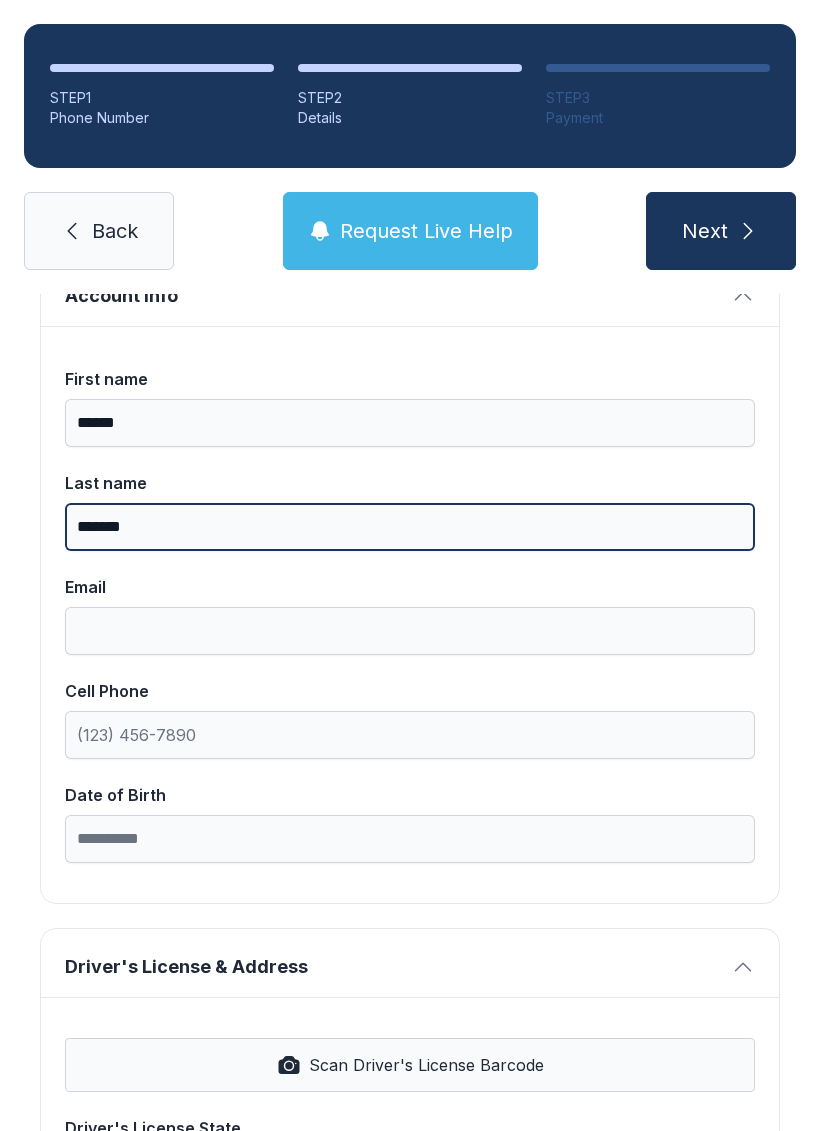 scroll, scrollTop: 162, scrollLeft: 0, axis: vertical 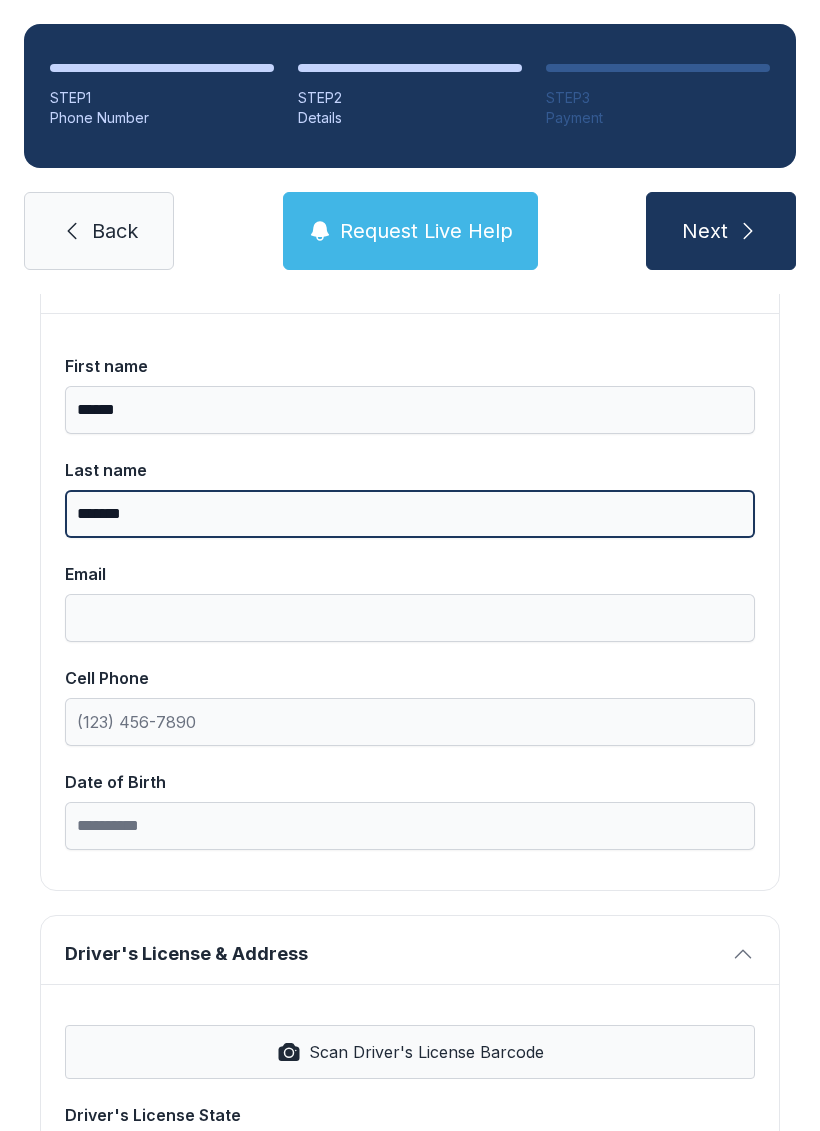 type on "*******" 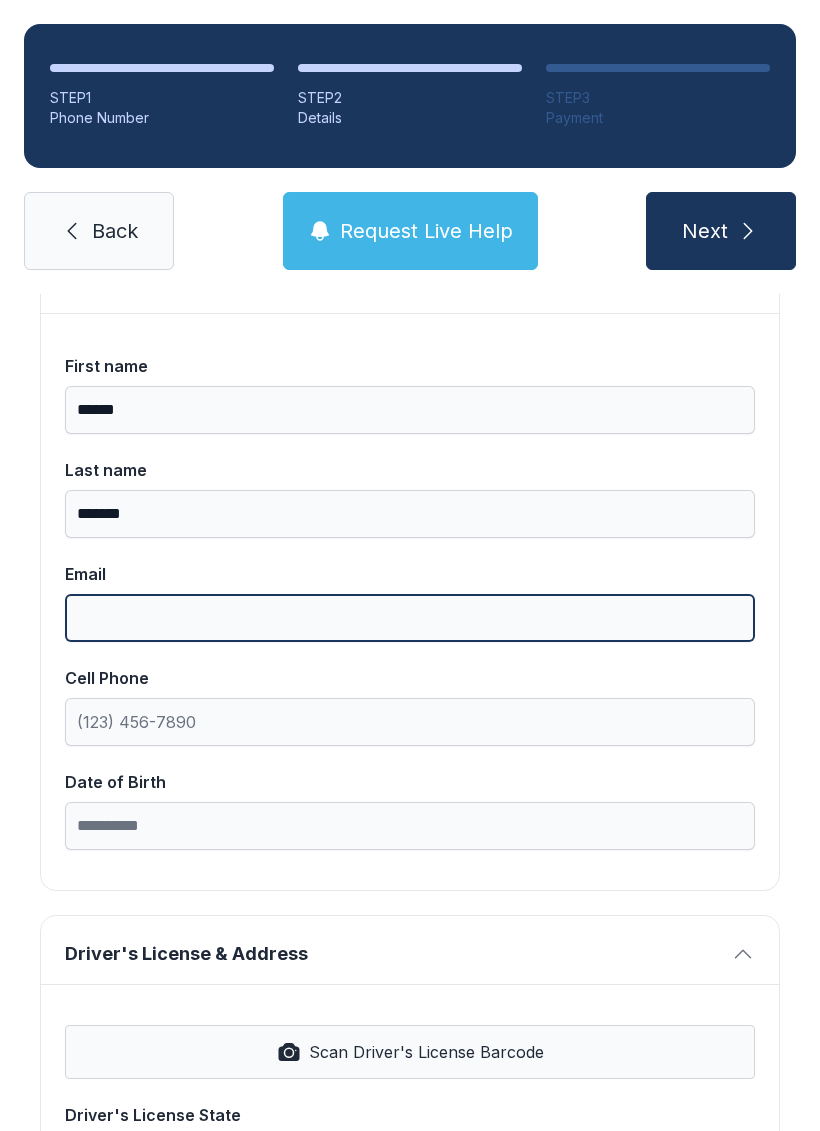 click on "Email" at bounding box center [410, 618] 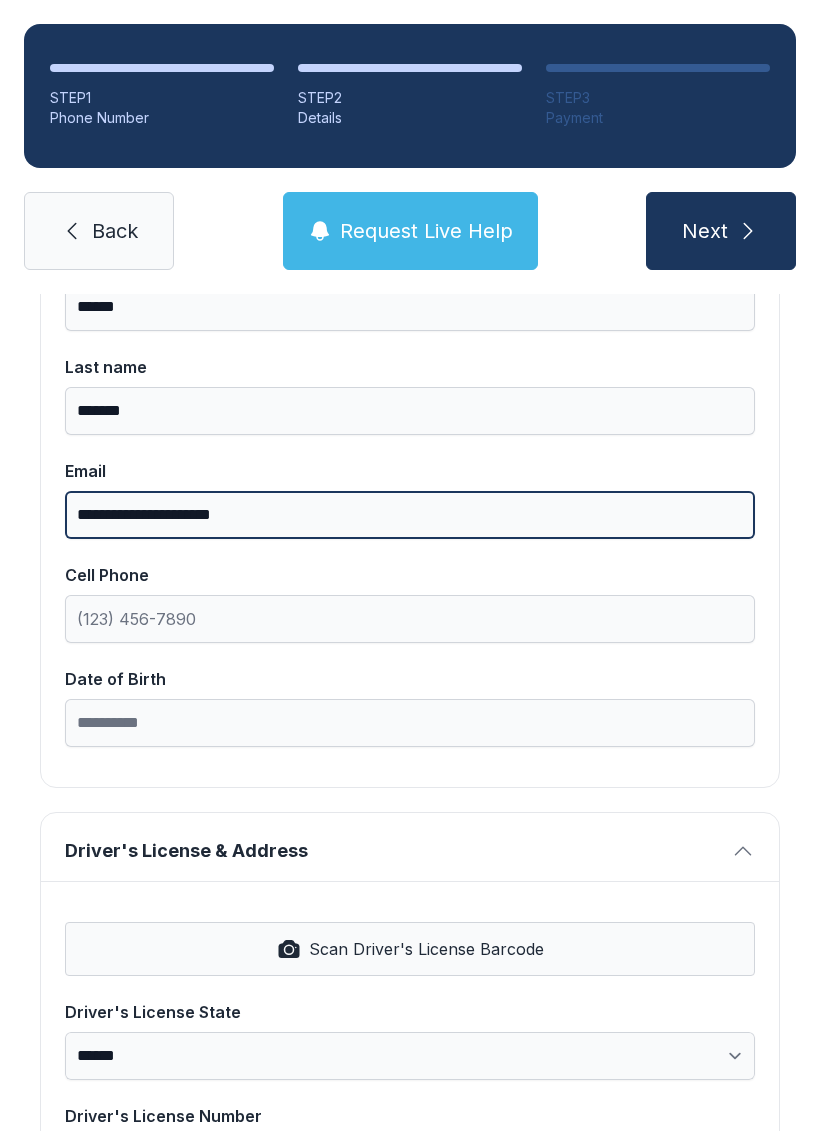 scroll, scrollTop: 289, scrollLeft: 0, axis: vertical 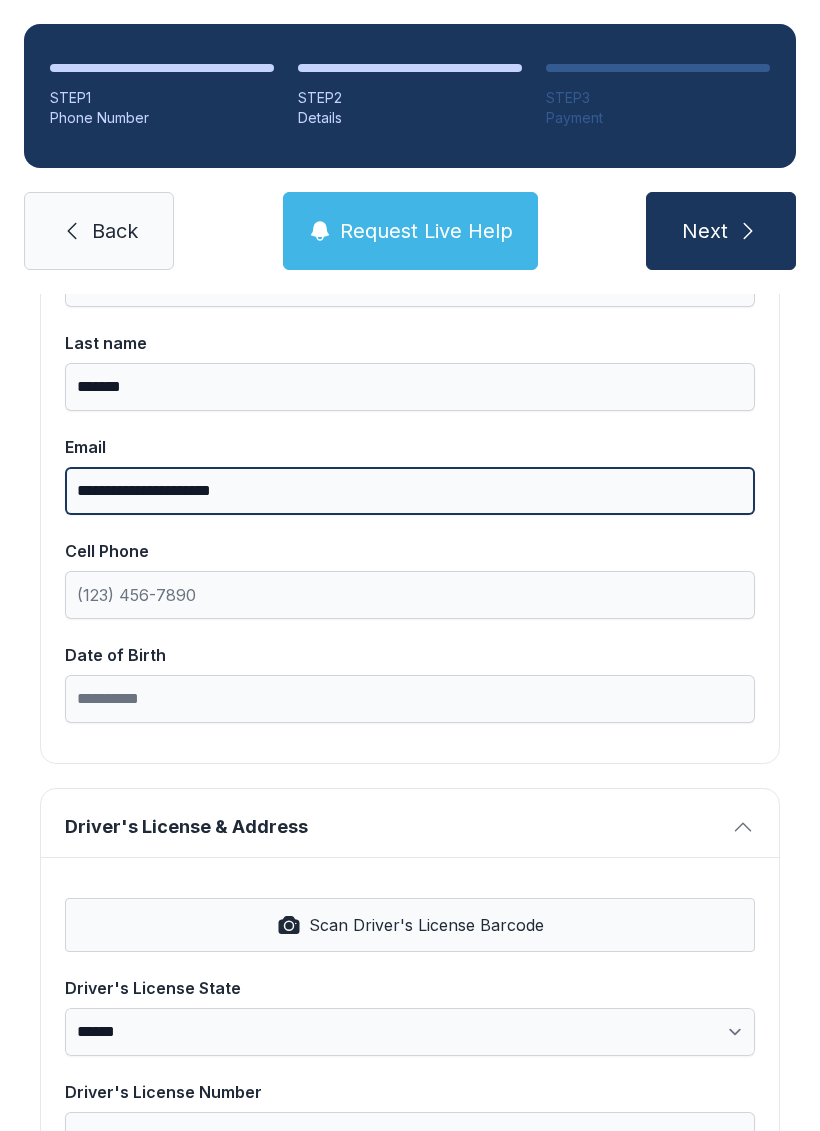 type on "**********" 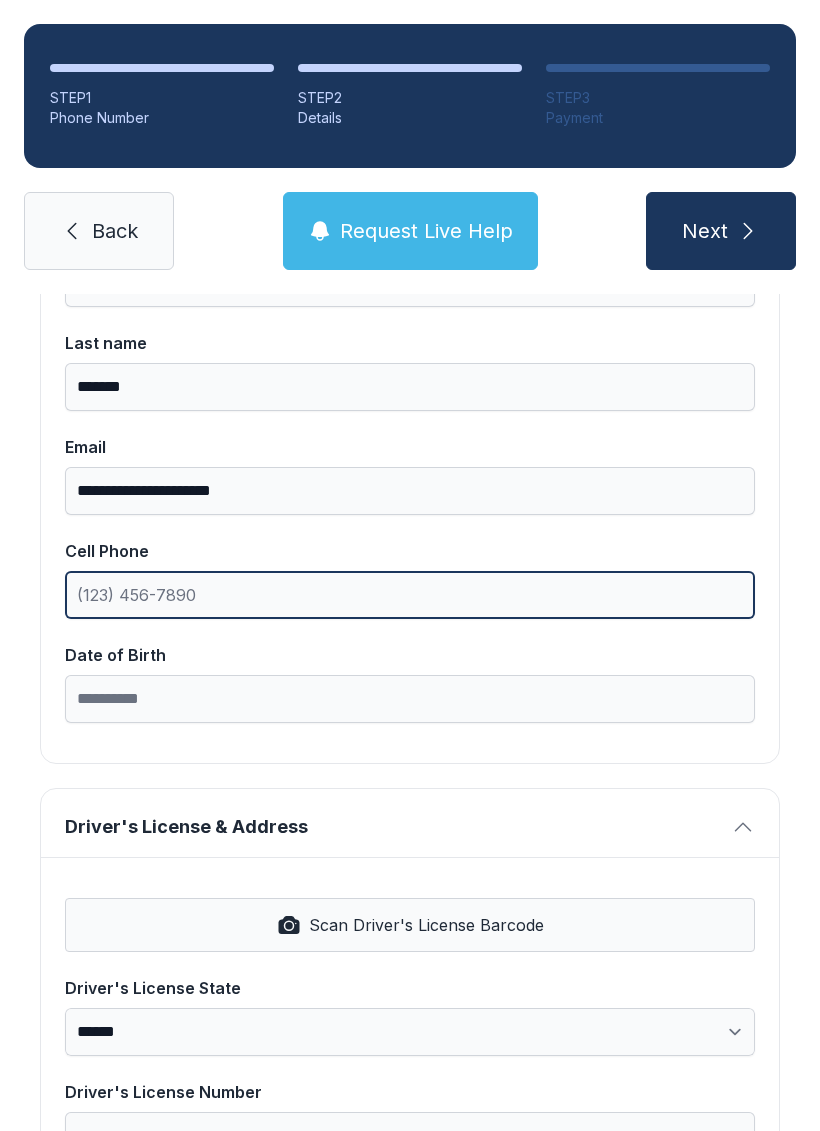 click on "Cell Phone" at bounding box center [410, 595] 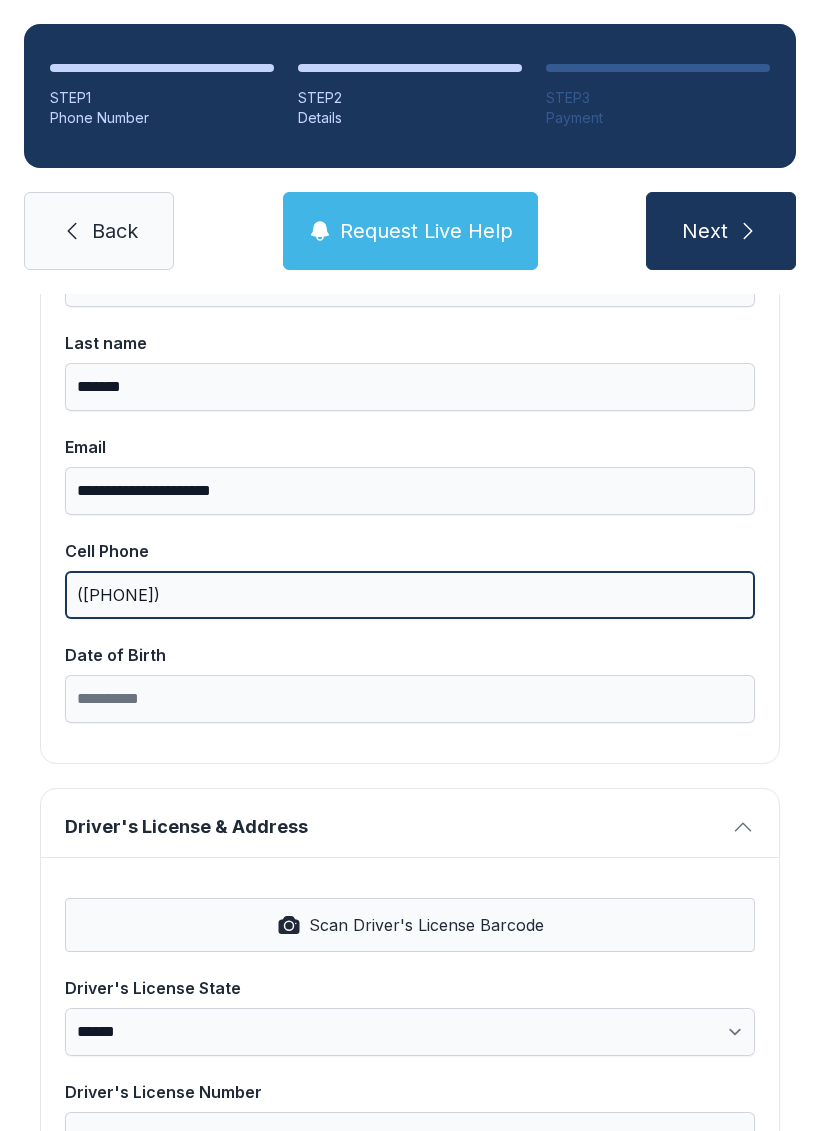 type on "([PHONE])" 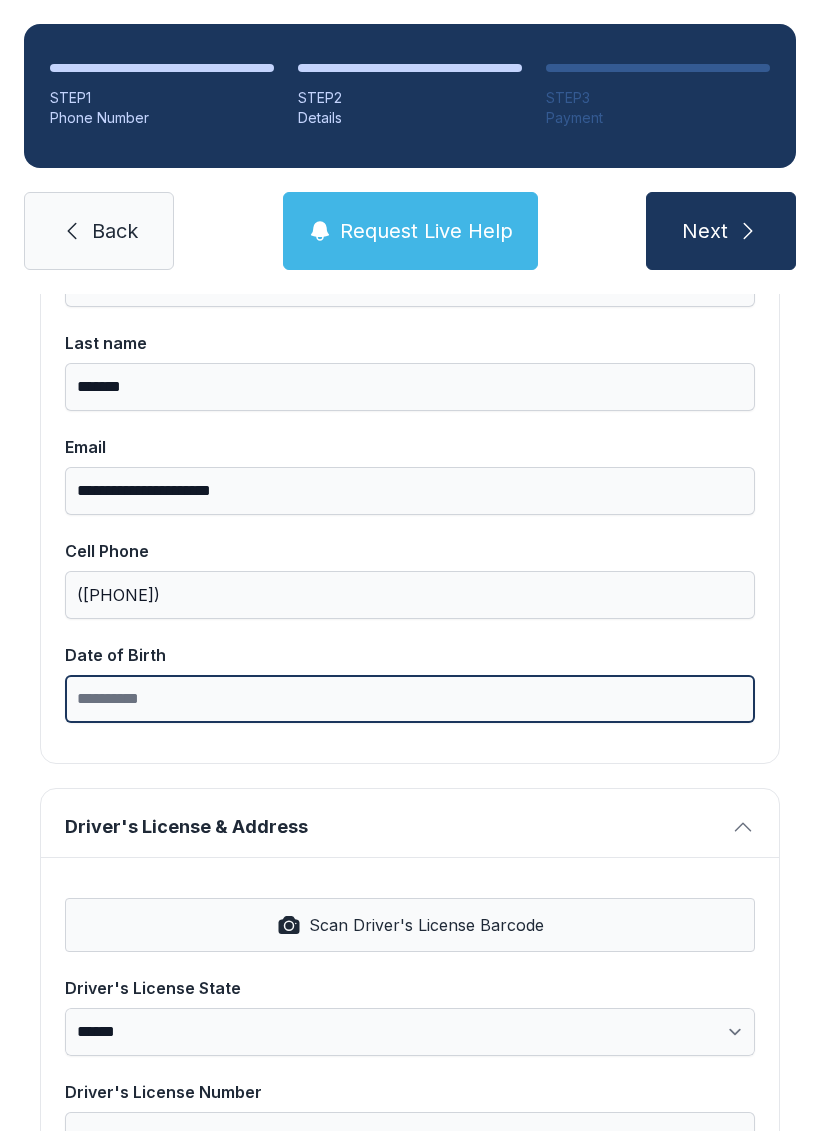 click on "Date of Birth" at bounding box center [410, 699] 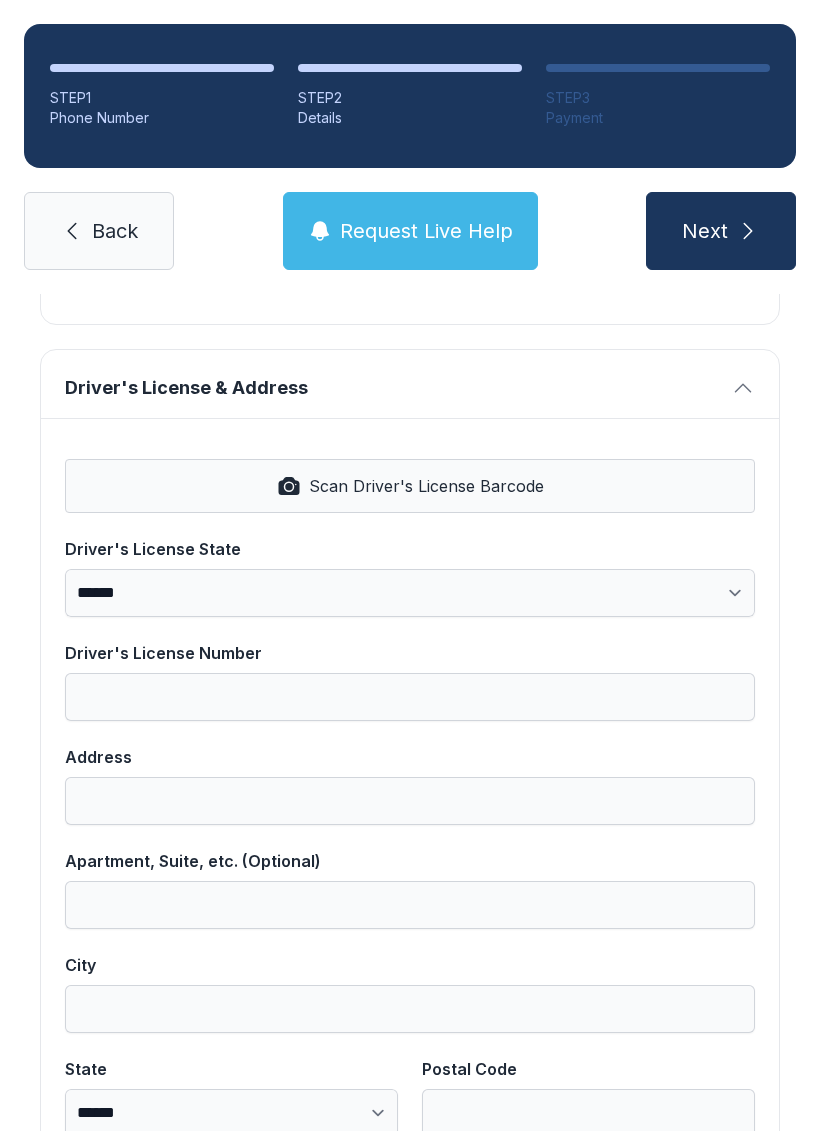 scroll, scrollTop: 729, scrollLeft: 0, axis: vertical 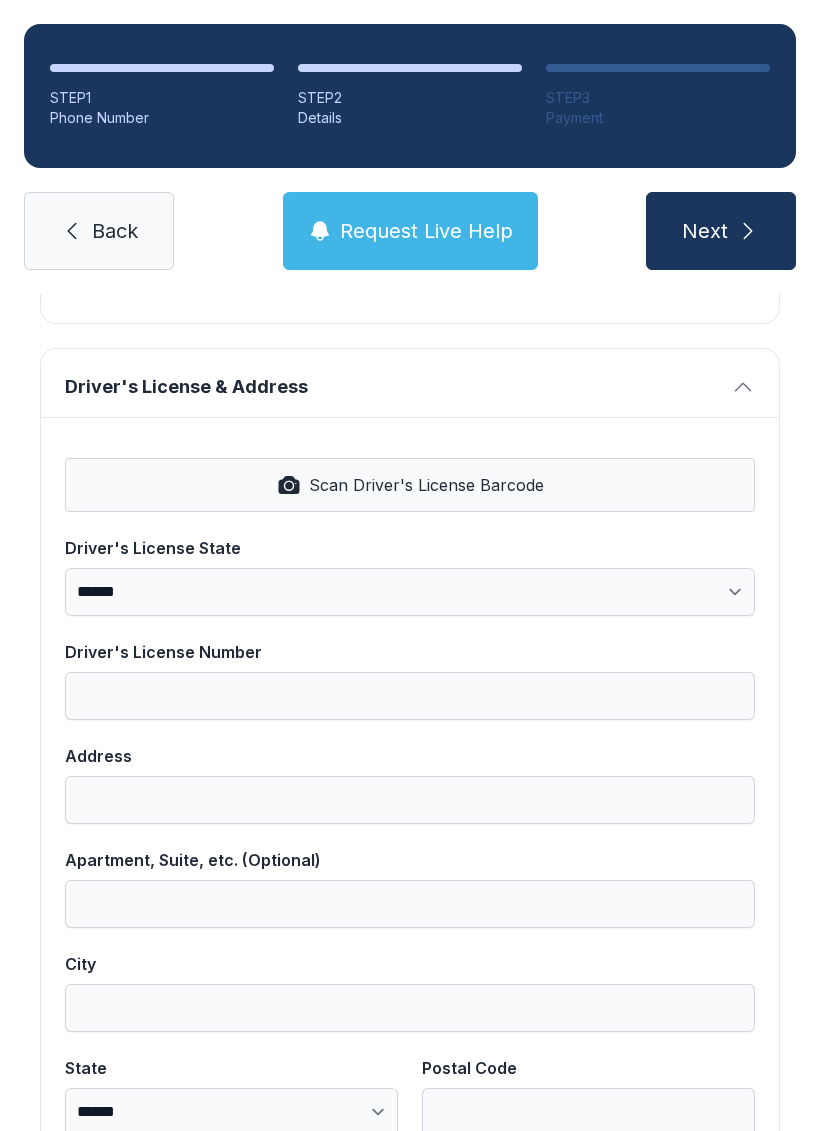 type on "**********" 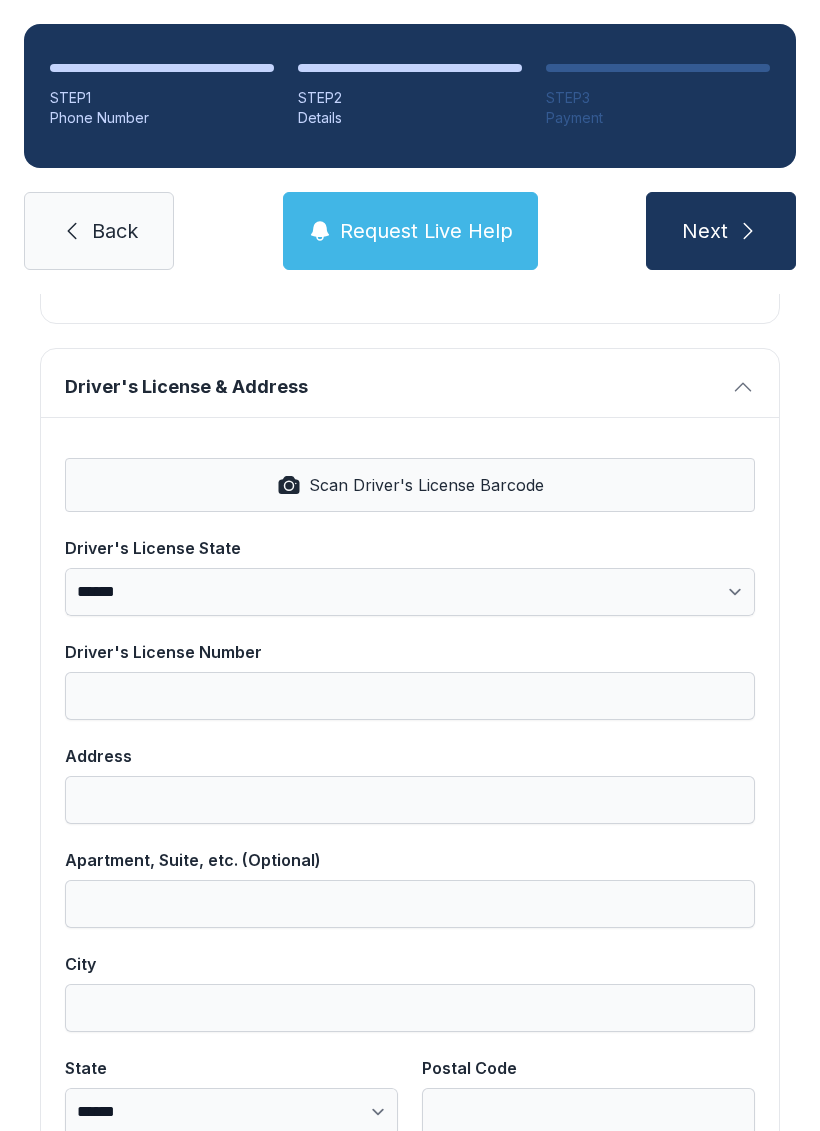 click at bounding box center [289, 485] 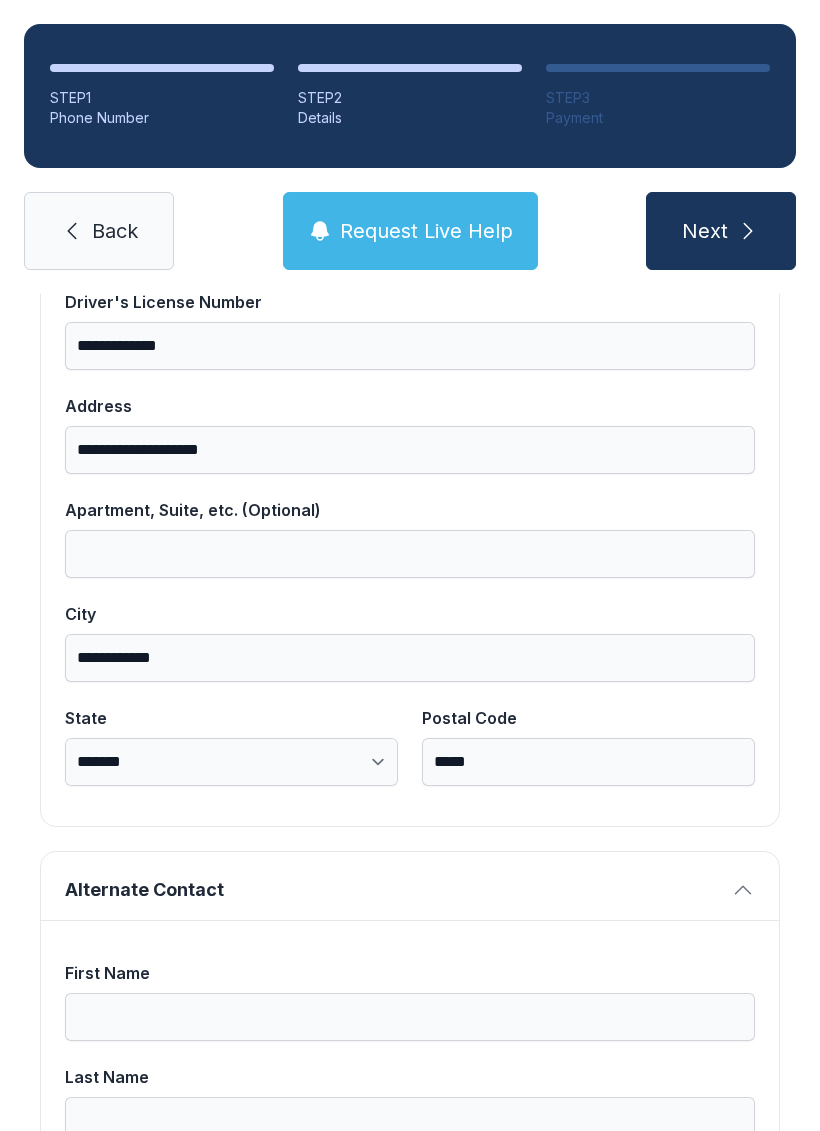 scroll, scrollTop: 1072, scrollLeft: 0, axis: vertical 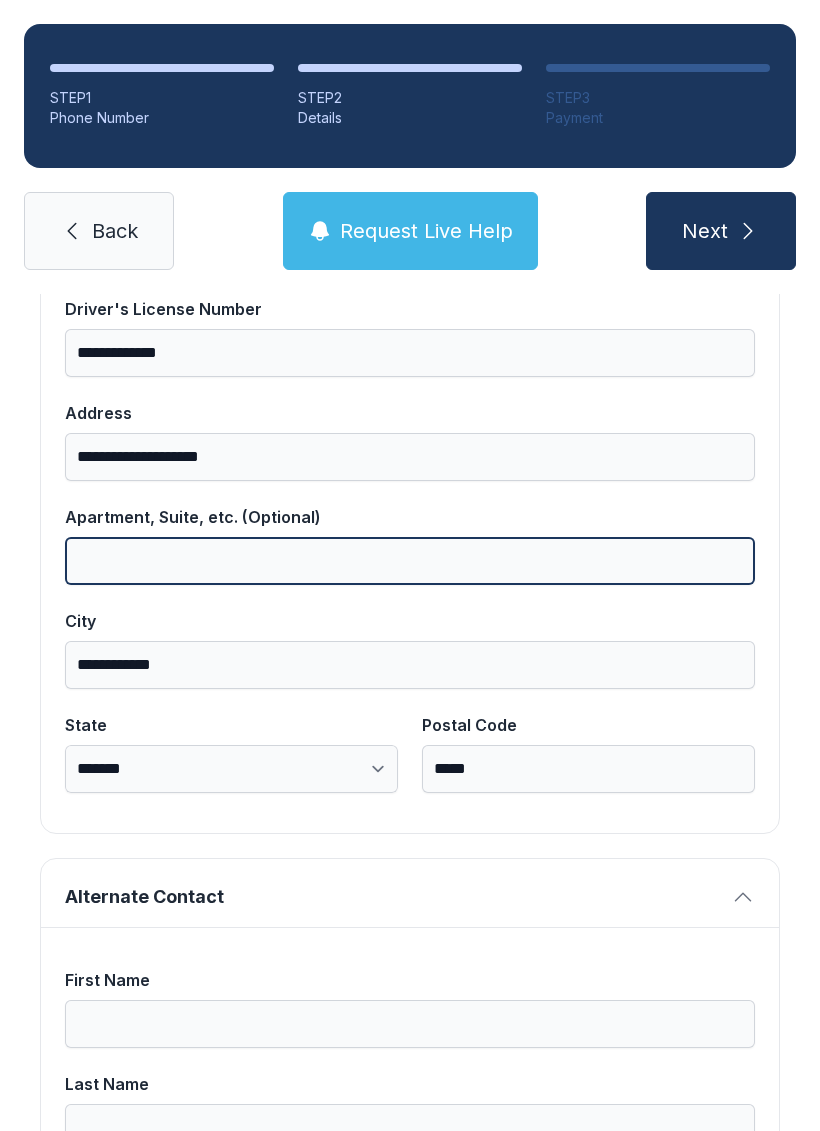 click on "Apartment, Suite, etc. (Optional)" at bounding box center (410, 561) 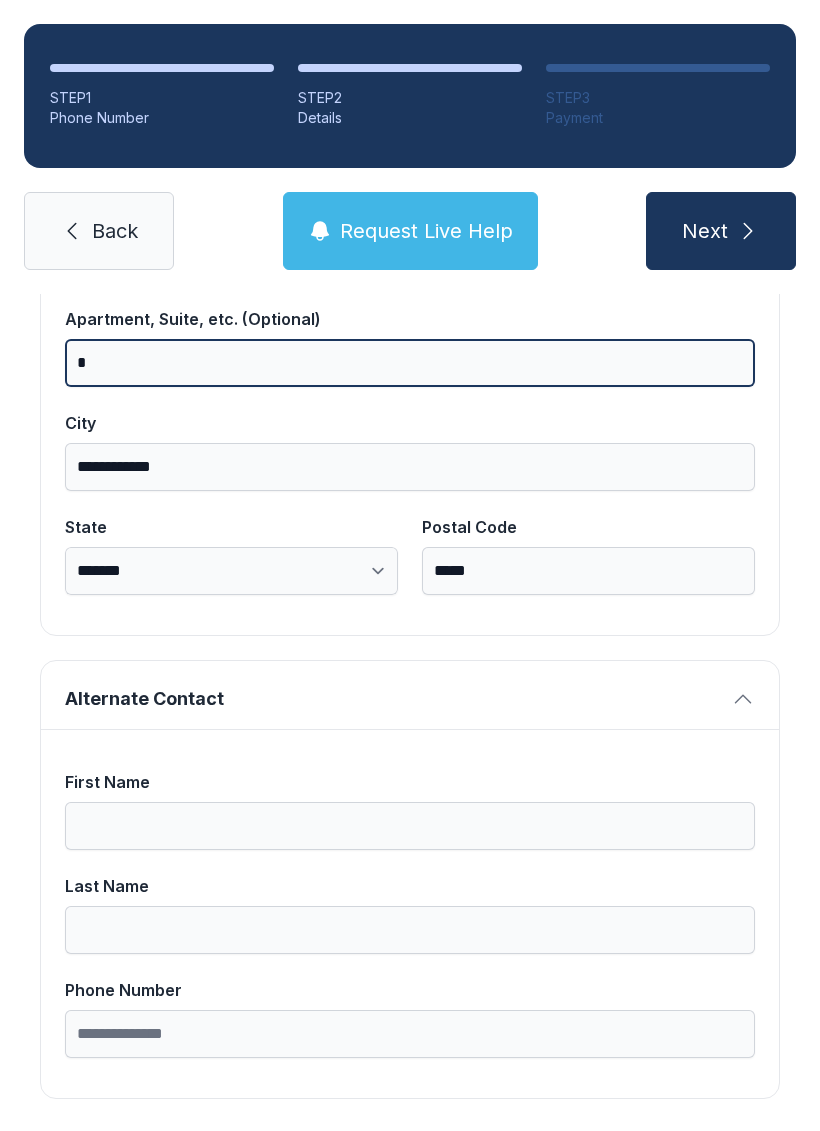 scroll, scrollTop: 1269, scrollLeft: 0, axis: vertical 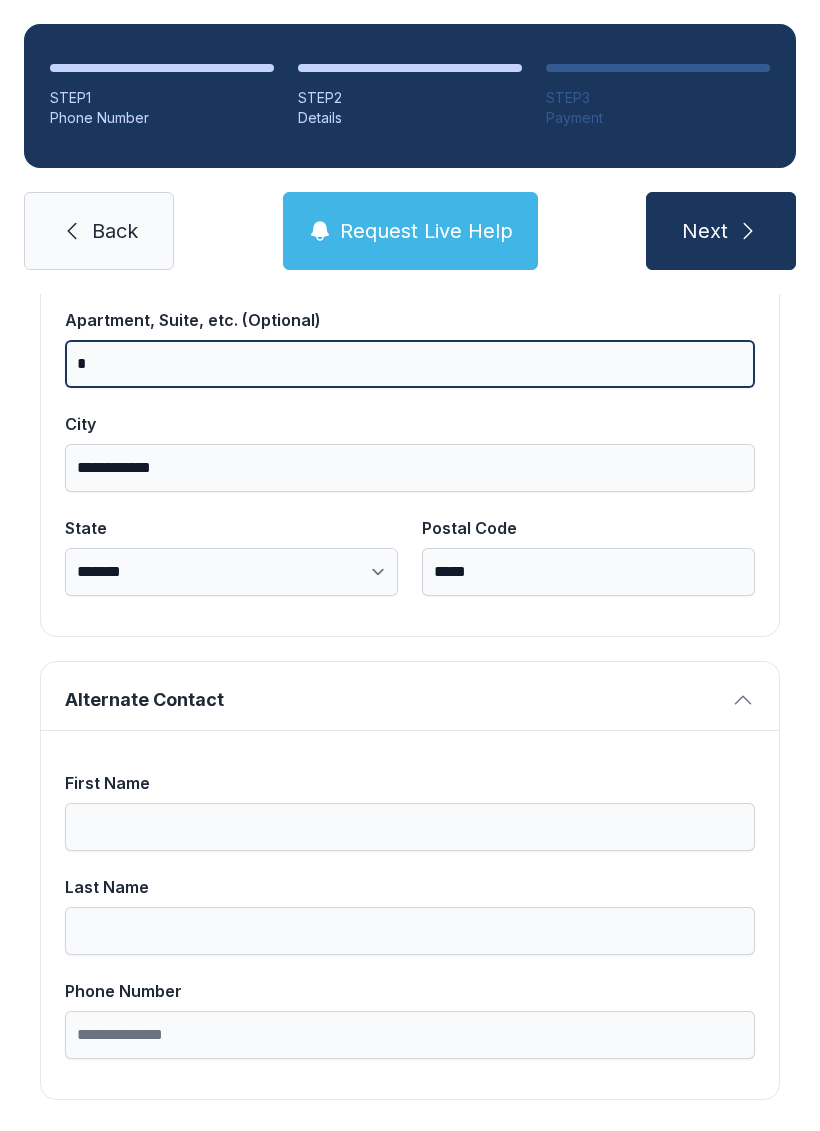 type on "*" 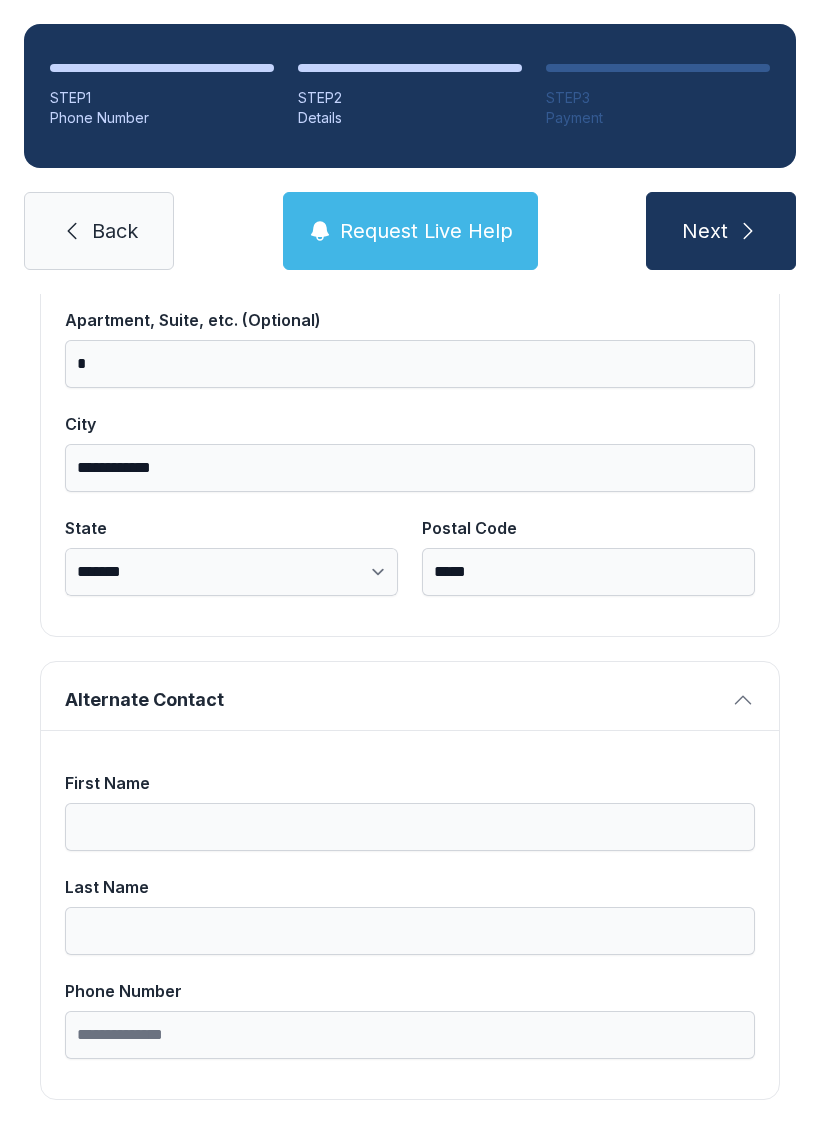 click on "First Name" at bounding box center (410, 827) 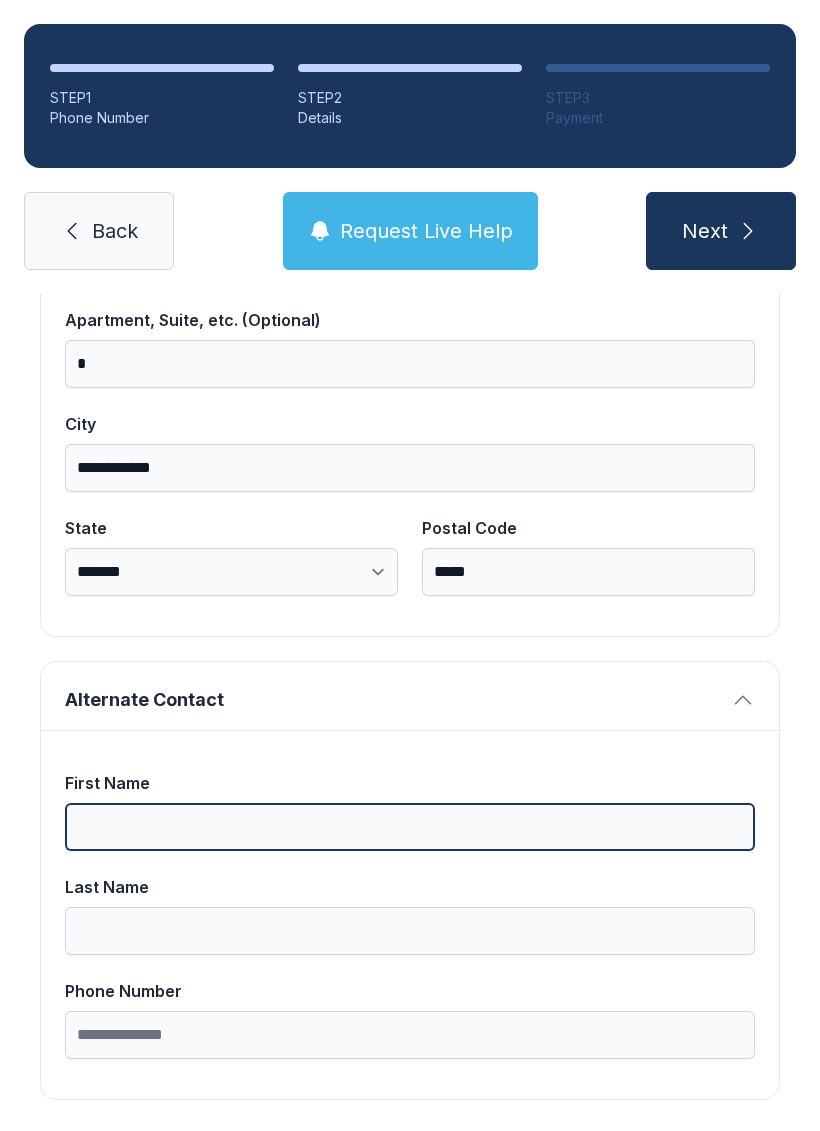 scroll, scrollTop: 49, scrollLeft: 0, axis: vertical 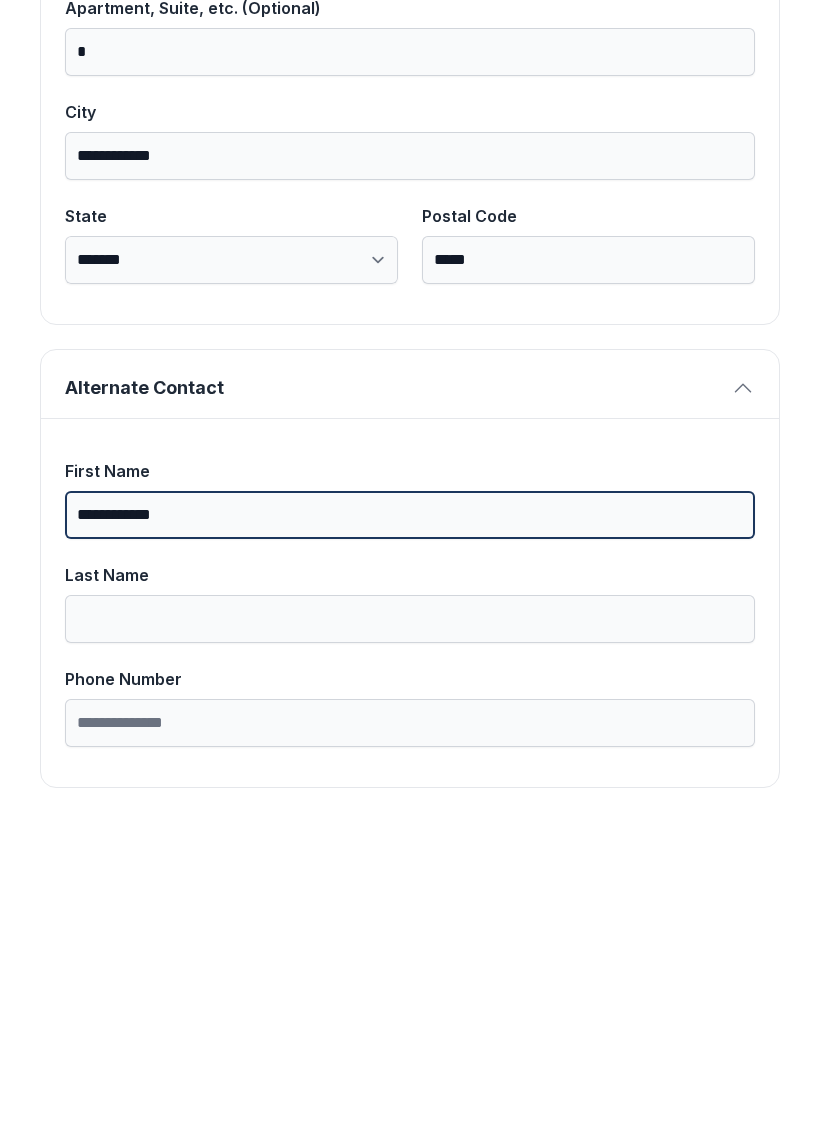 type on "**********" 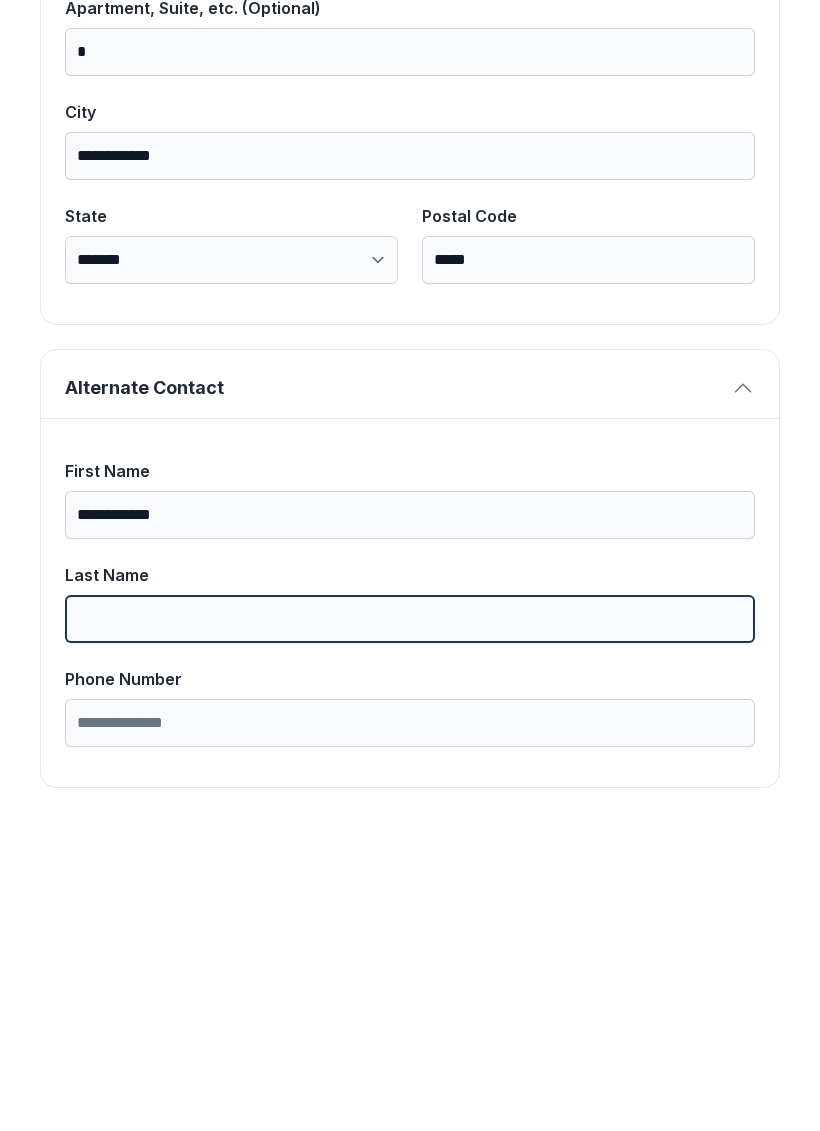 click on "Last Name" at bounding box center (410, 931) 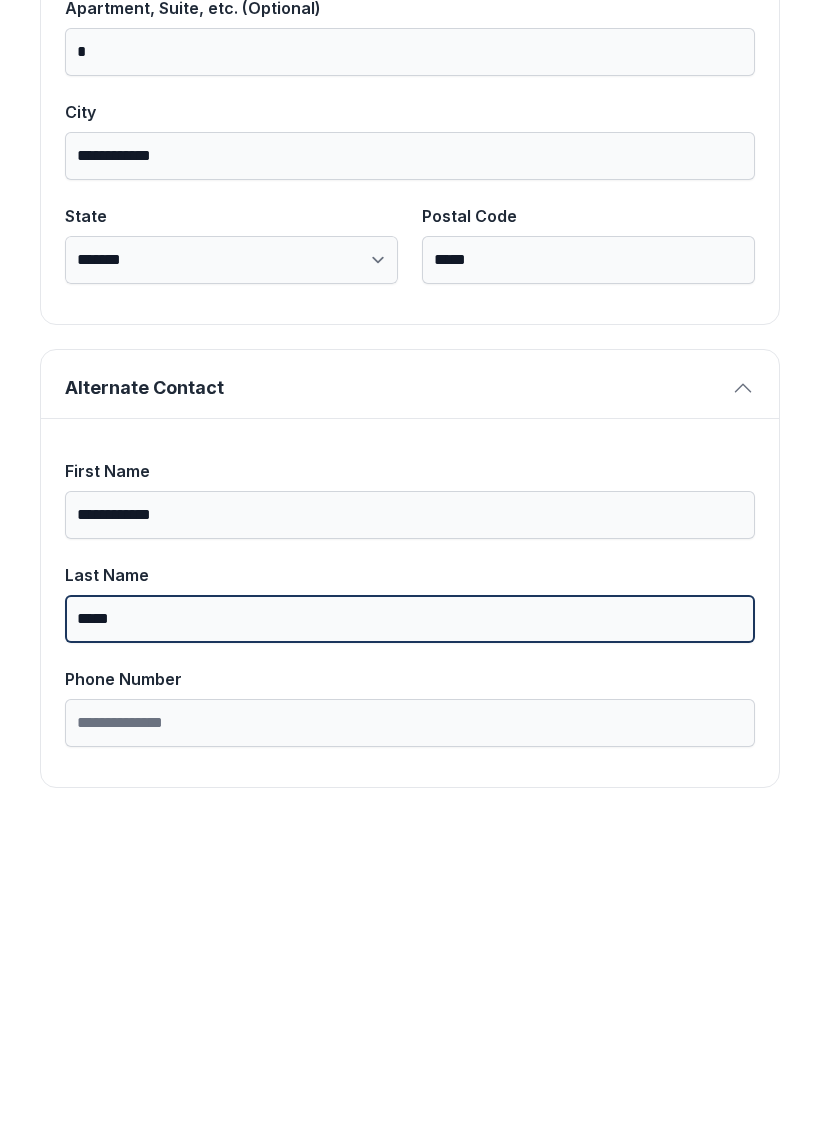 type on "*****" 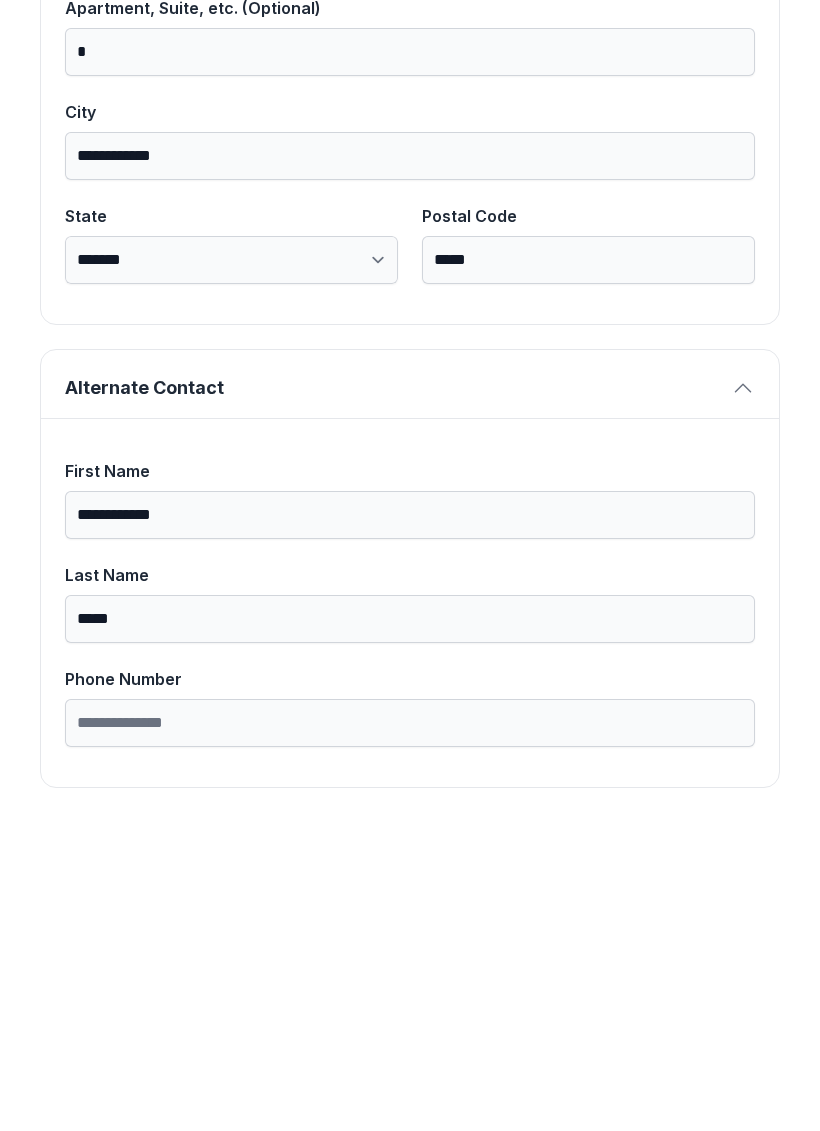 click on "**********" at bounding box center [410, 827] 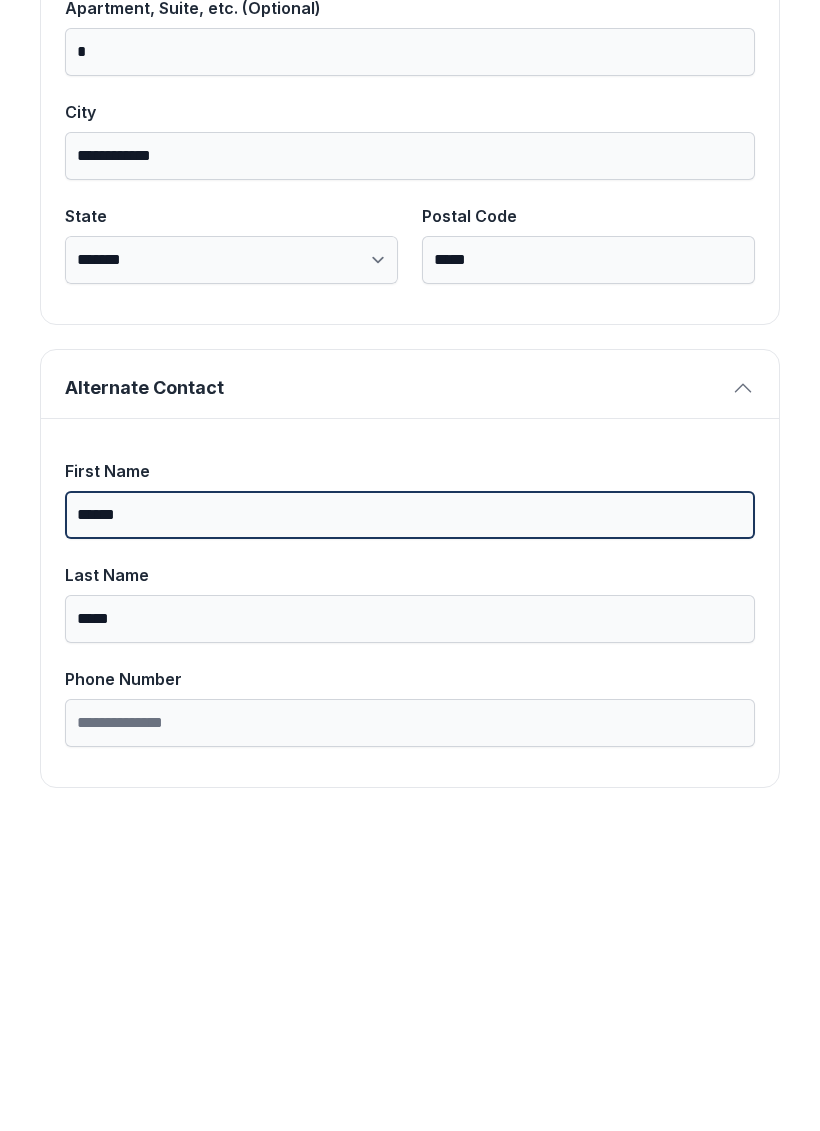 type on "******" 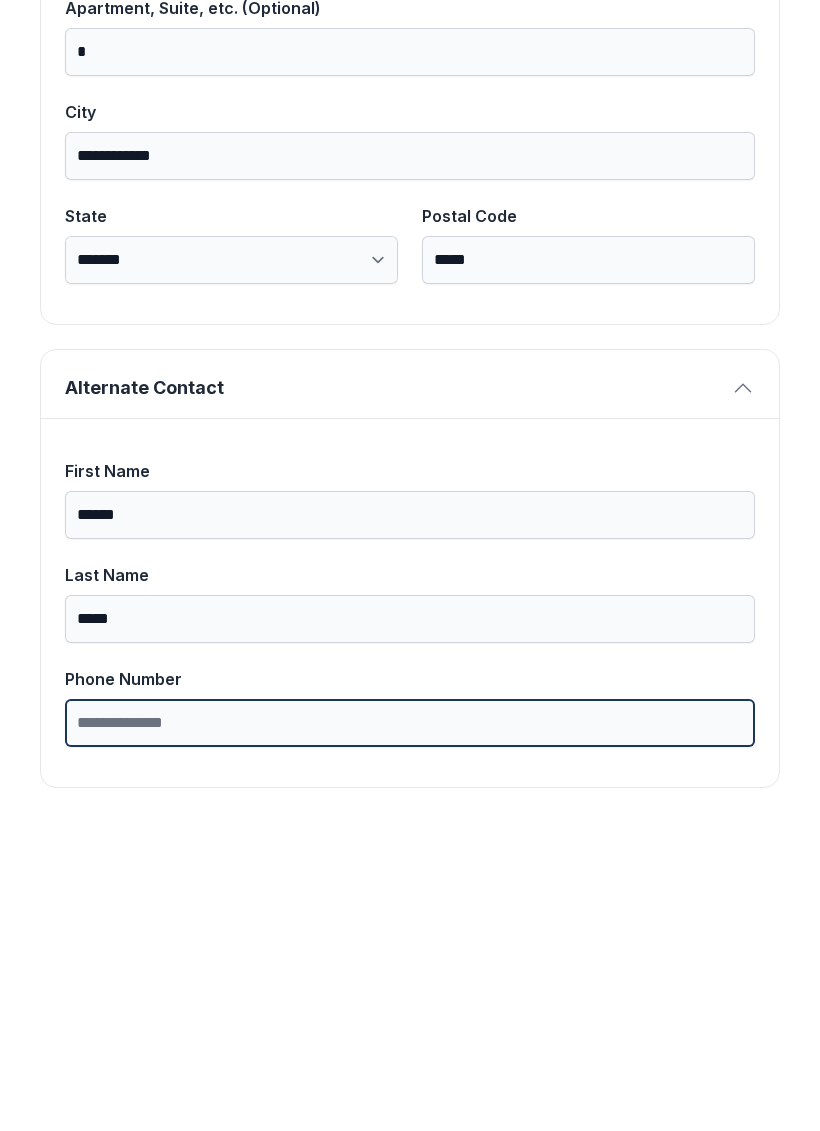 click on "Phone Number" at bounding box center (410, 1035) 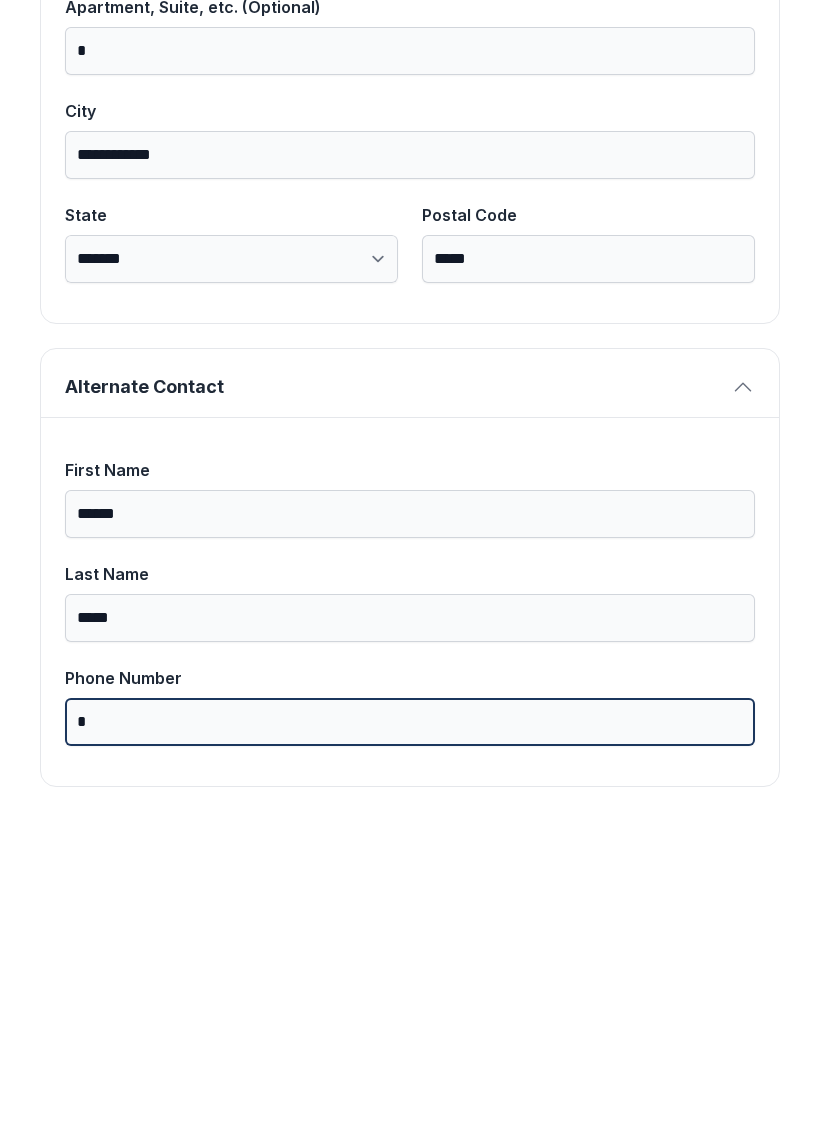 scroll, scrollTop: 1269, scrollLeft: 0, axis: vertical 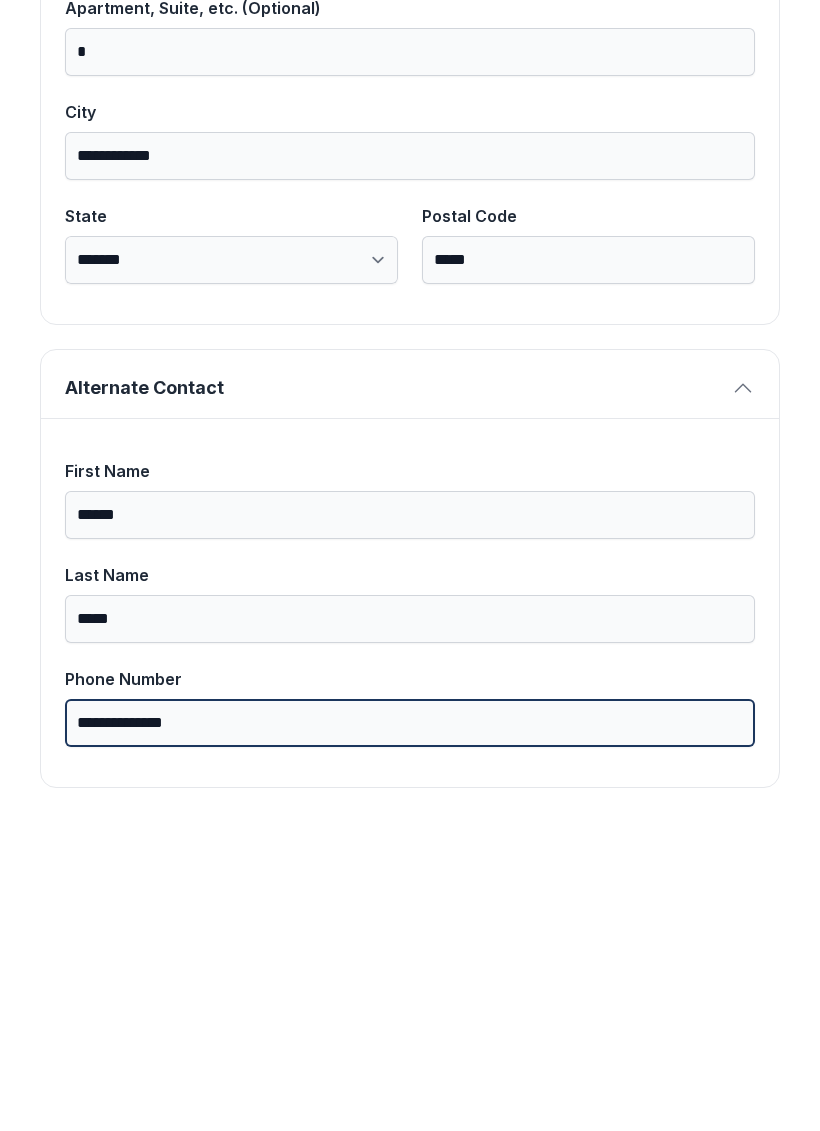 type on "**********" 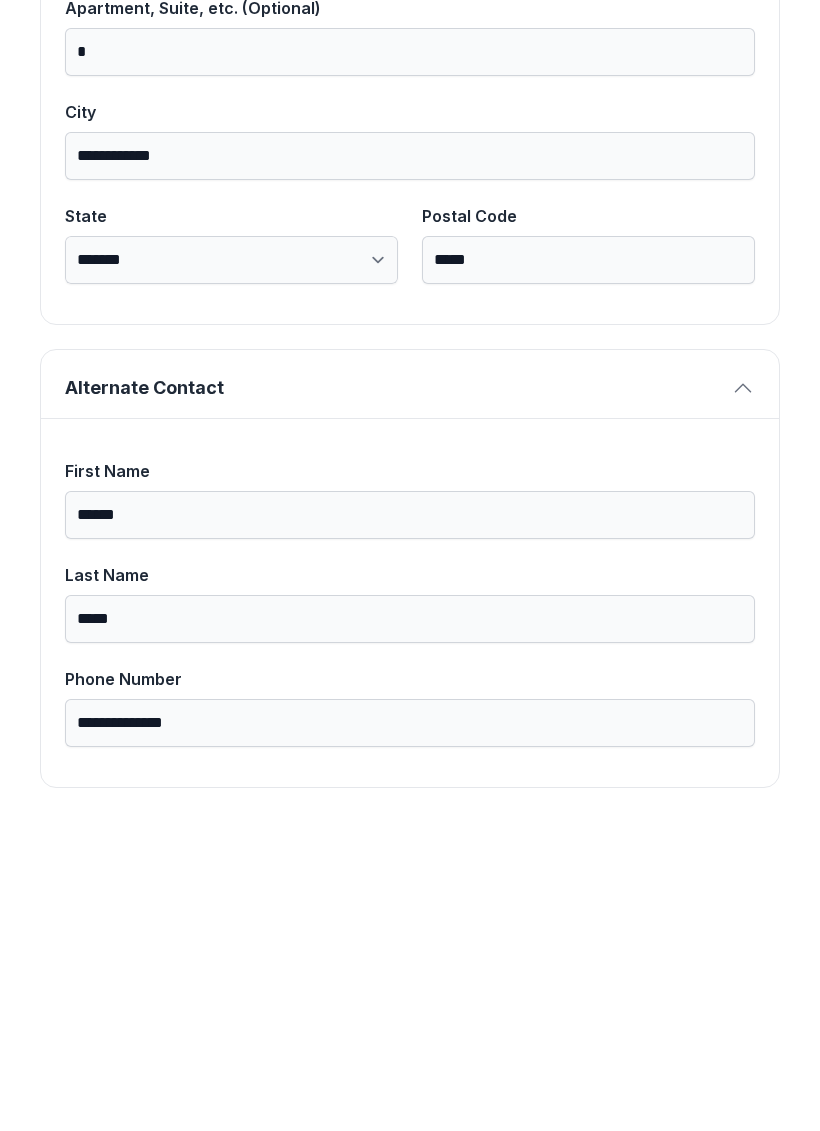 click on "**********" at bounding box center (410, 102) 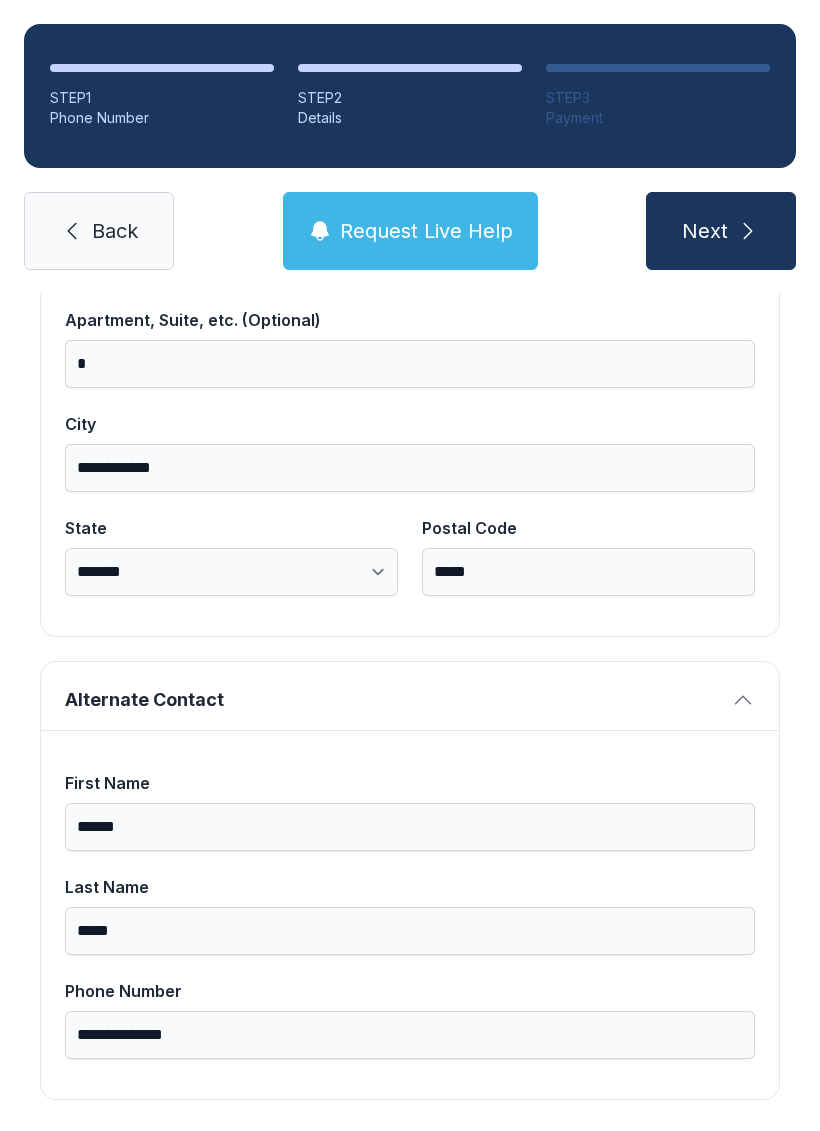 click on "Next" at bounding box center [705, 231] 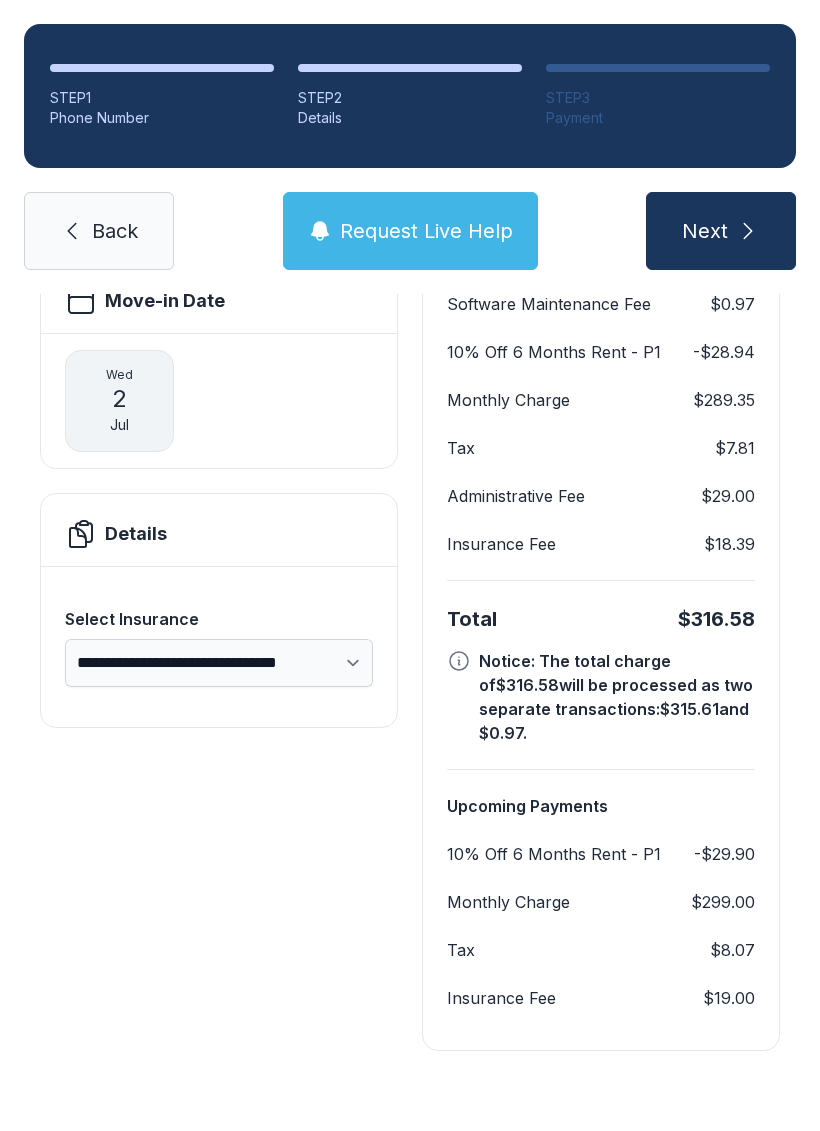 scroll, scrollTop: 276, scrollLeft: 0, axis: vertical 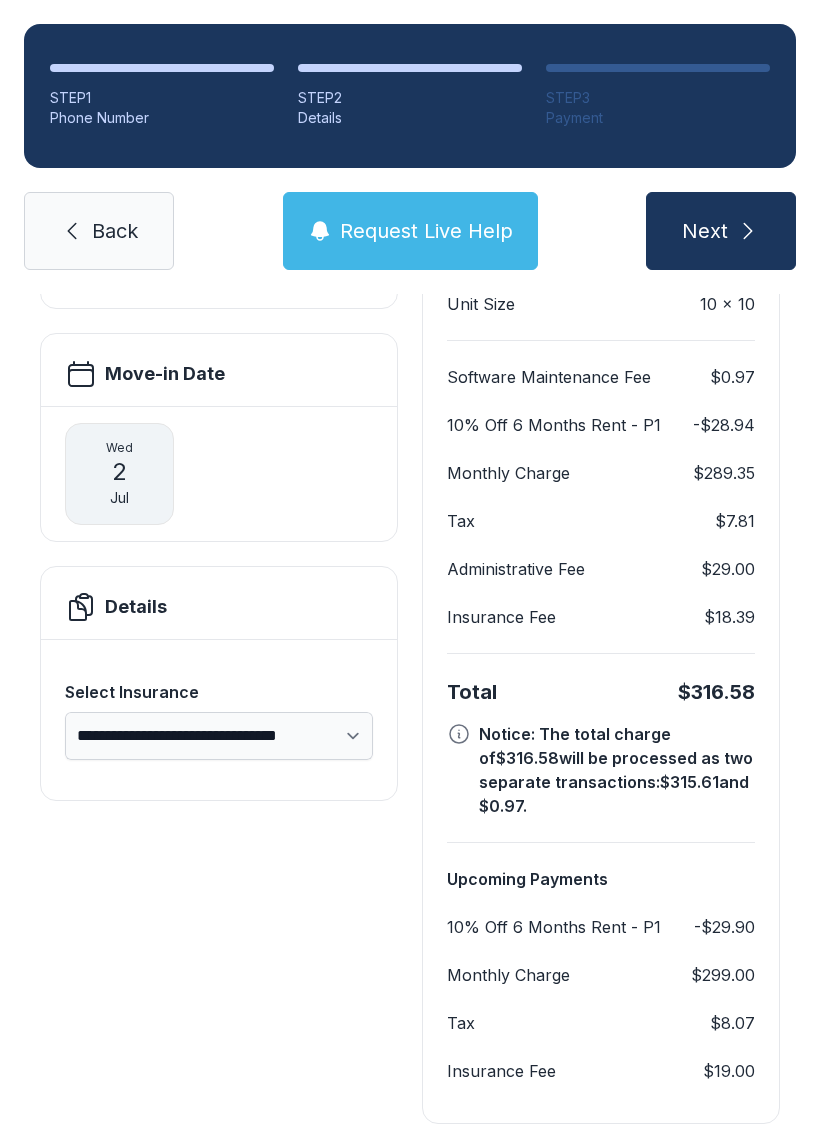 click on "Next" at bounding box center (705, 231) 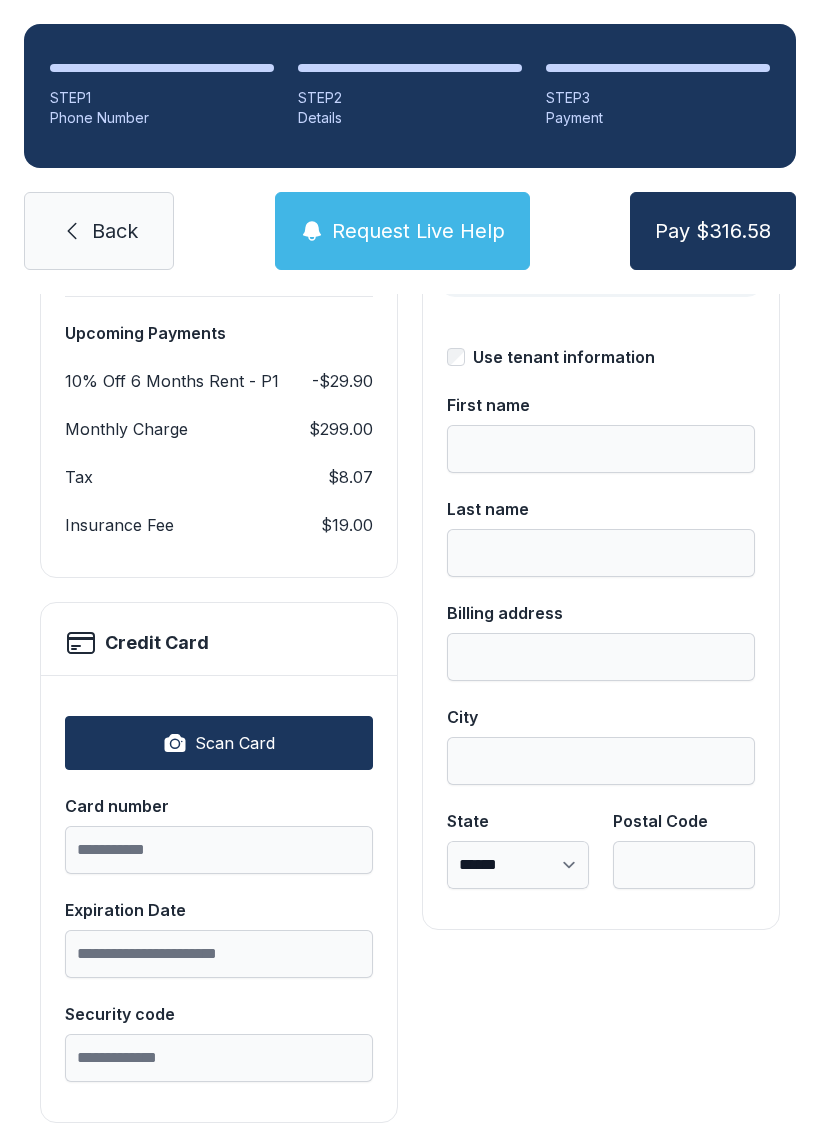 scroll, scrollTop: 387, scrollLeft: 0, axis: vertical 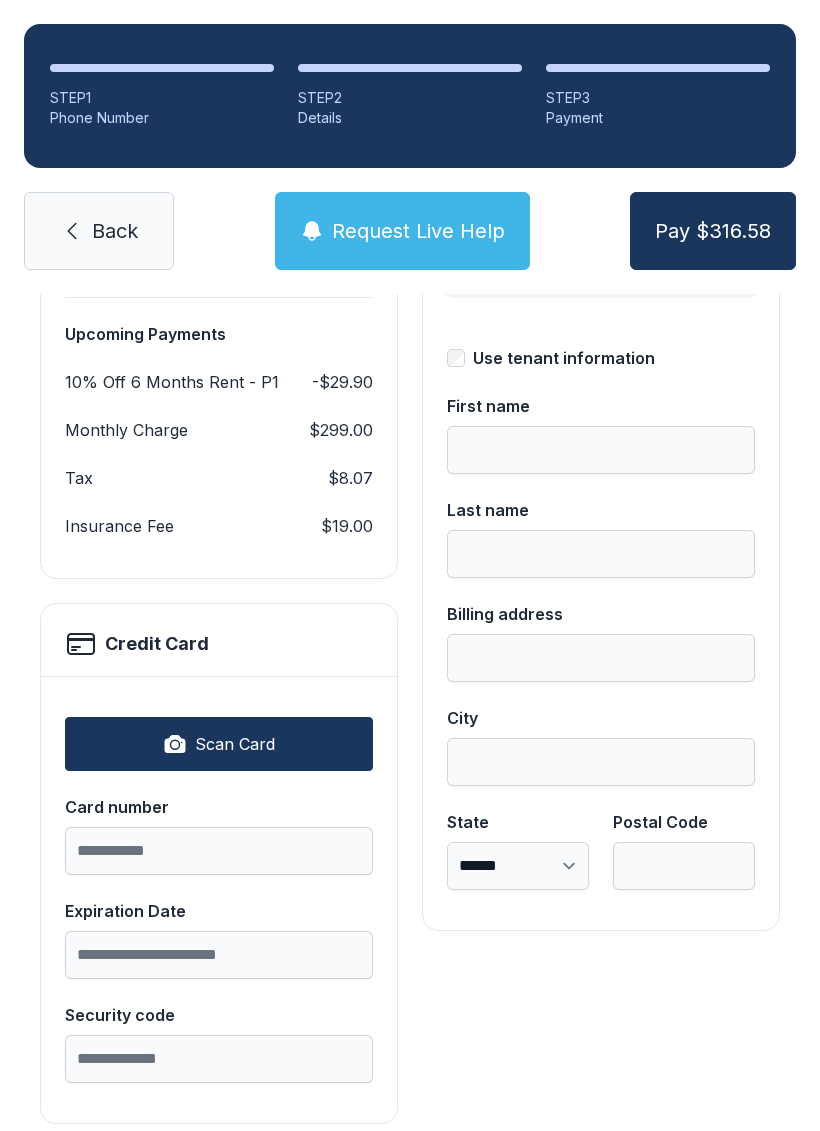 click at bounding box center (175, 745) 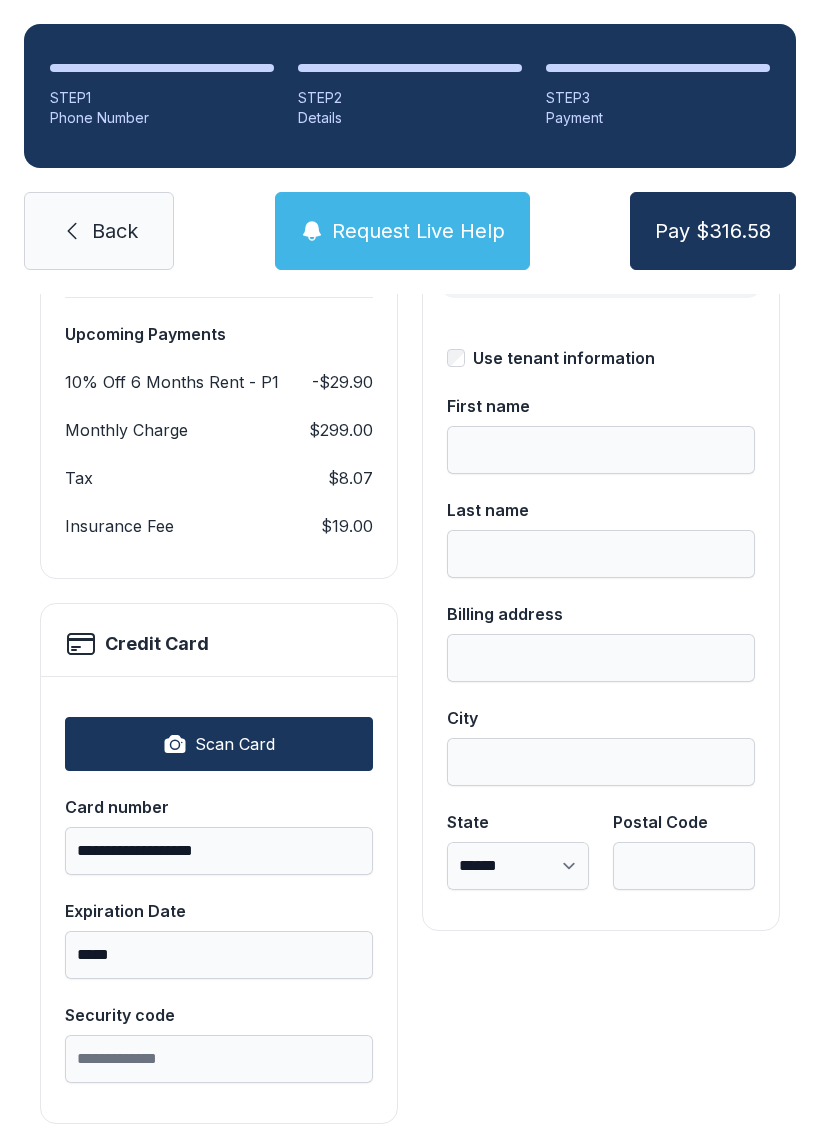 click on "Security code" at bounding box center (219, 1059) 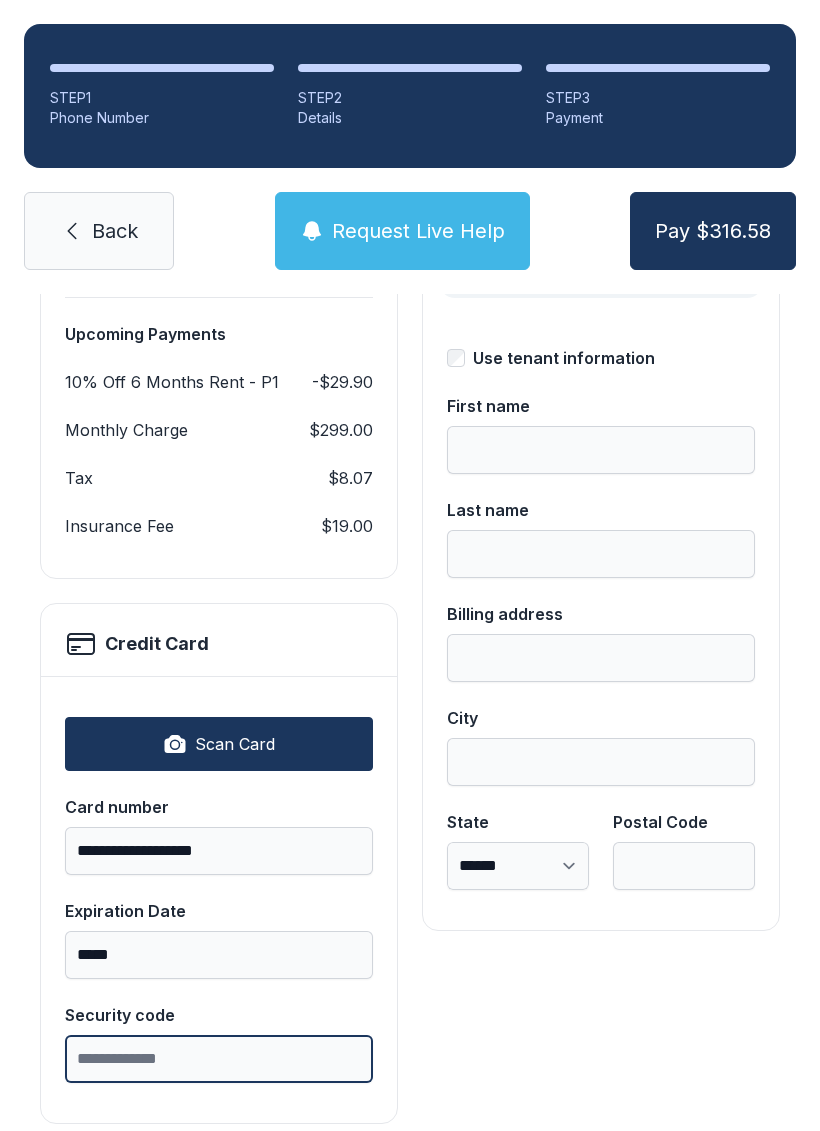 scroll, scrollTop: 49, scrollLeft: 0, axis: vertical 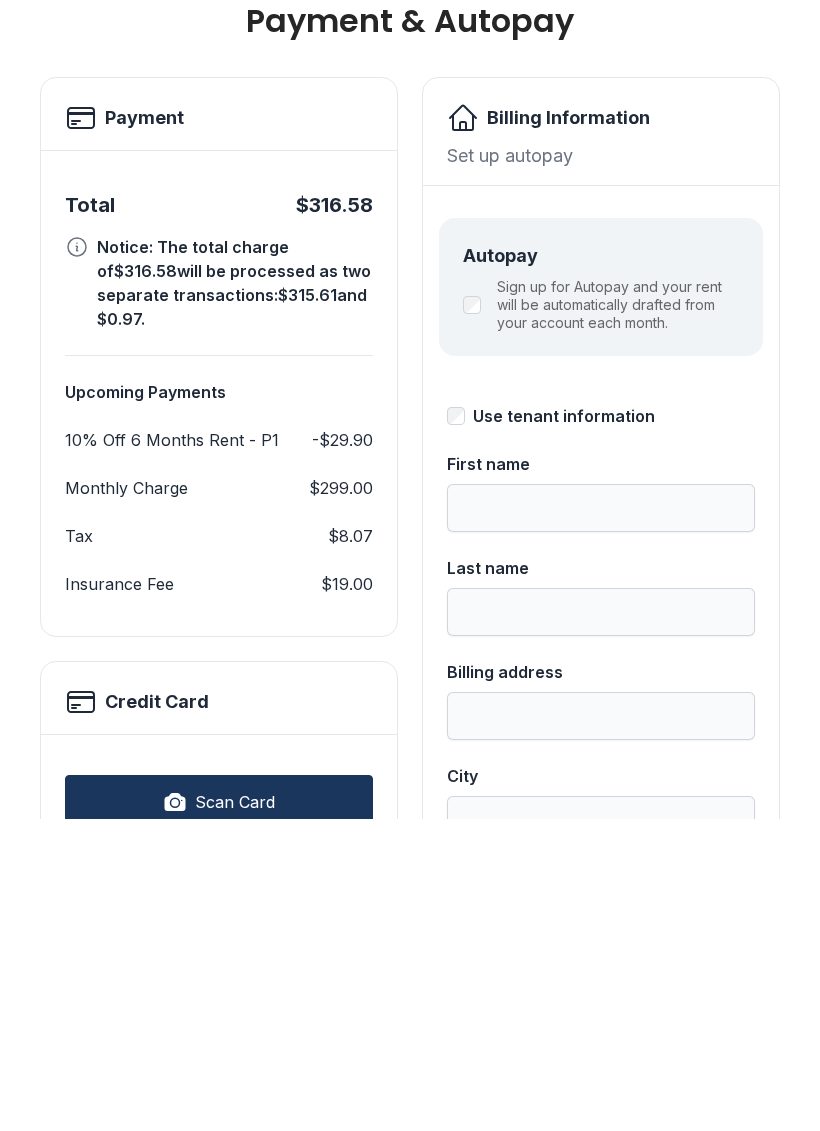 type on "***" 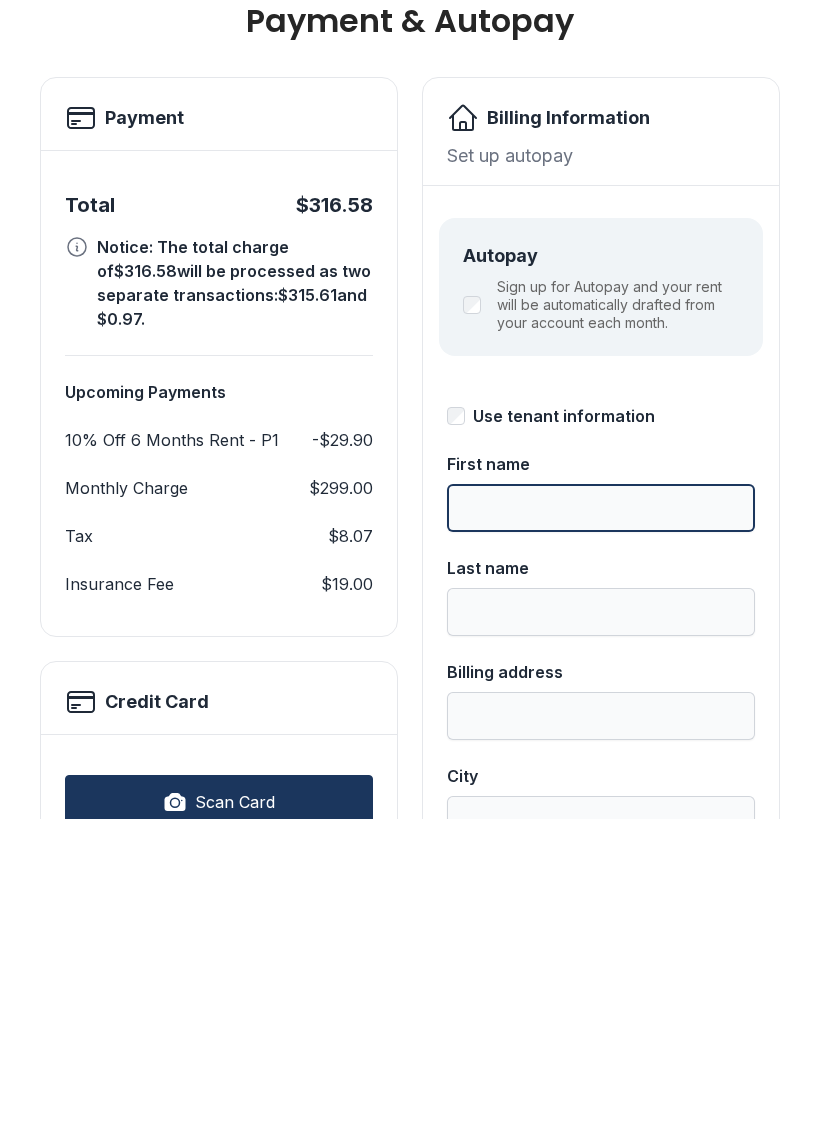 click on "First name" at bounding box center (601, 820) 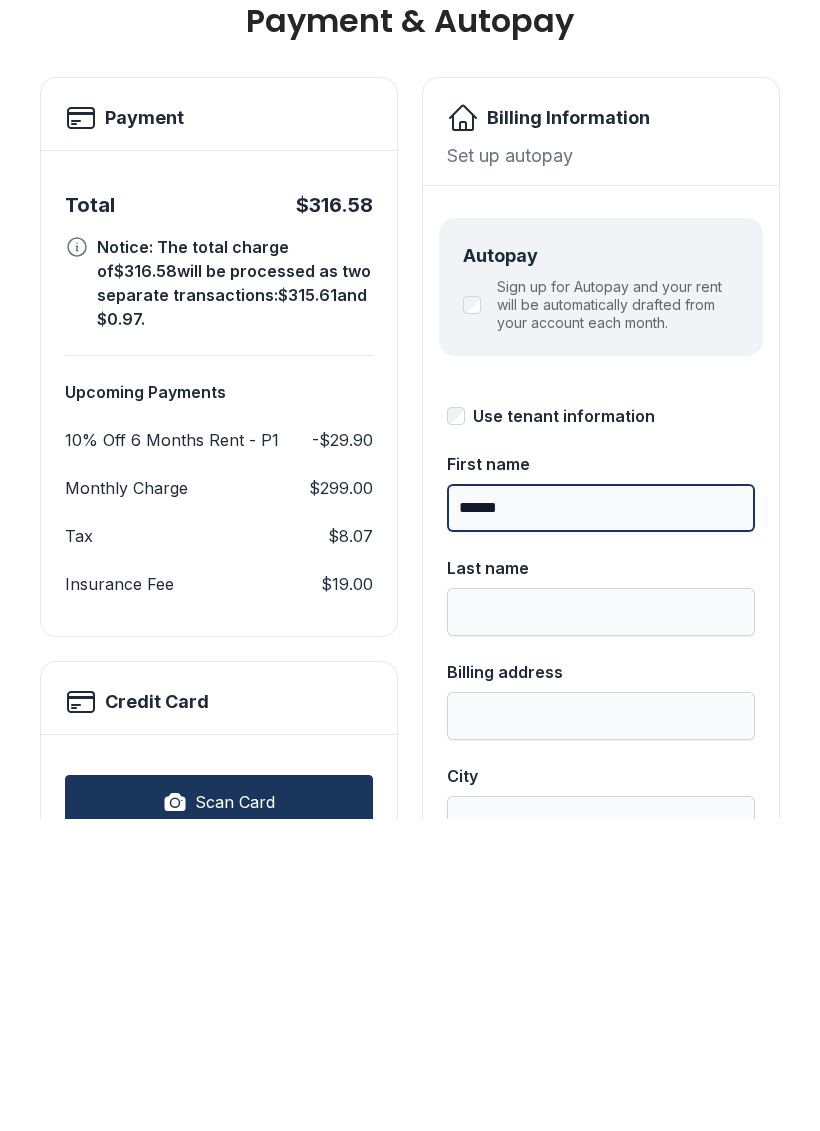 type on "******" 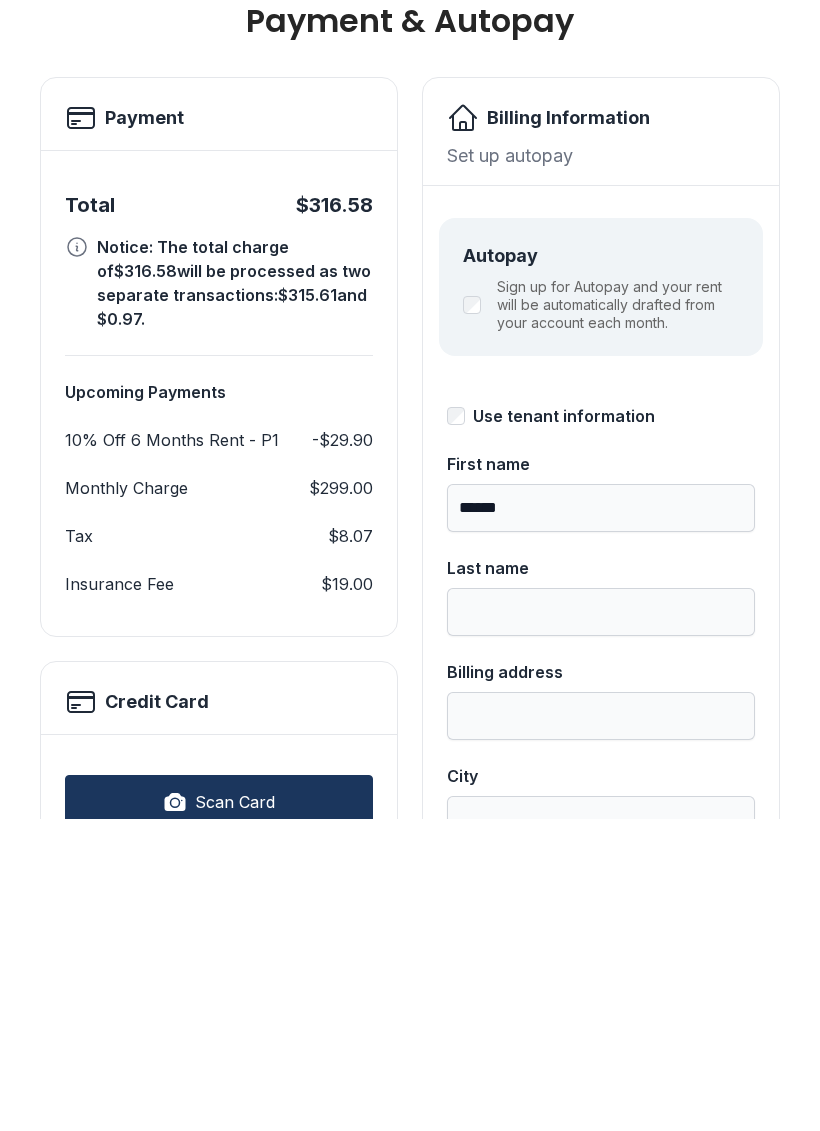 click on "Last name" at bounding box center [601, 924] 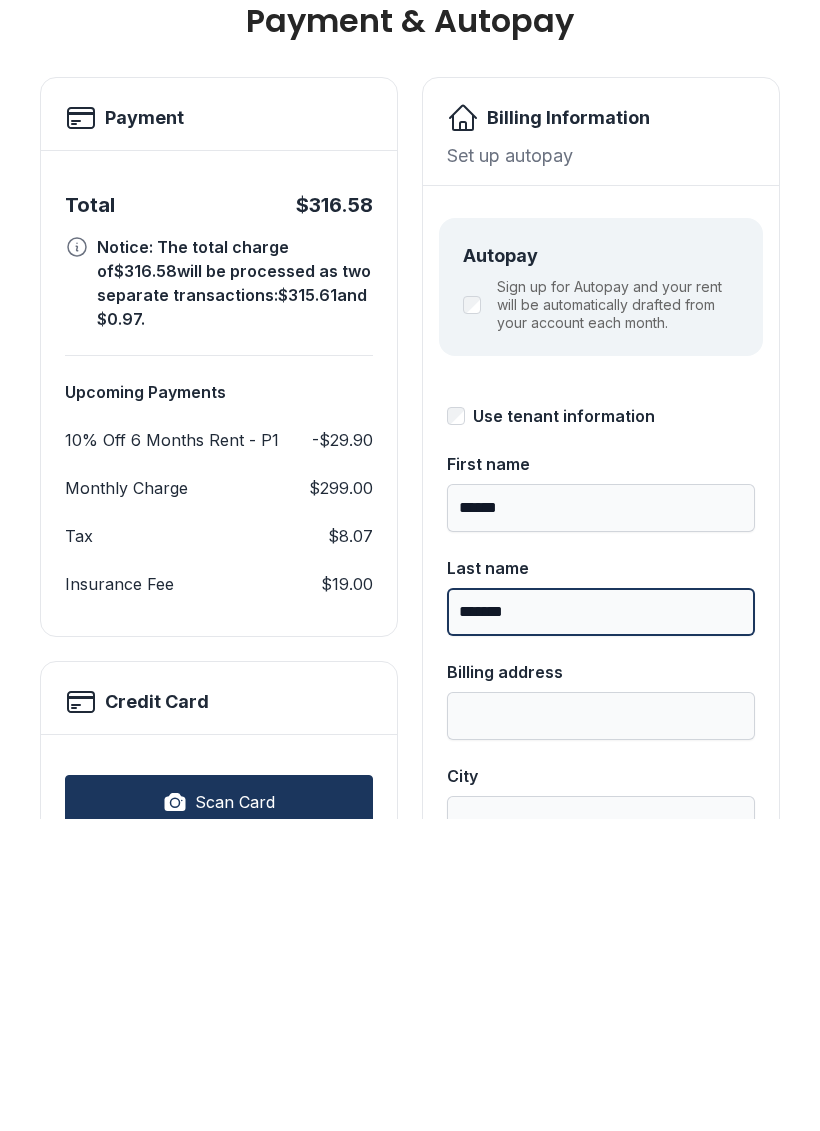 type on "*******" 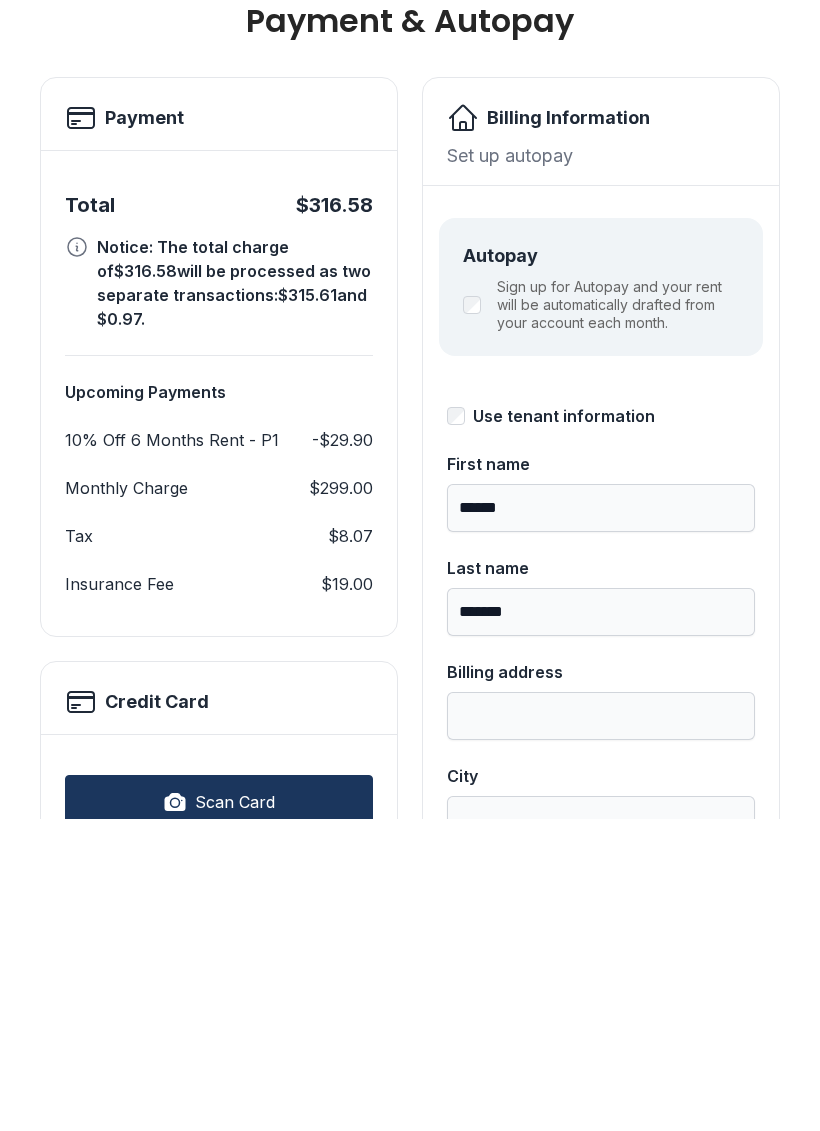 click on "Billing address" at bounding box center (601, 1028) 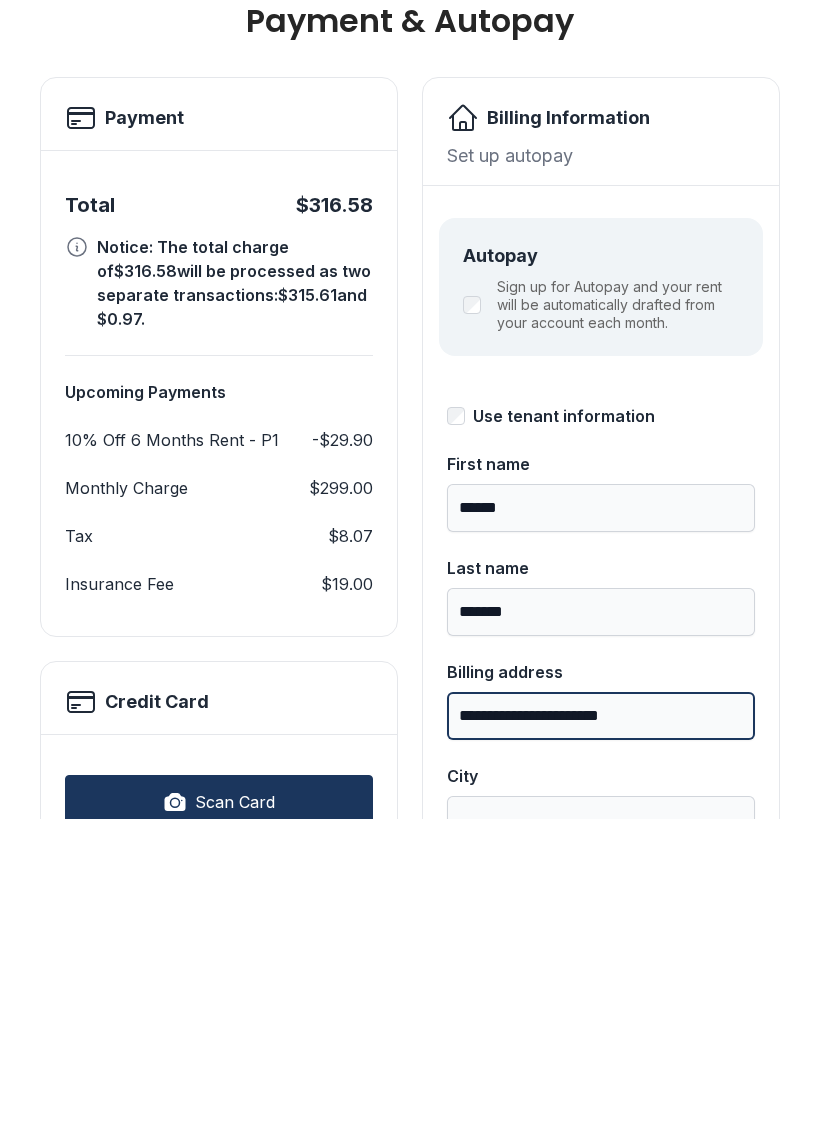 type on "**********" 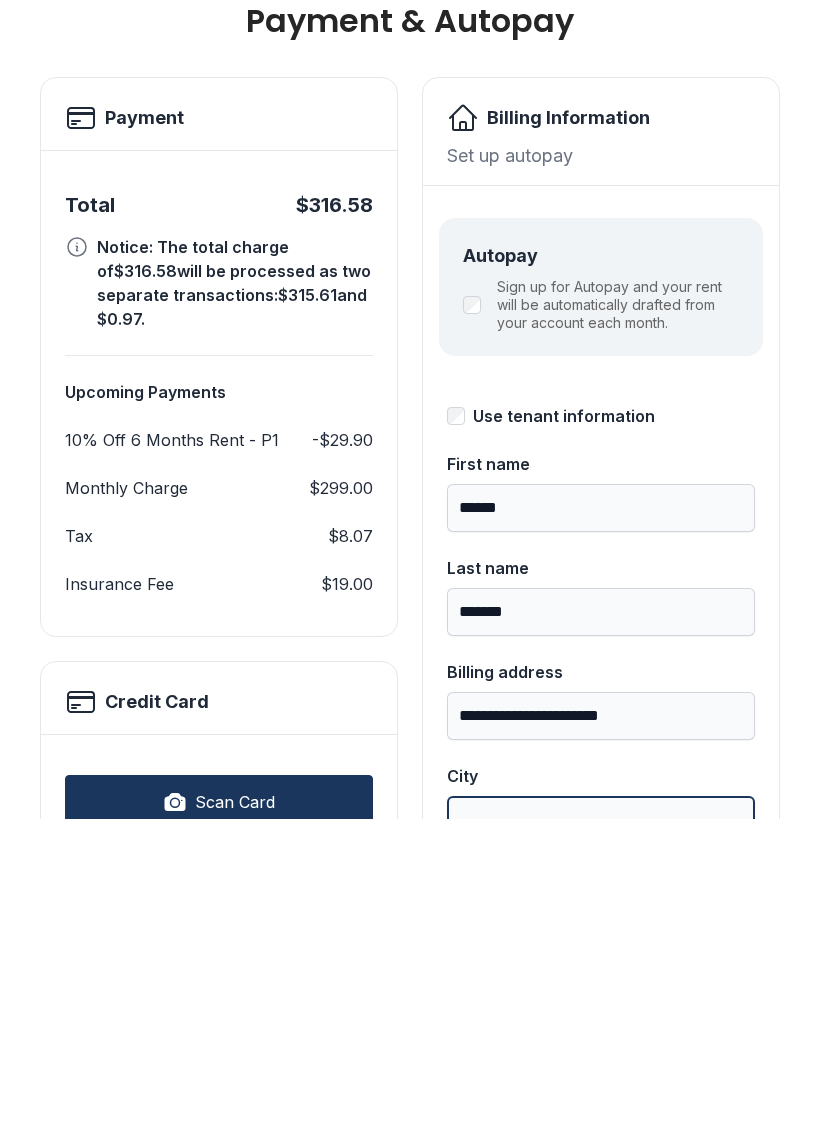 click on "City" at bounding box center [601, 1132] 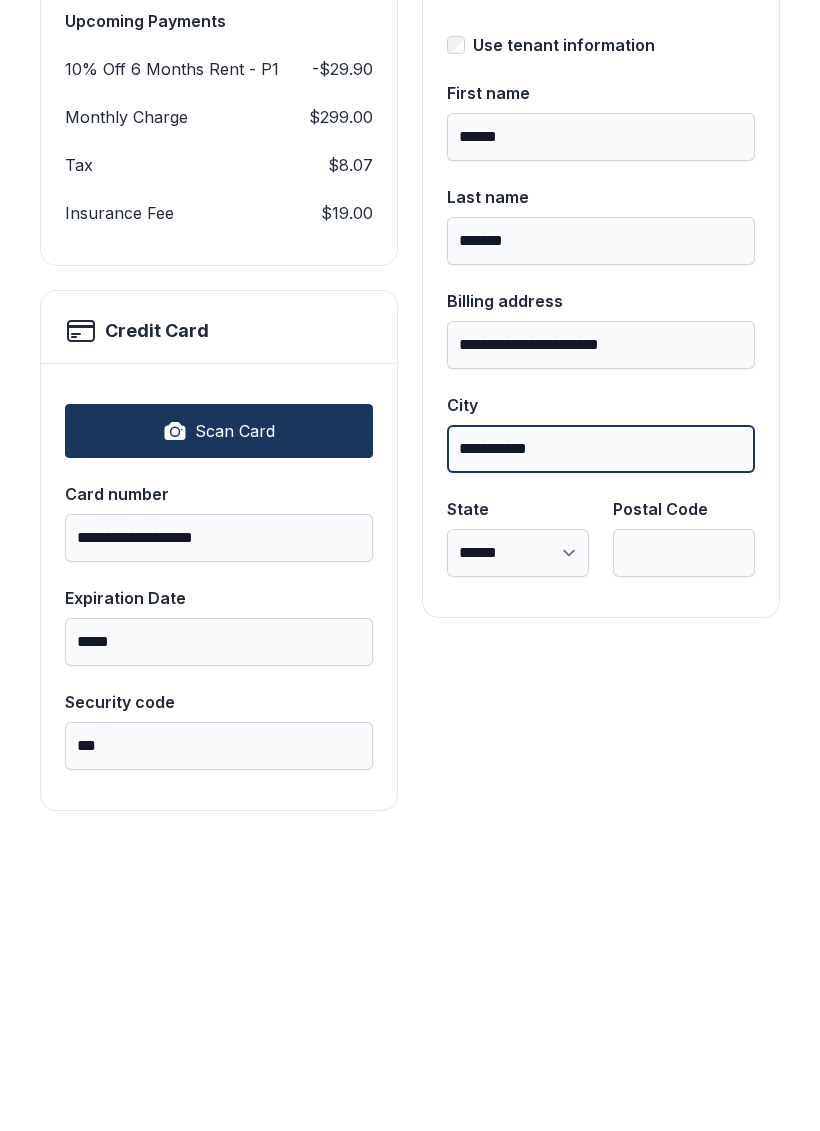 scroll, scrollTop: 387, scrollLeft: 0, axis: vertical 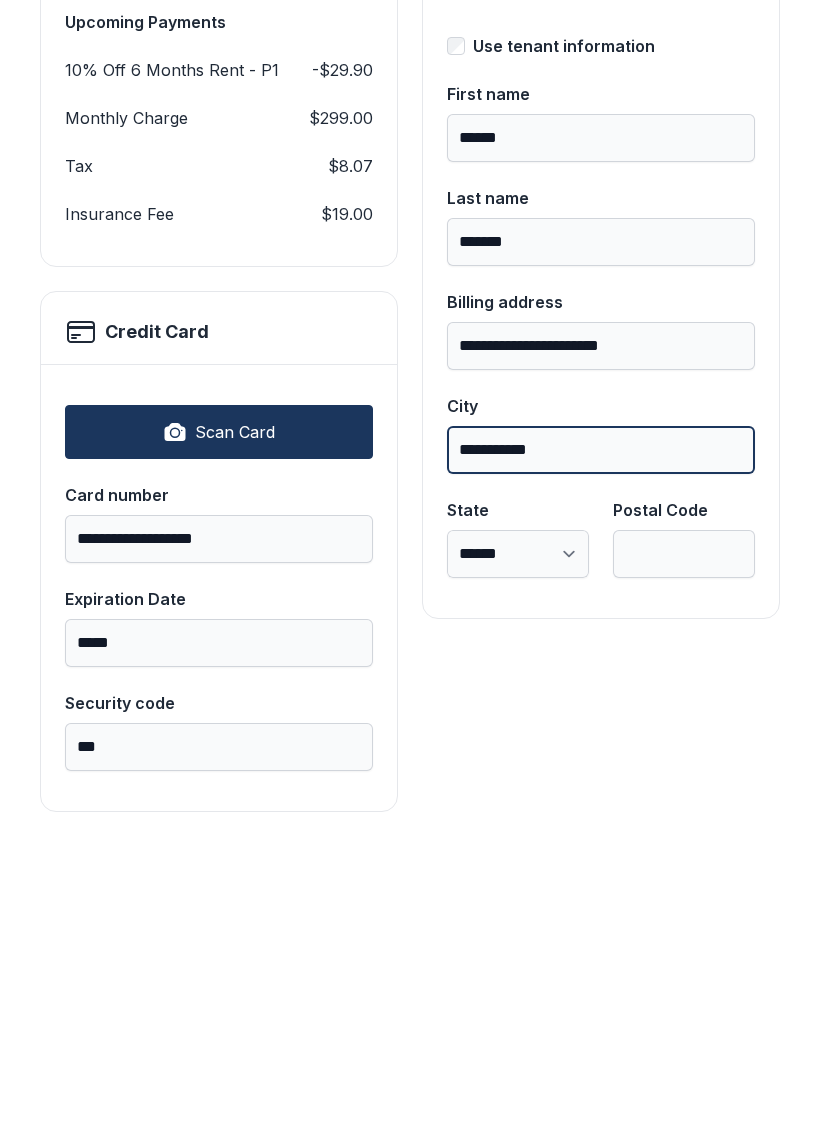 type on "**********" 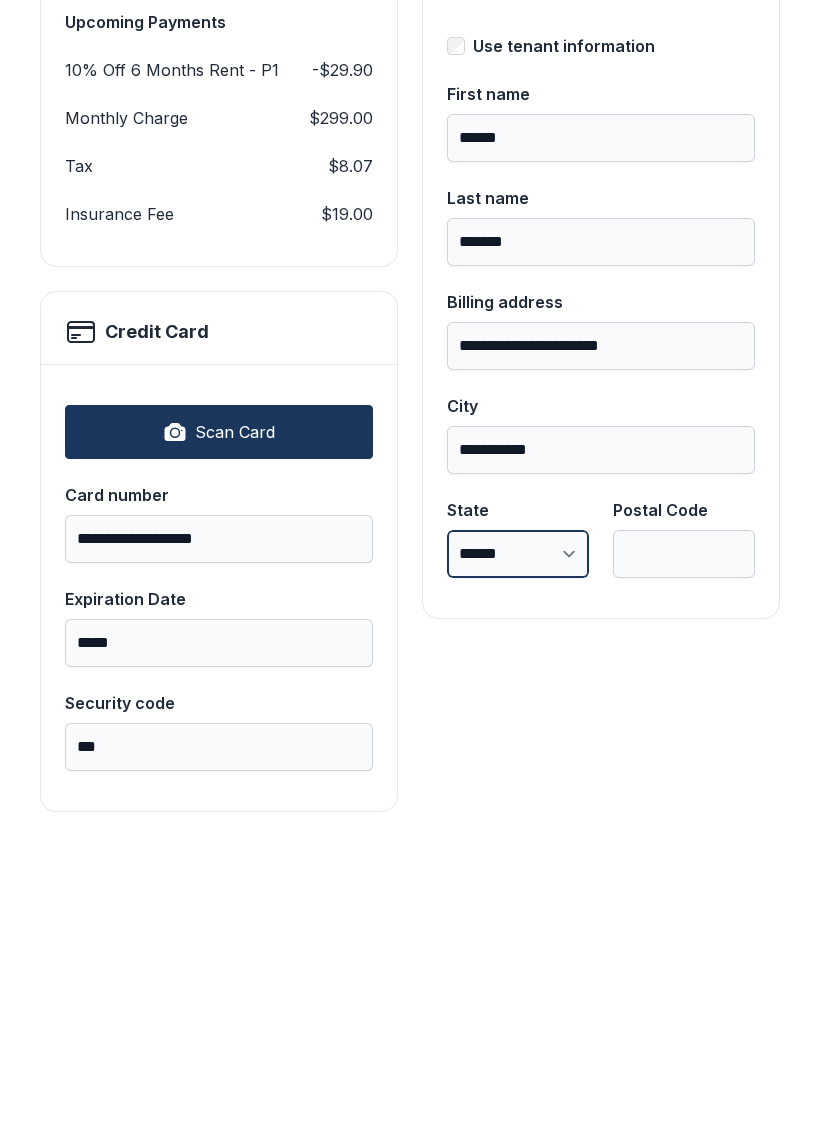 click on "**********" at bounding box center (518, 866) 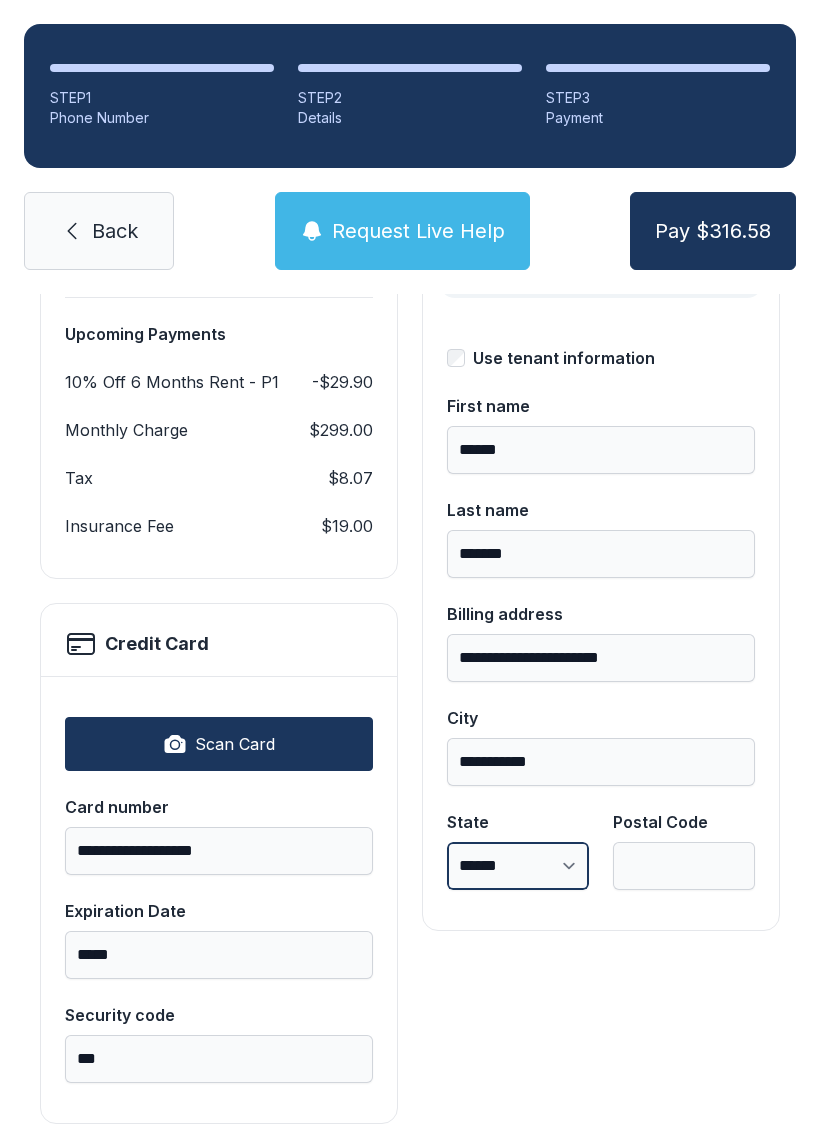 select on "**" 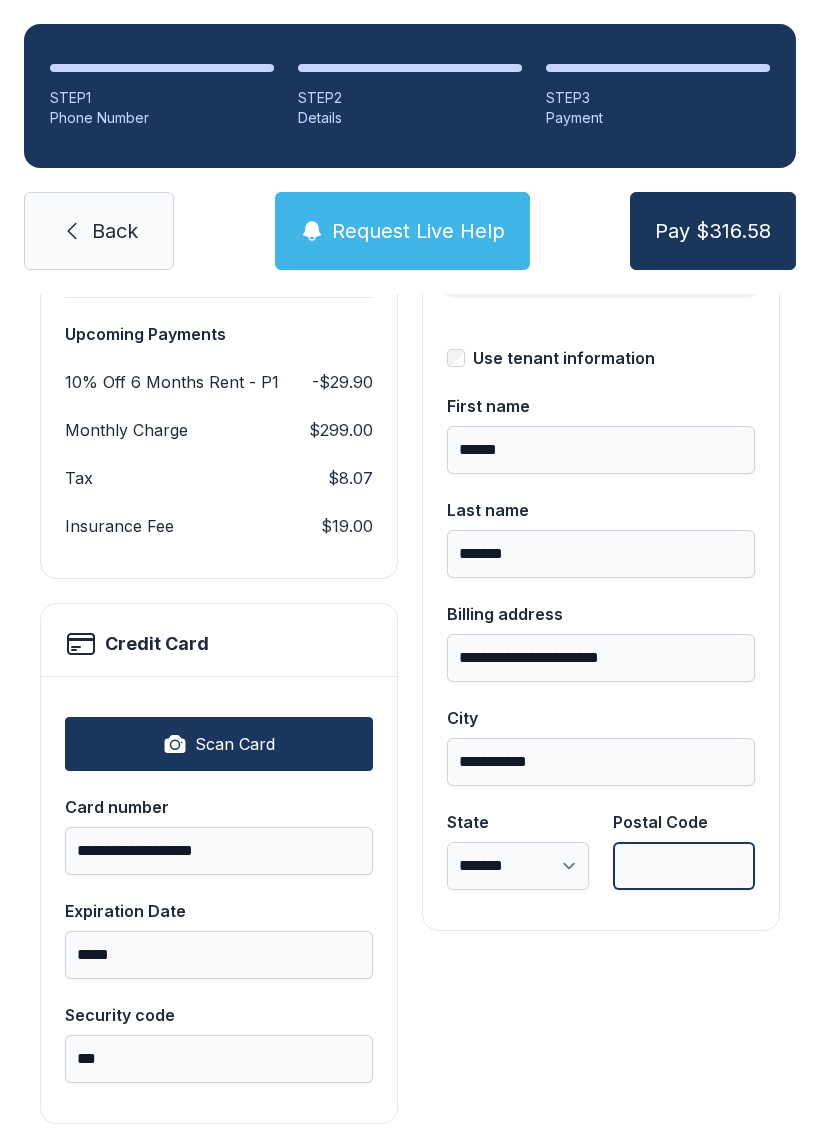 click on "Postal Code" at bounding box center [684, 866] 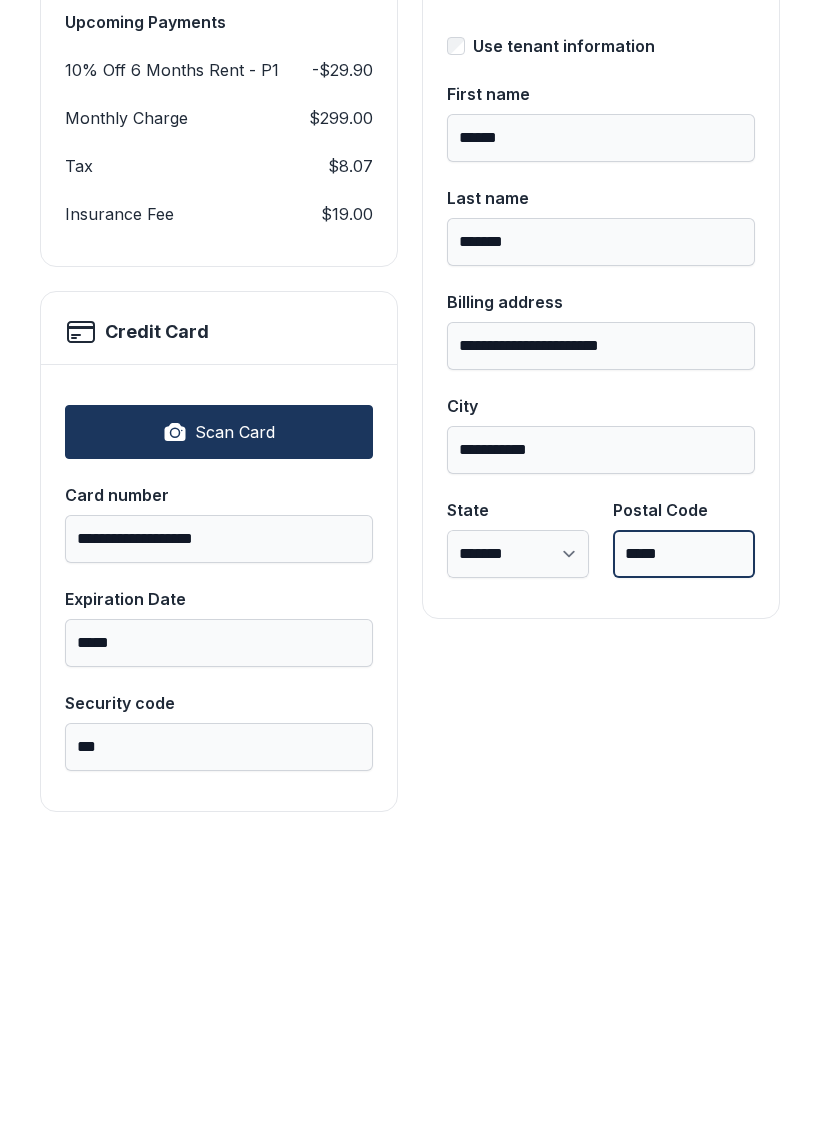 type on "*****" 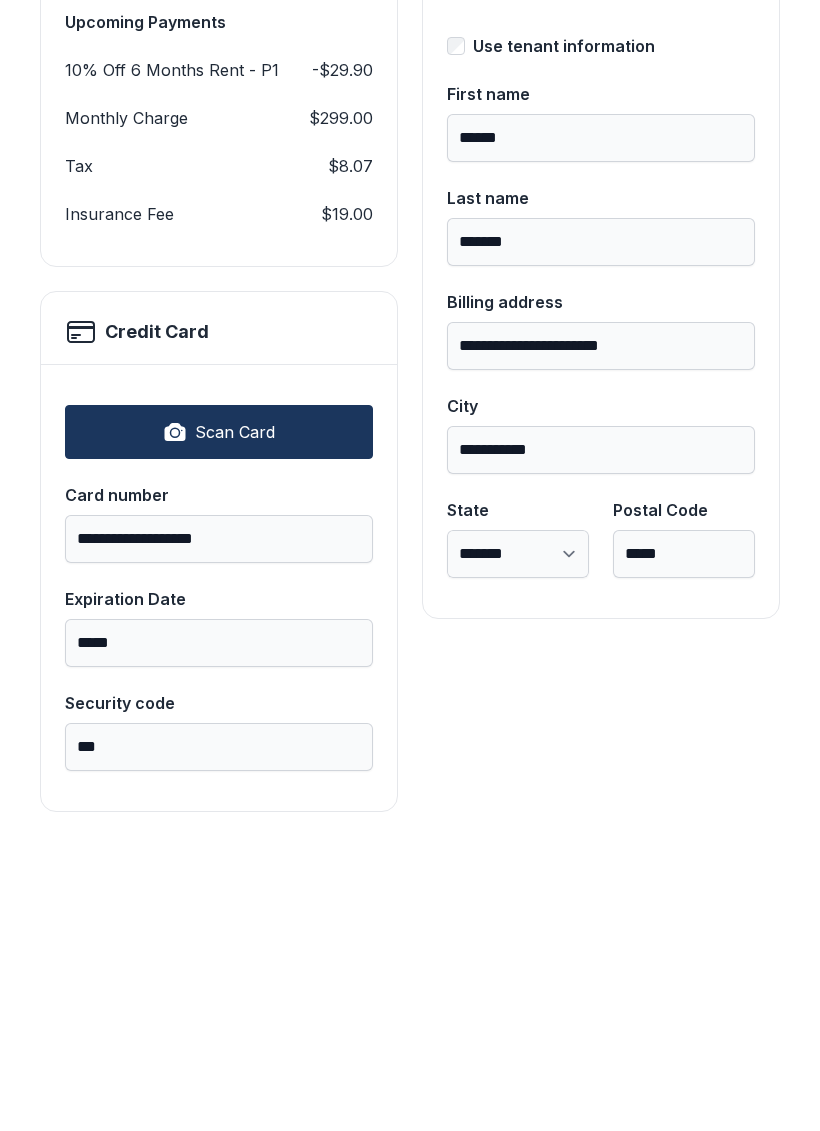 click on "**********" at bounding box center (601, 571) 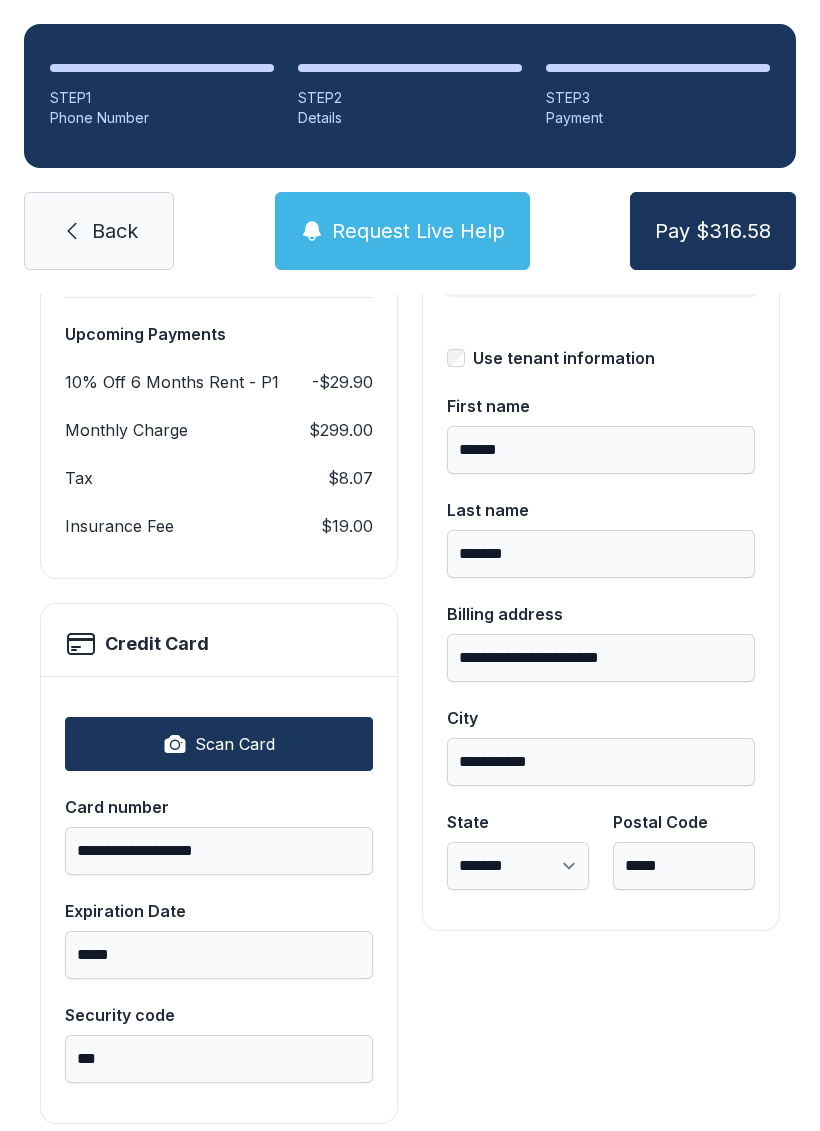 click on "Pay $316.58" at bounding box center (713, 231) 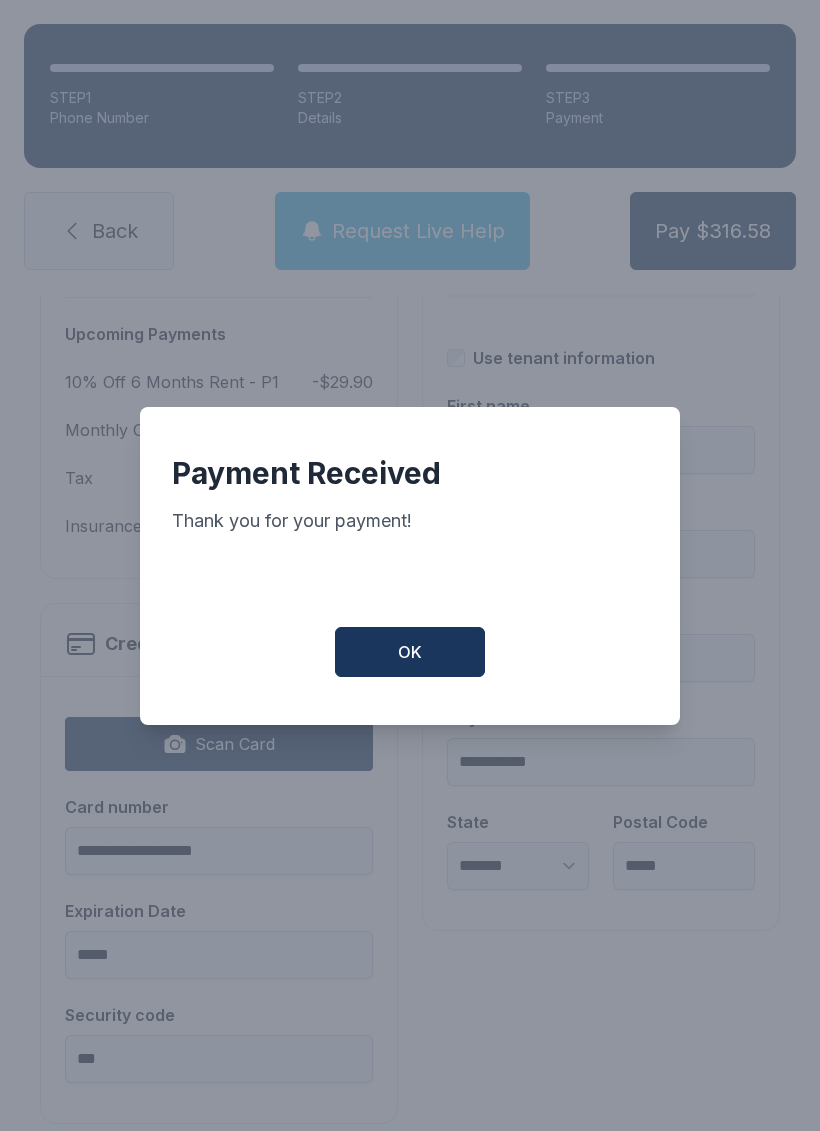 click on "OK" at bounding box center (410, 652) 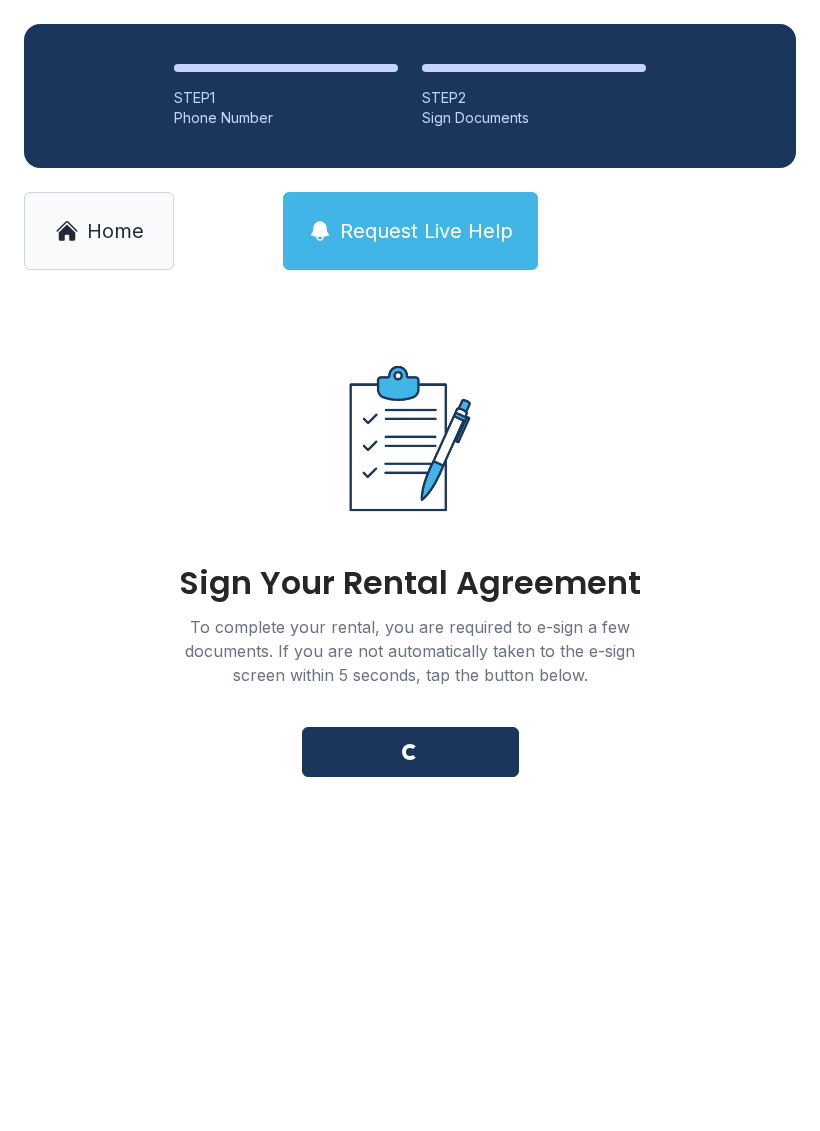 scroll, scrollTop: 0, scrollLeft: 0, axis: both 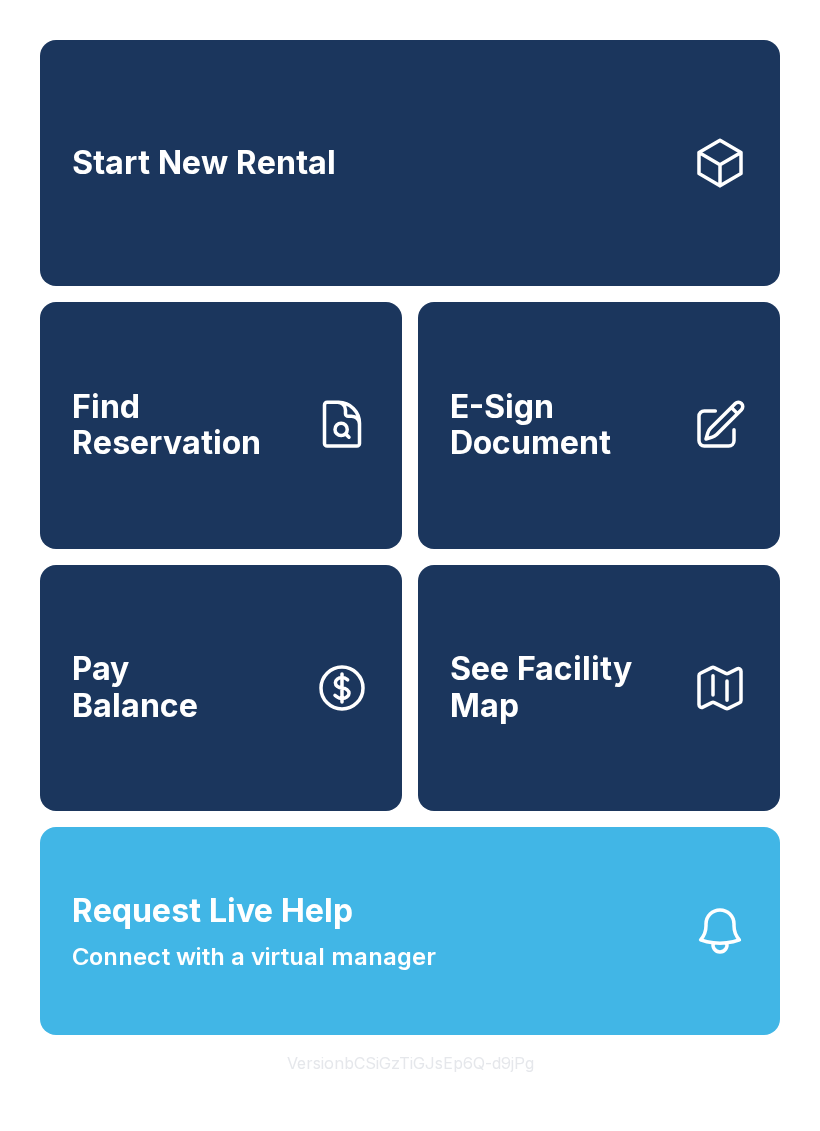click on "Find Reservation" at bounding box center (221, 425) 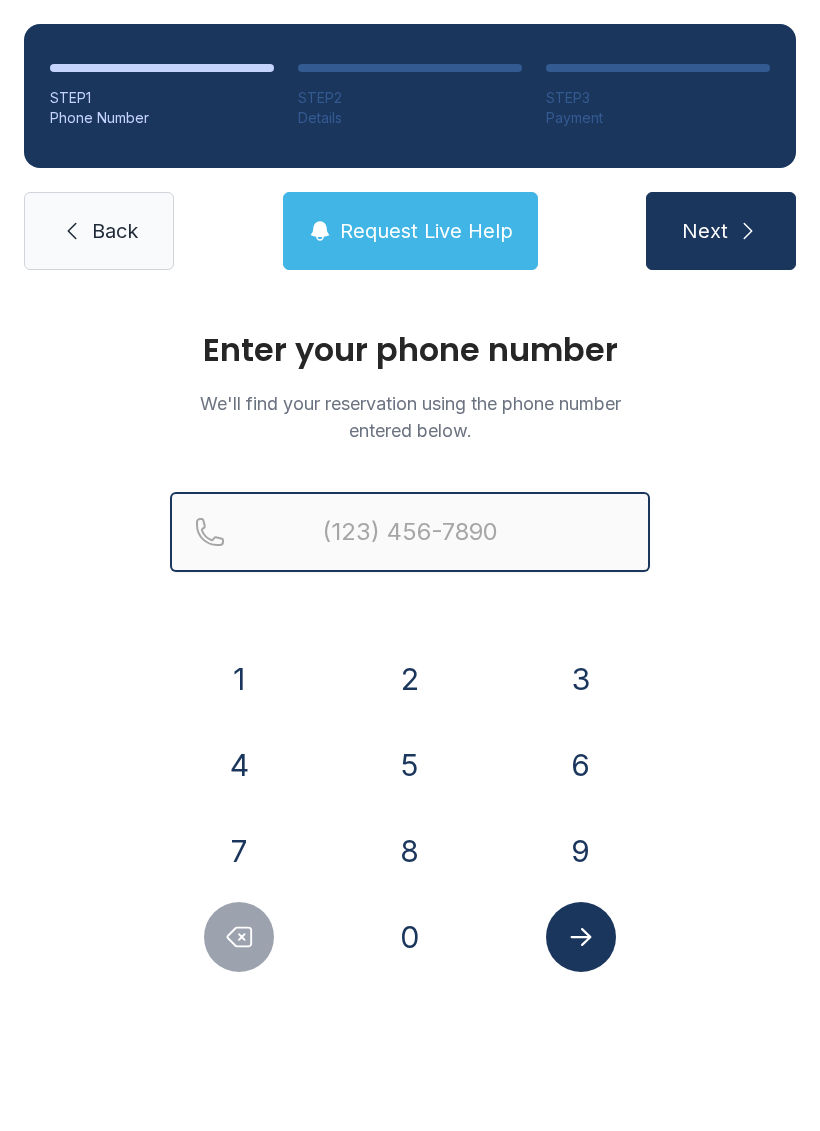 click at bounding box center (410, 532) 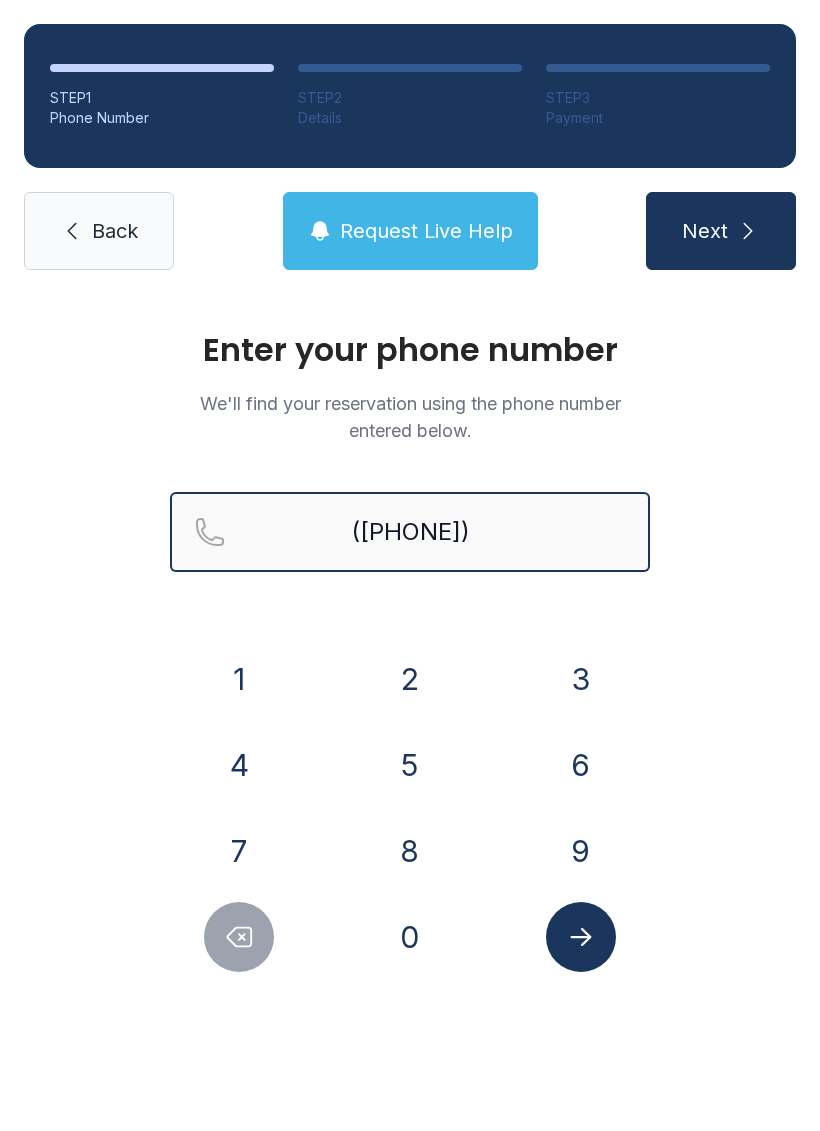 type on "([PHONE])" 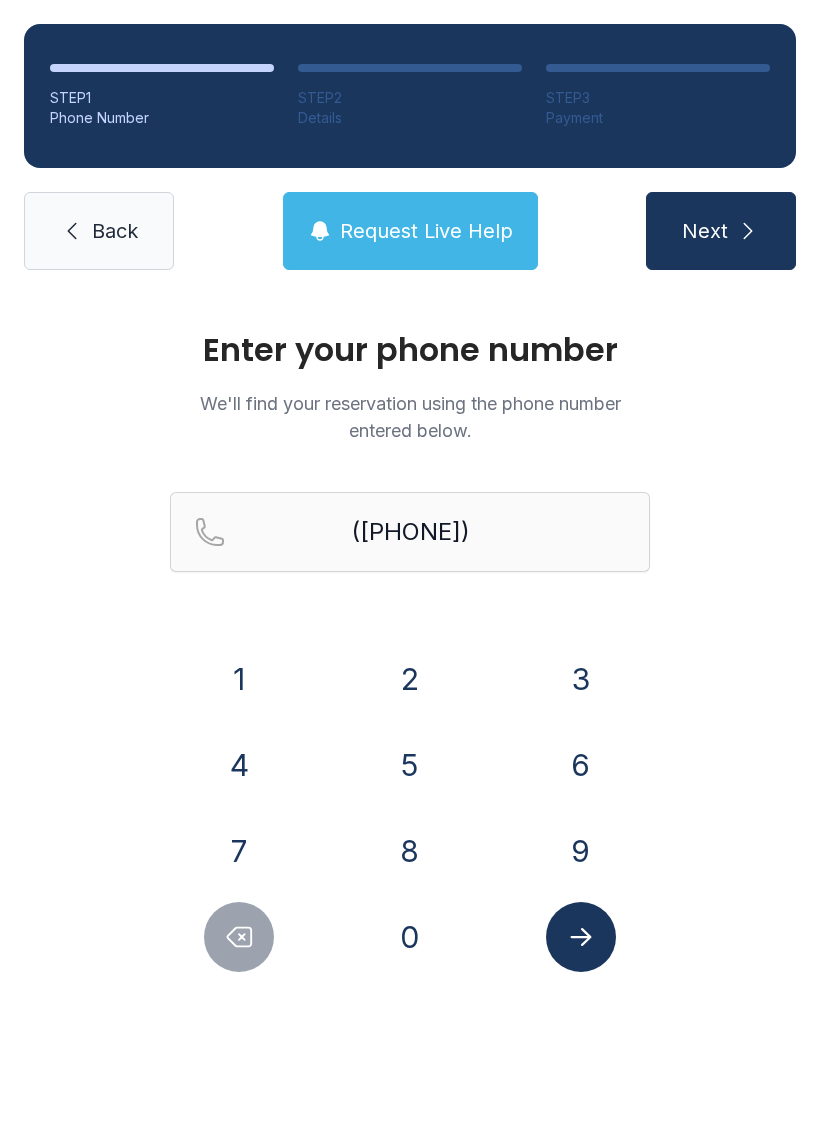 click at bounding box center [748, 231] 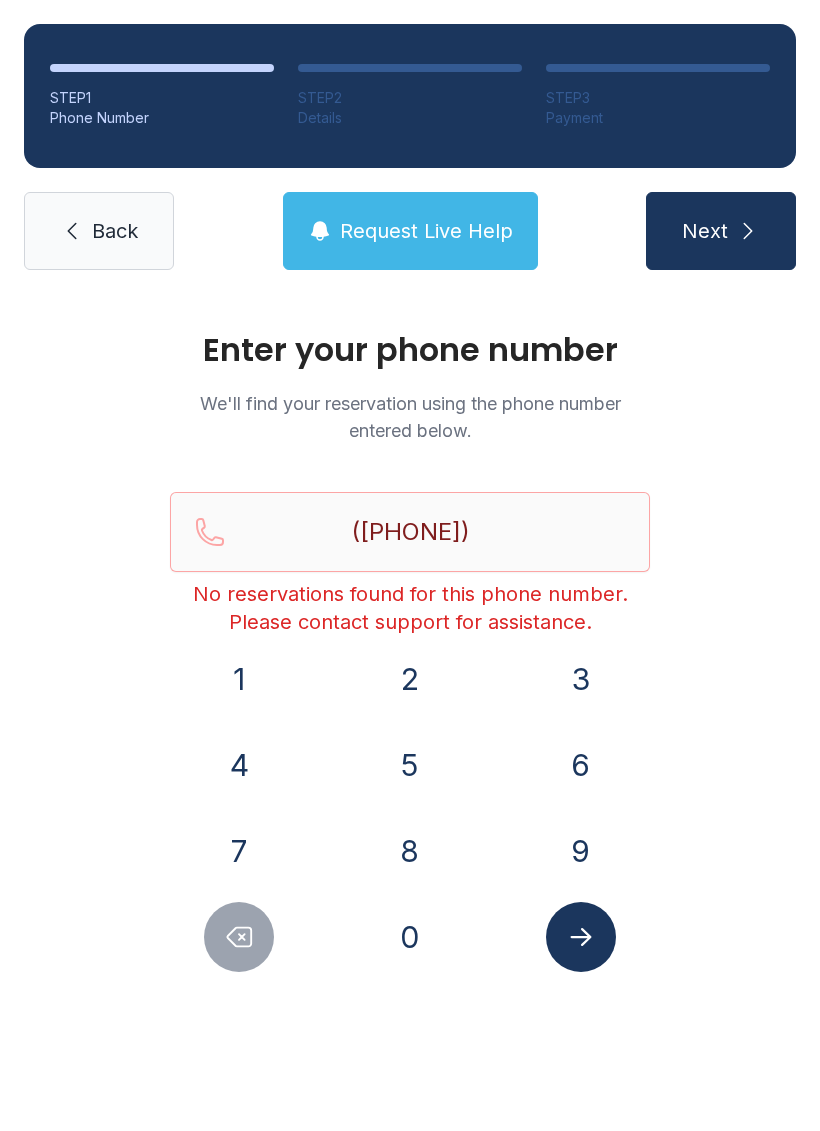 click on "Next" at bounding box center (705, 231) 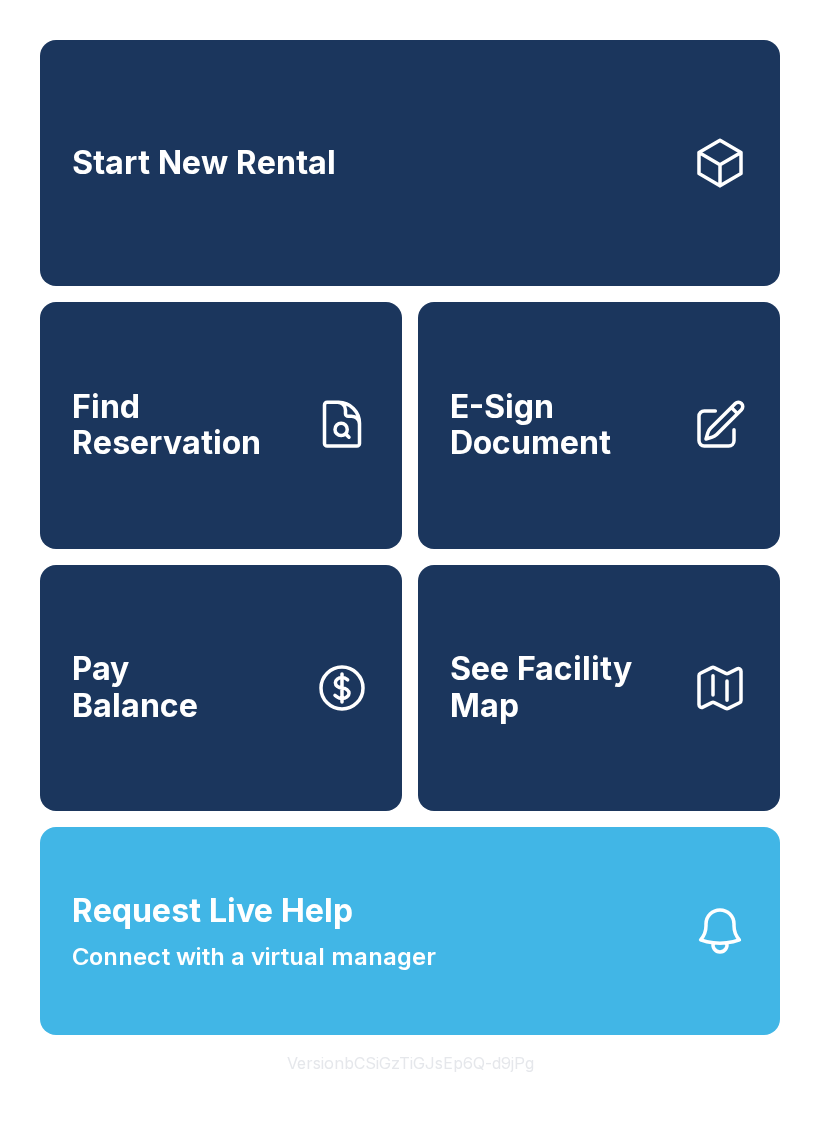 click on "E-Sign Document" at bounding box center [563, 425] 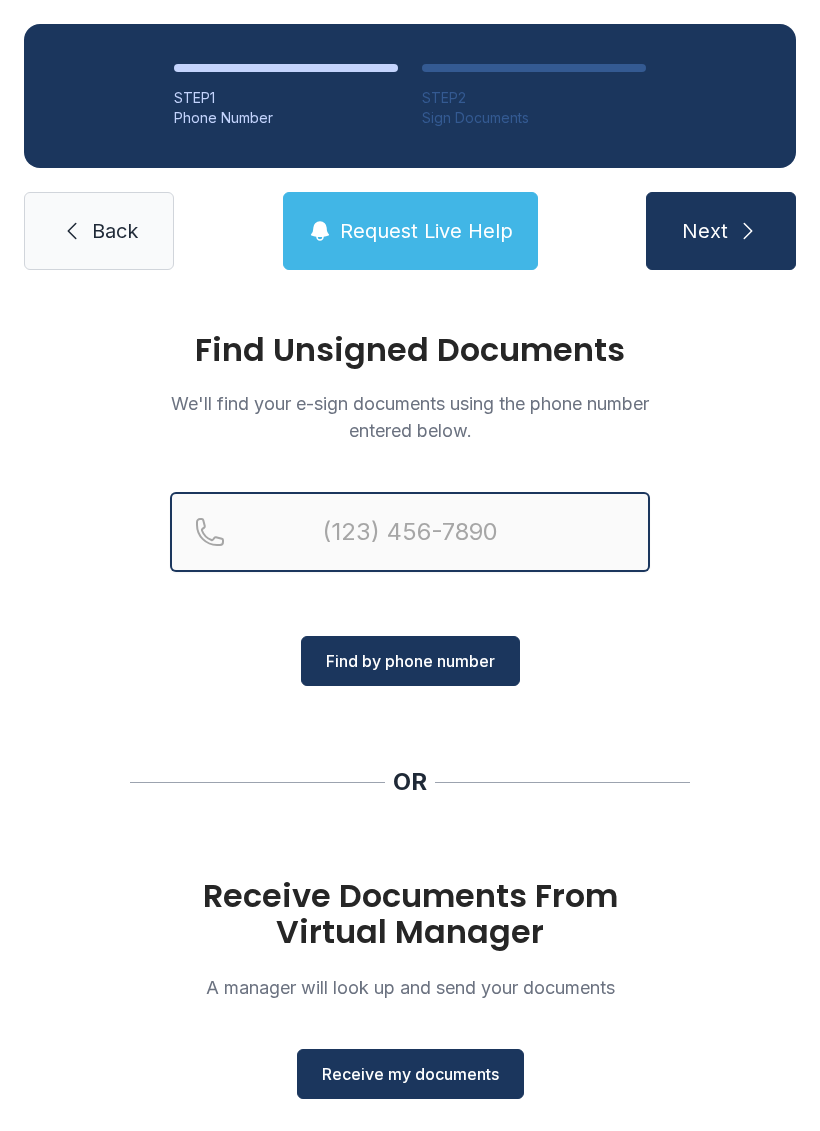 click at bounding box center (410, 532) 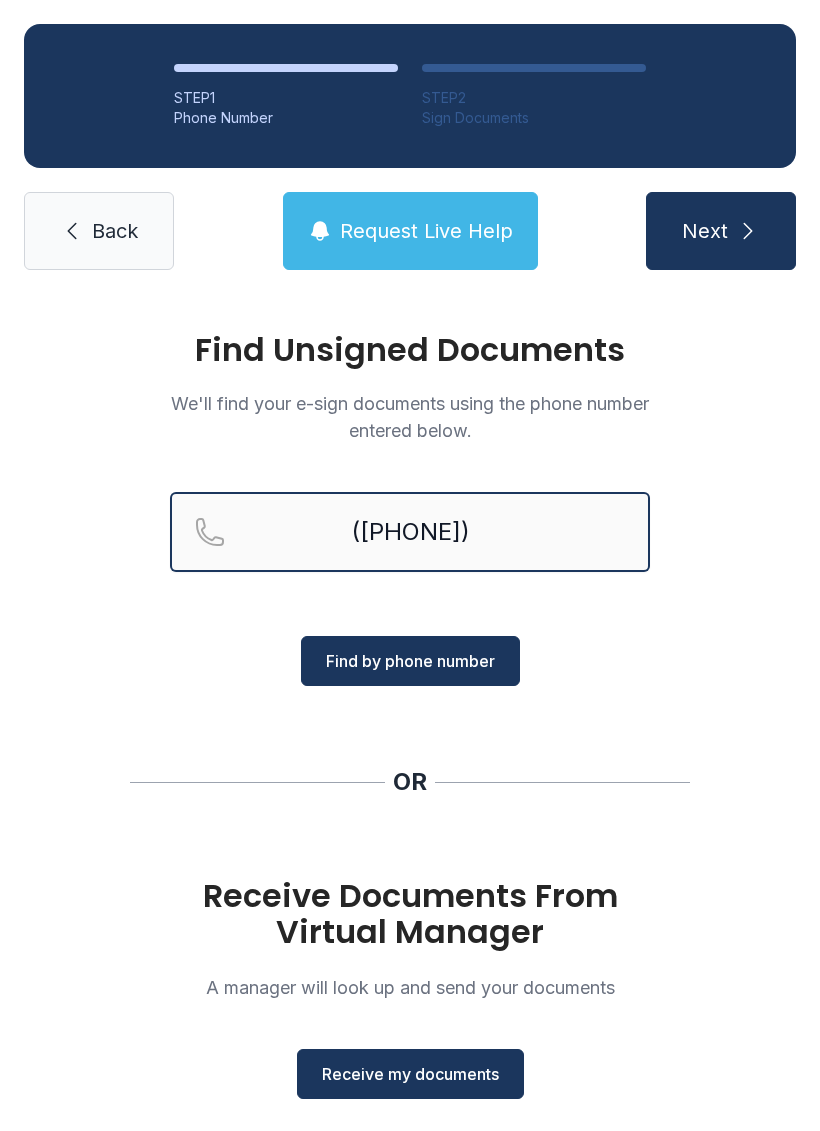 type on "([PHONE])" 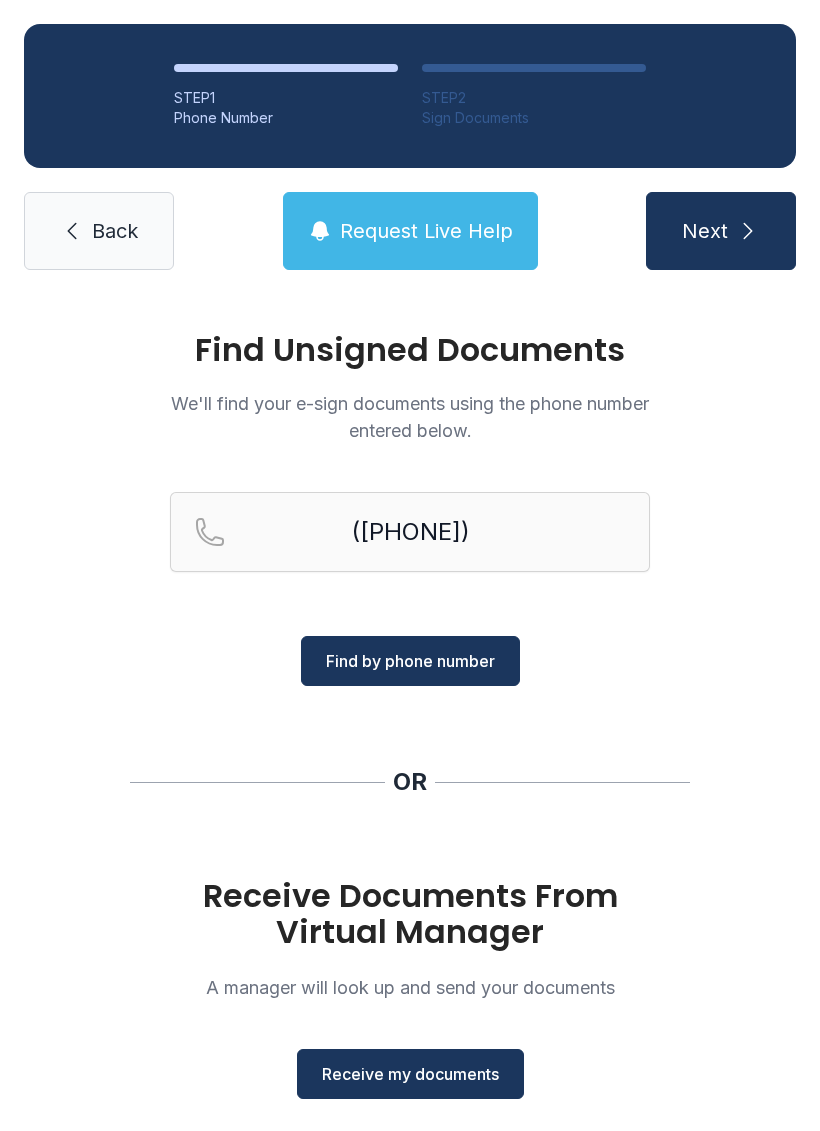 click on "Find by phone number" at bounding box center [410, 661] 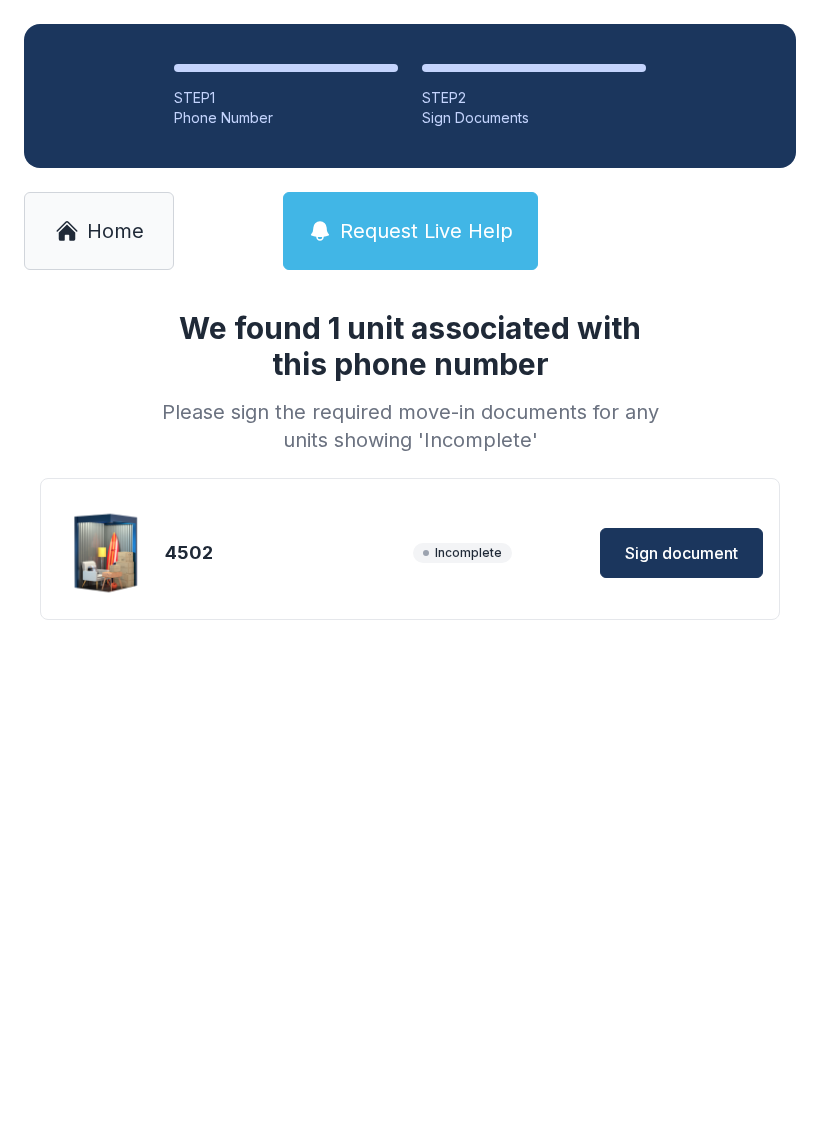 click on "Sign document" at bounding box center [681, 553] 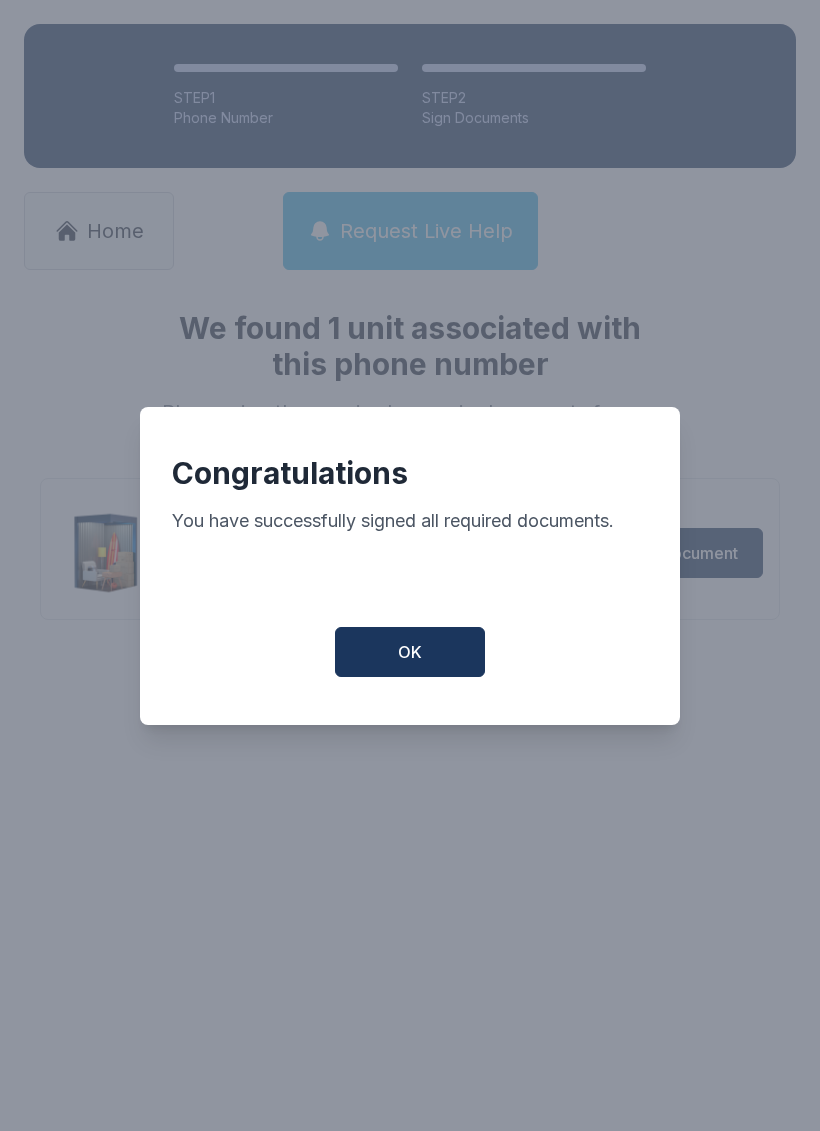 click on "OK" at bounding box center (410, 652) 